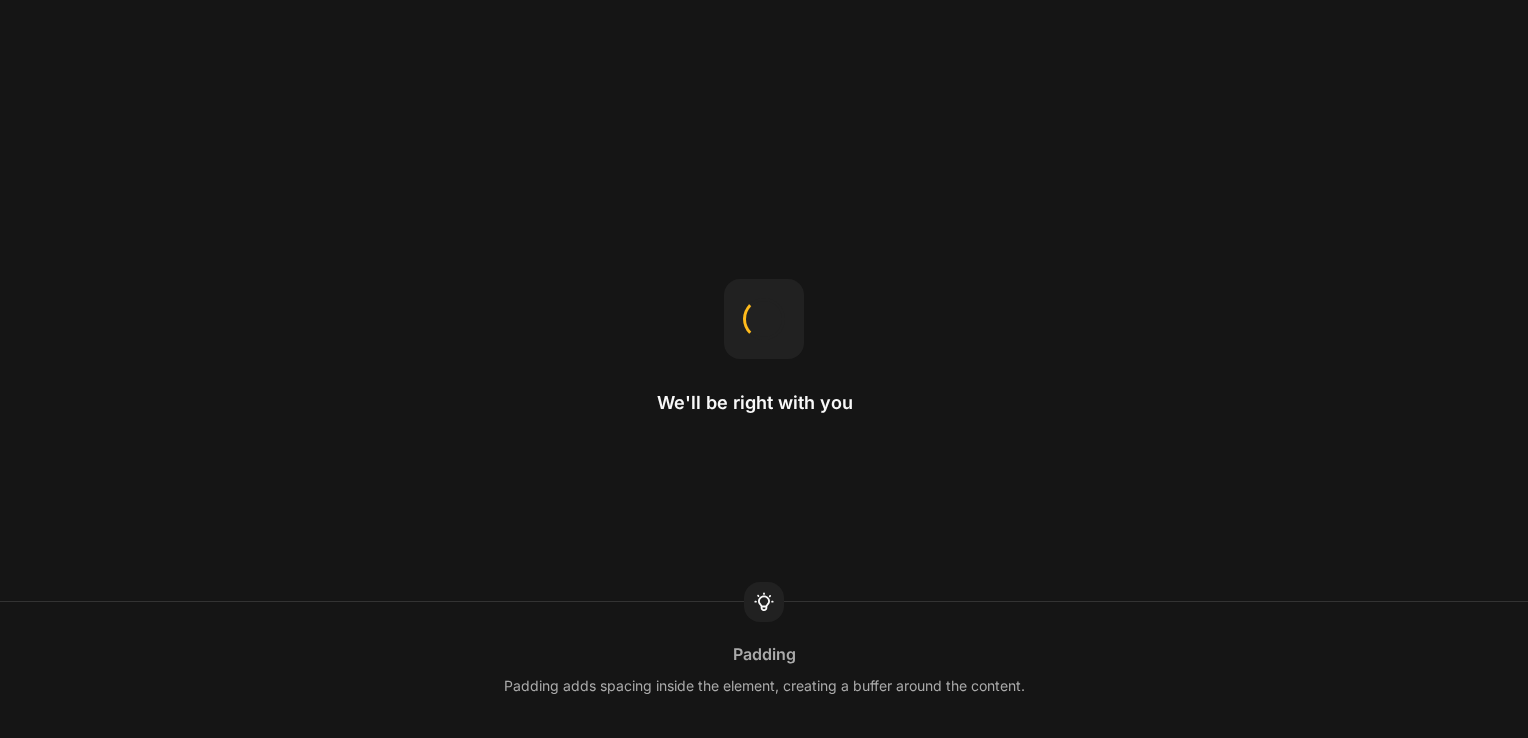 scroll, scrollTop: 0, scrollLeft: 0, axis: both 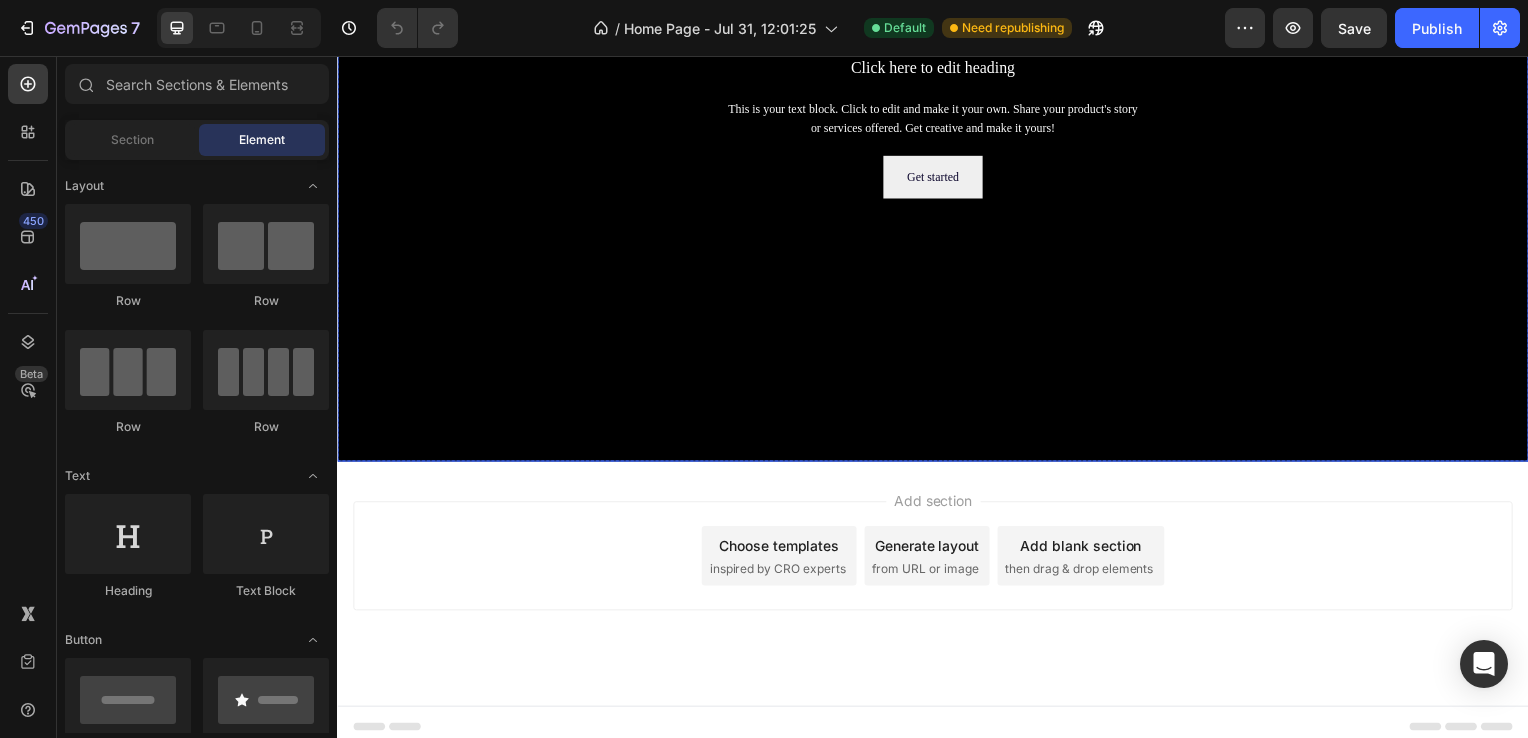 click at bounding box center (937, 127) 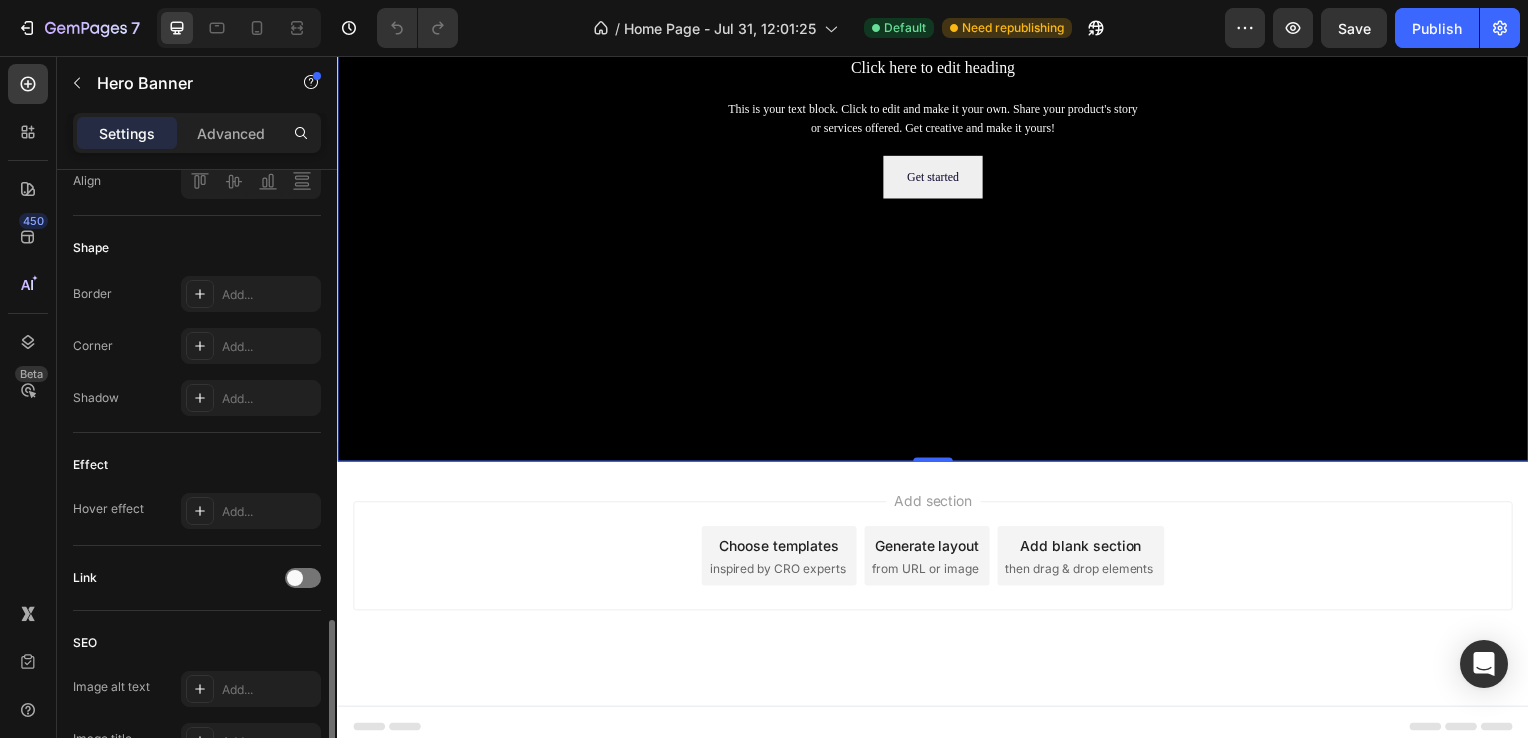 scroll, scrollTop: 983, scrollLeft: 0, axis: vertical 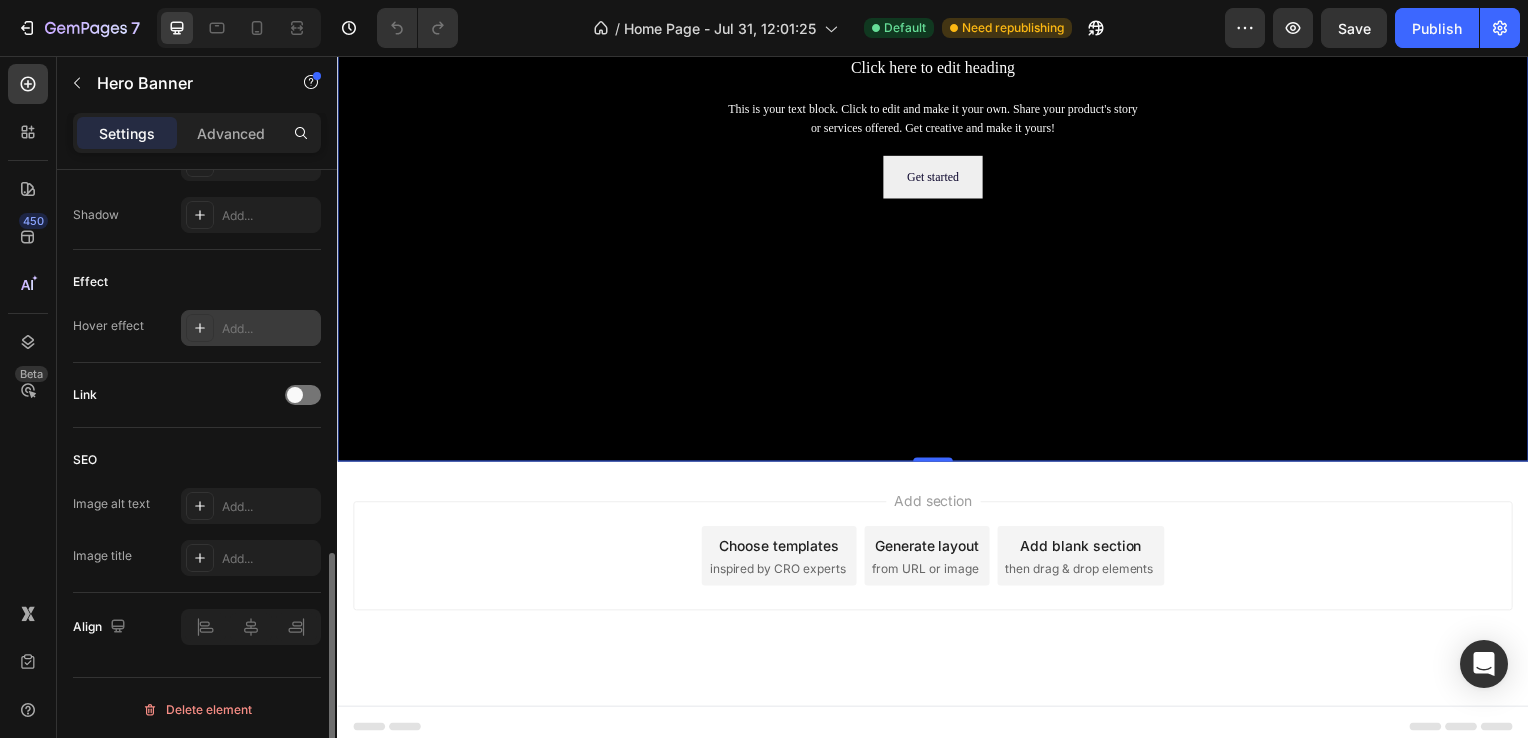 click 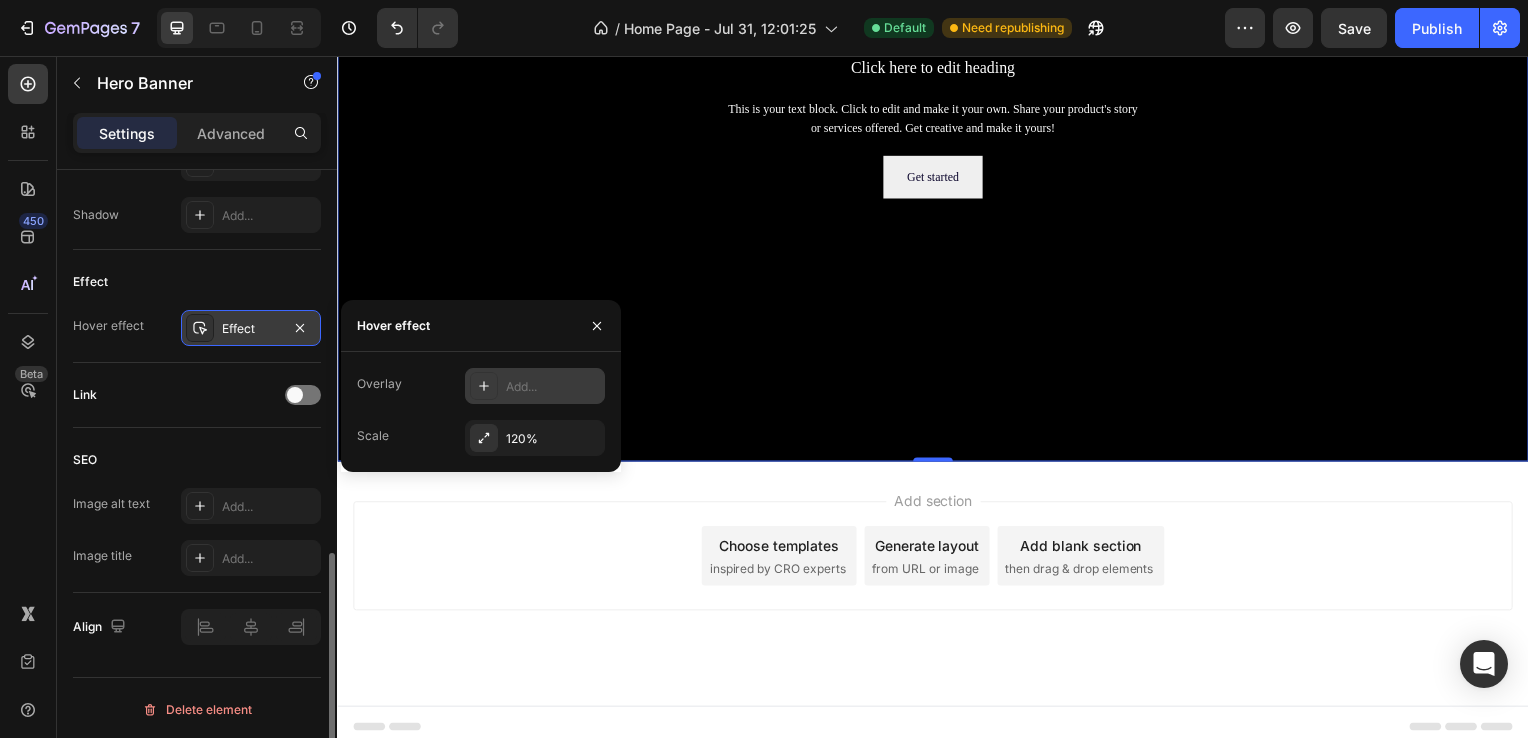 click at bounding box center [484, 386] 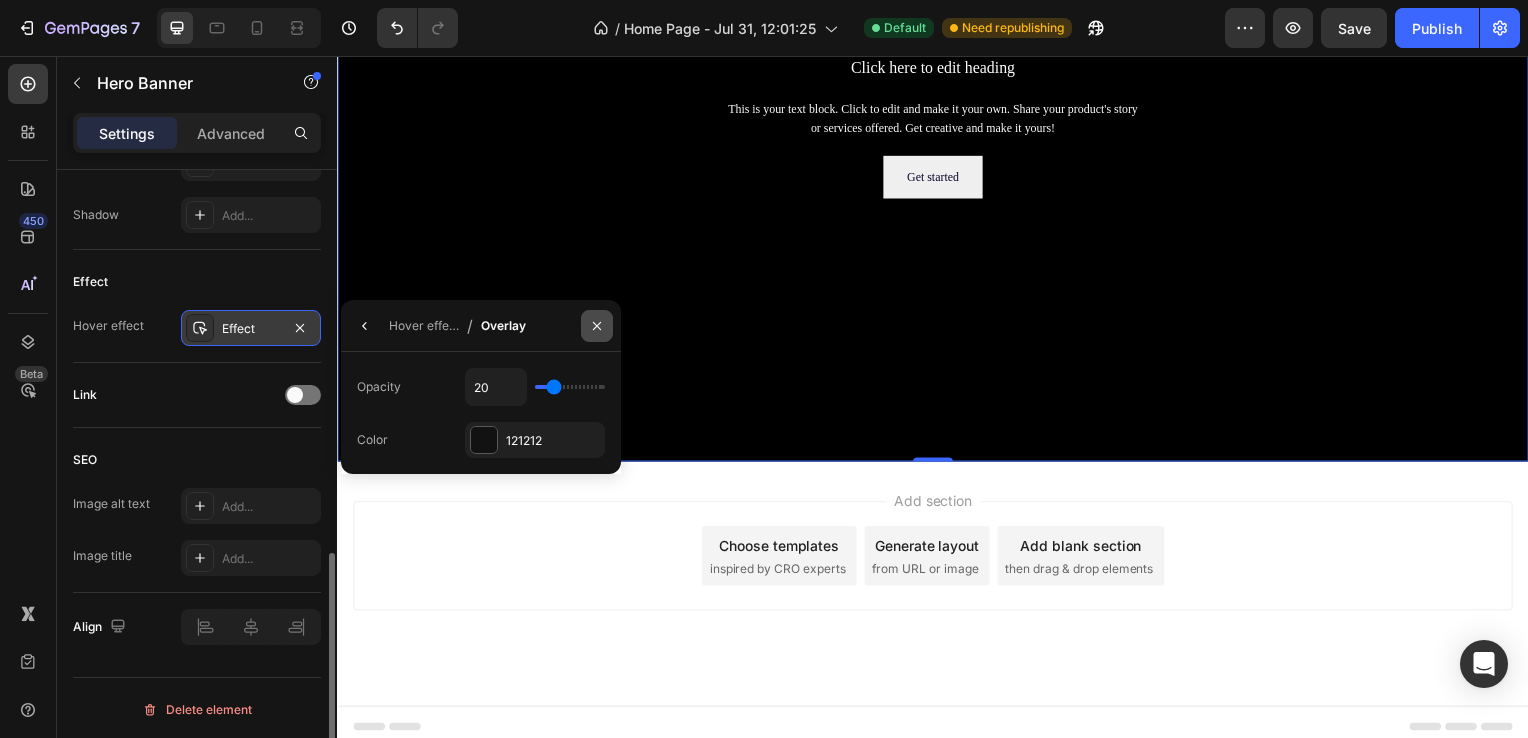 click at bounding box center (597, 326) 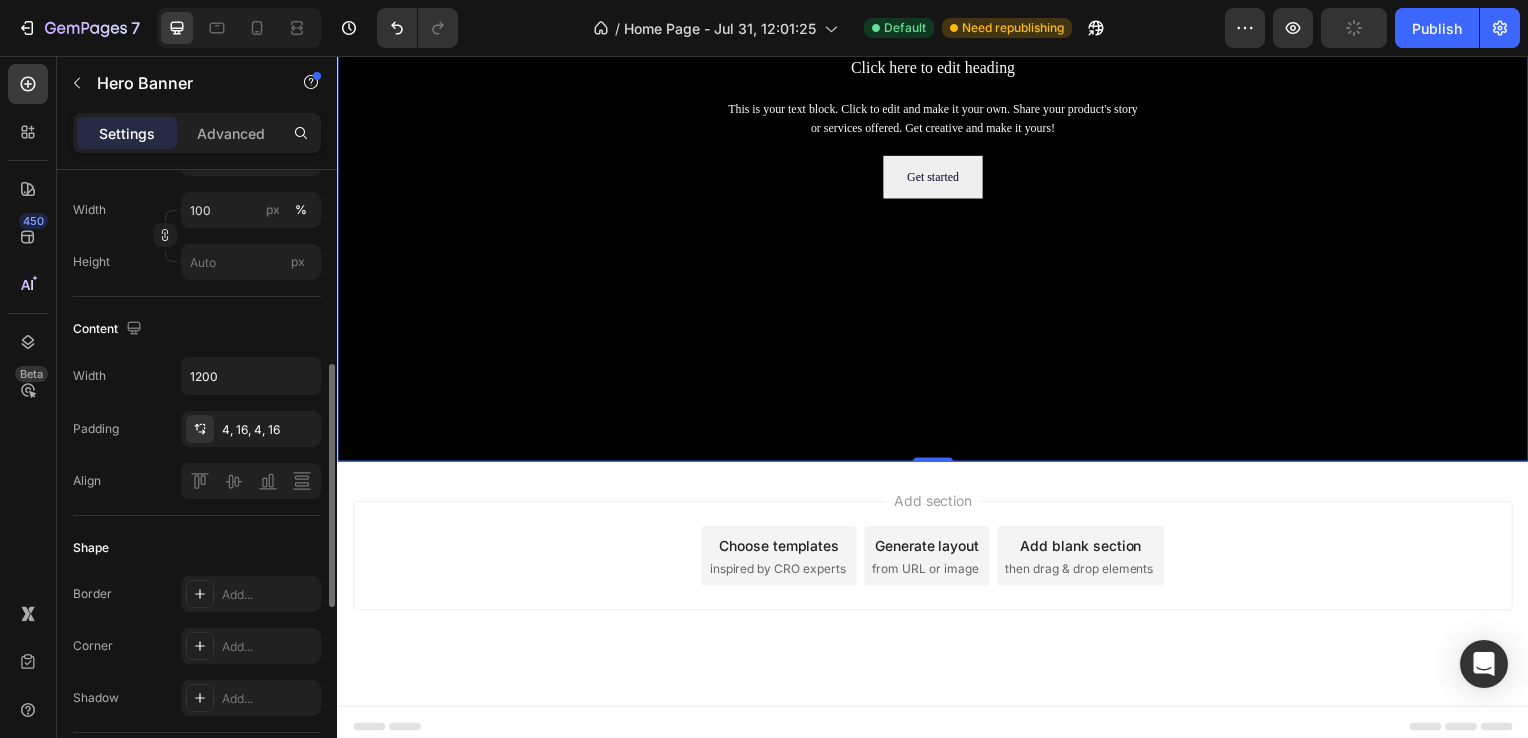 scroll, scrollTop: 983, scrollLeft: 0, axis: vertical 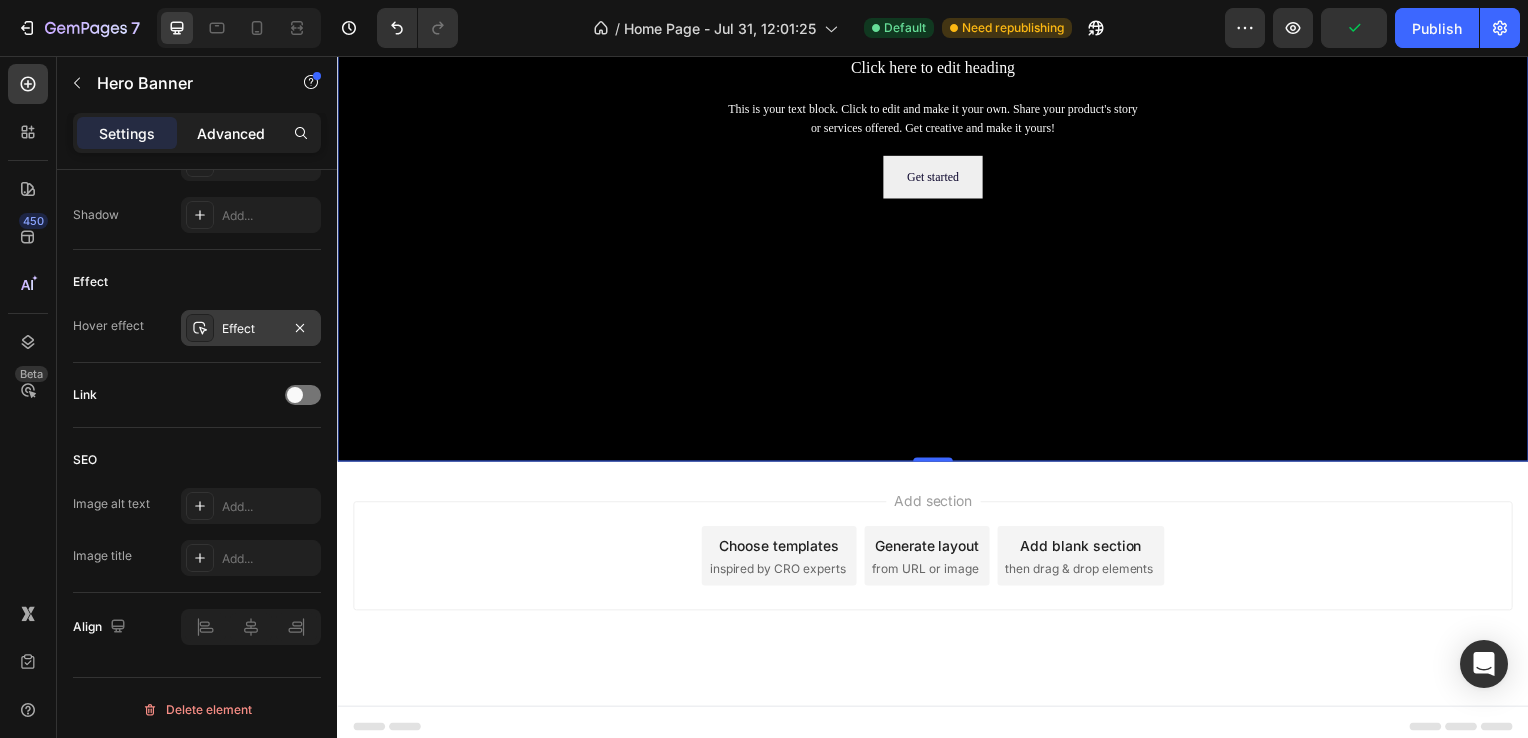 click on "Advanced" 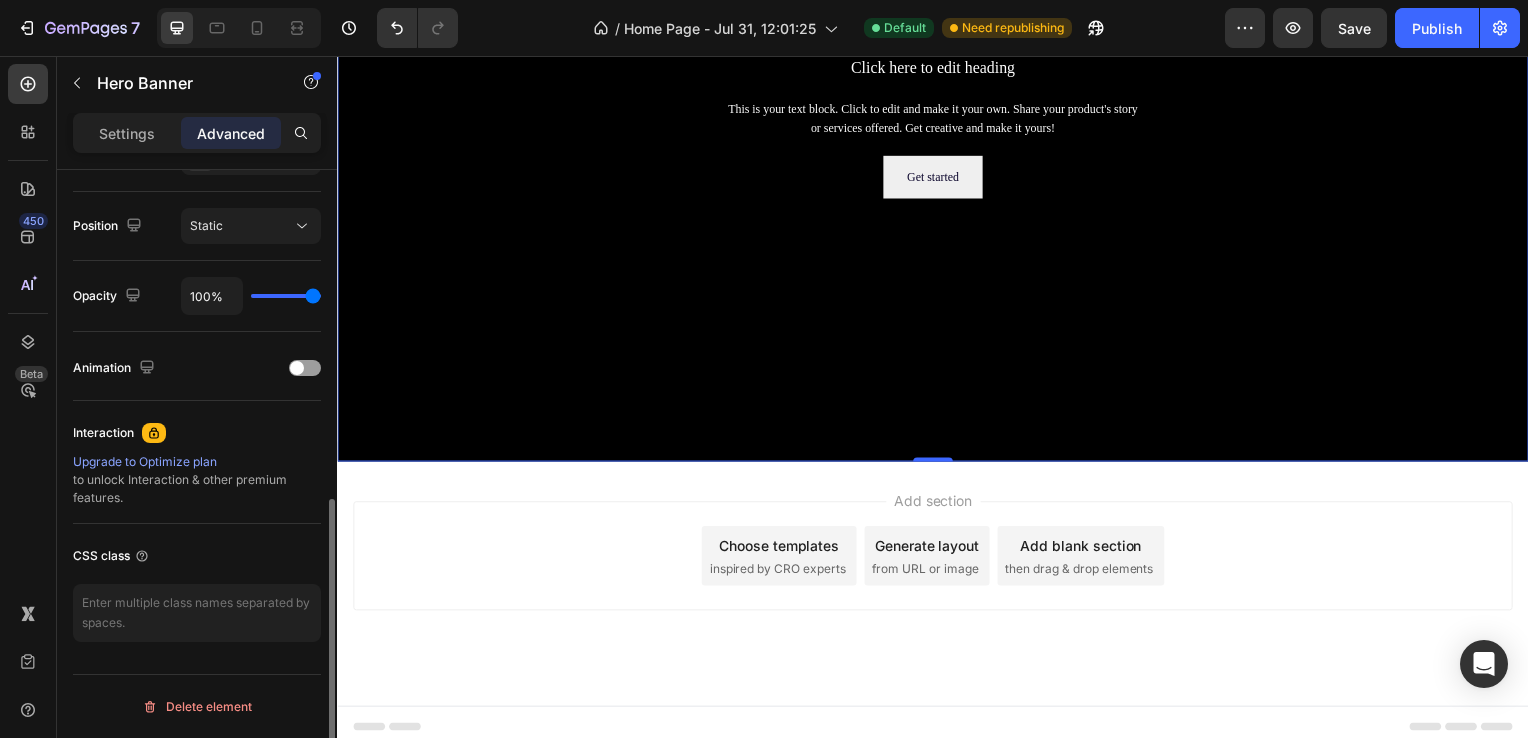 scroll, scrollTop: 706, scrollLeft: 0, axis: vertical 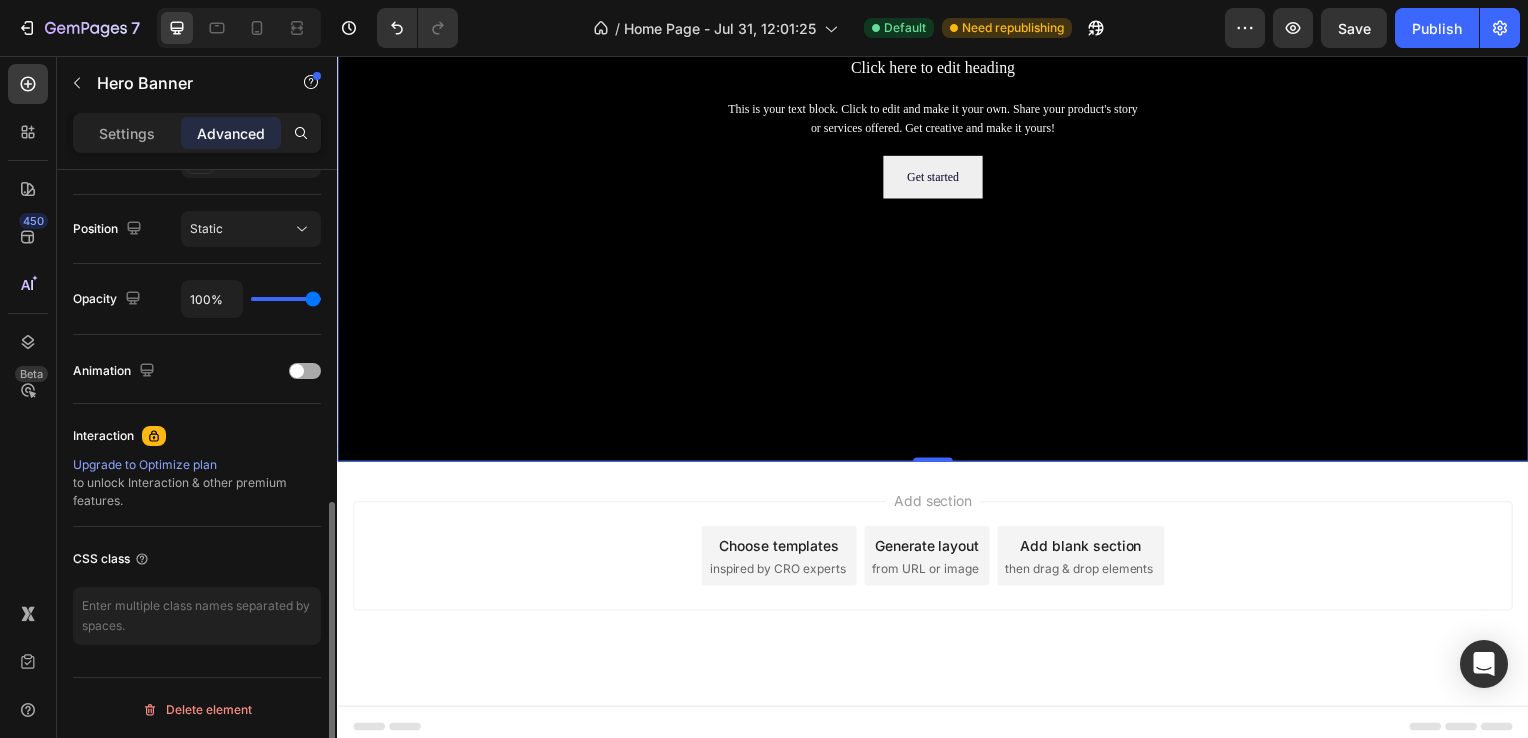 click at bounding box center [305, 371] 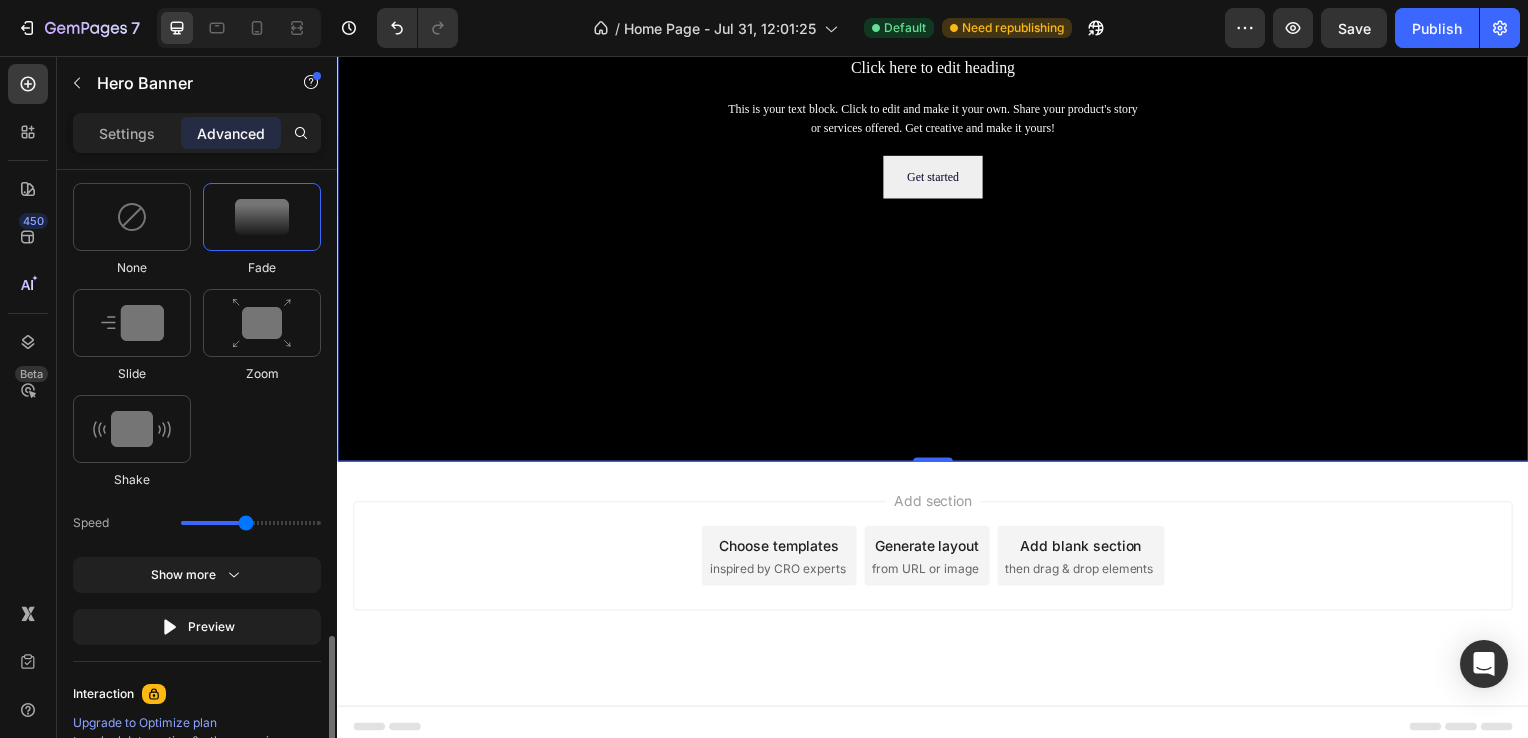 scroll, scrollTop: 1106, scrollLeft: 0, axis: vertical 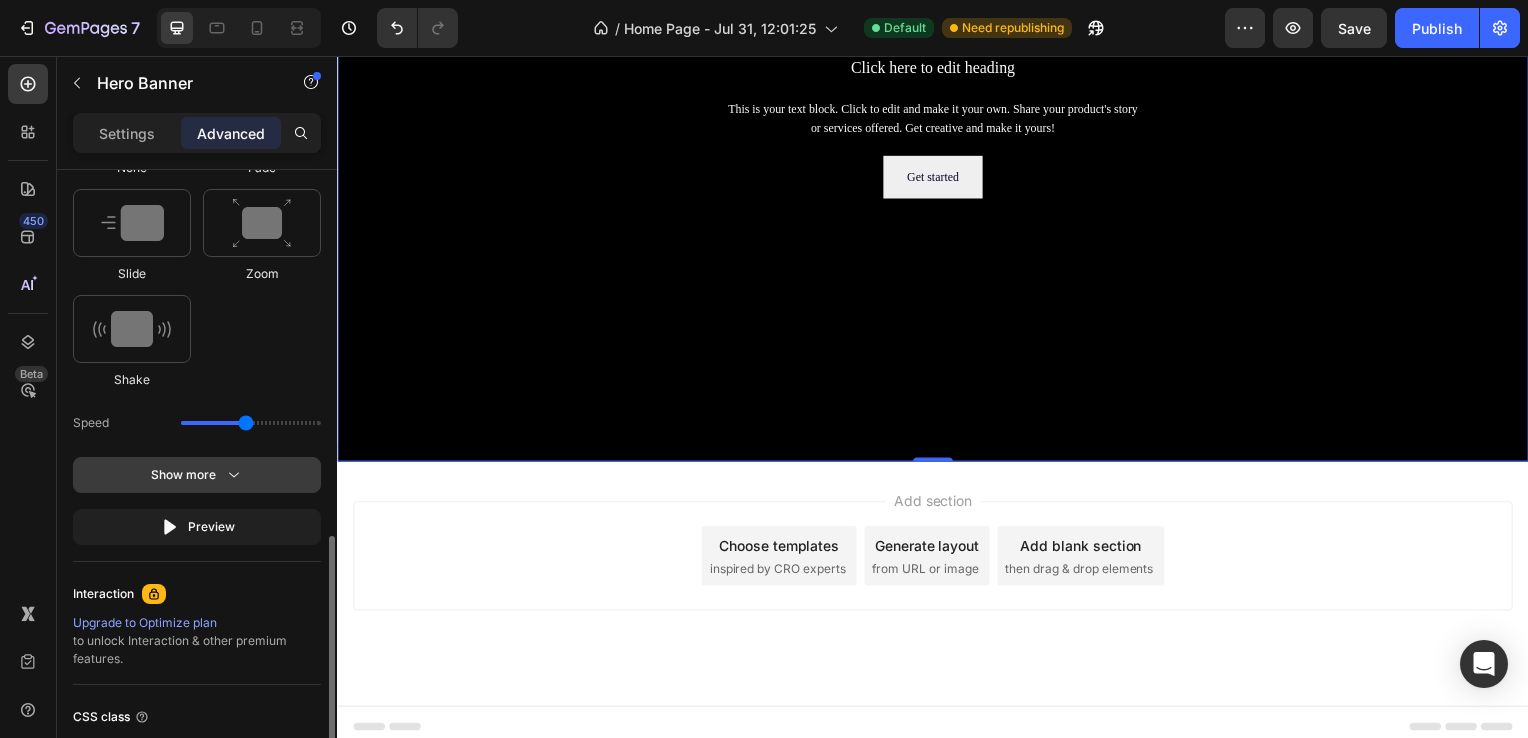 click on "Show more" at bounding box center (197, 475) 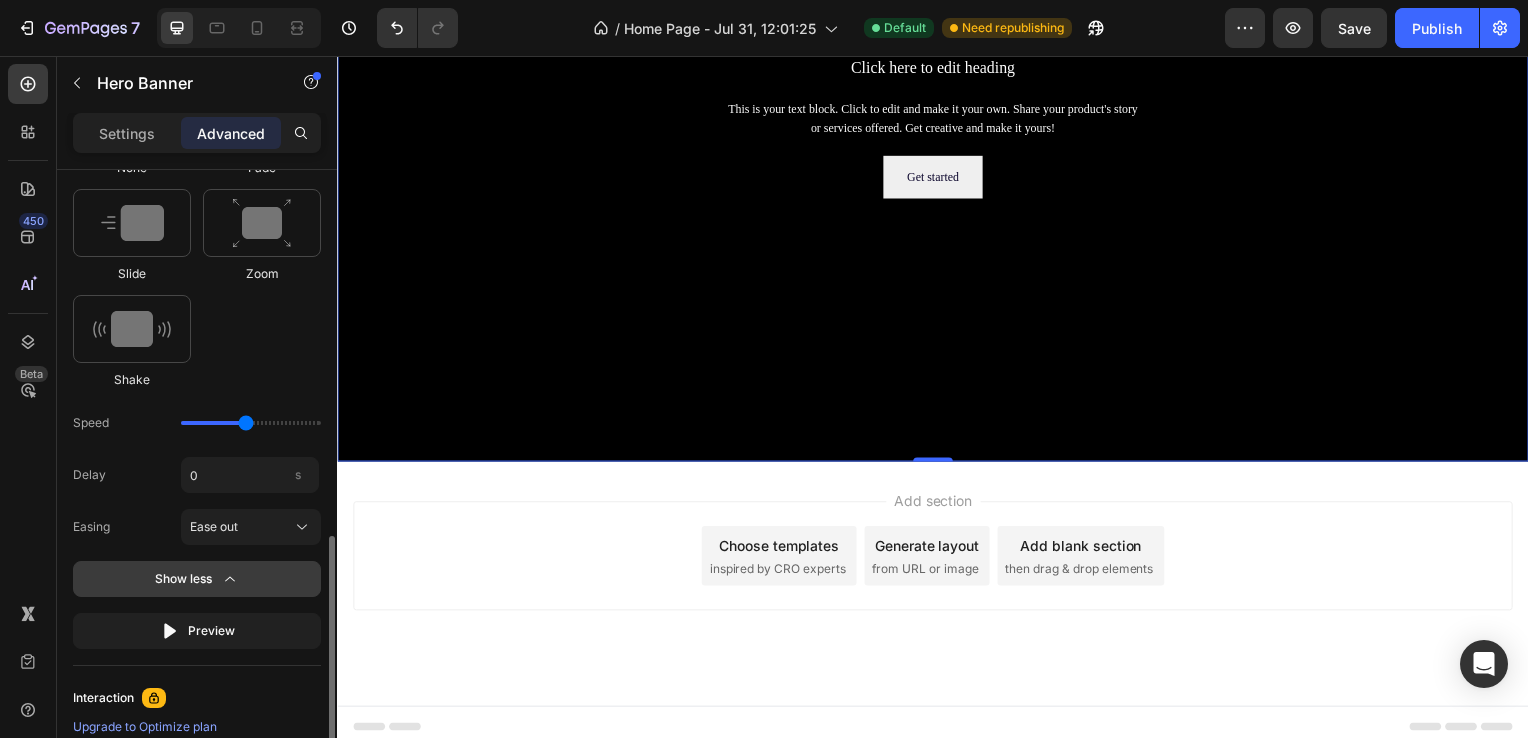click 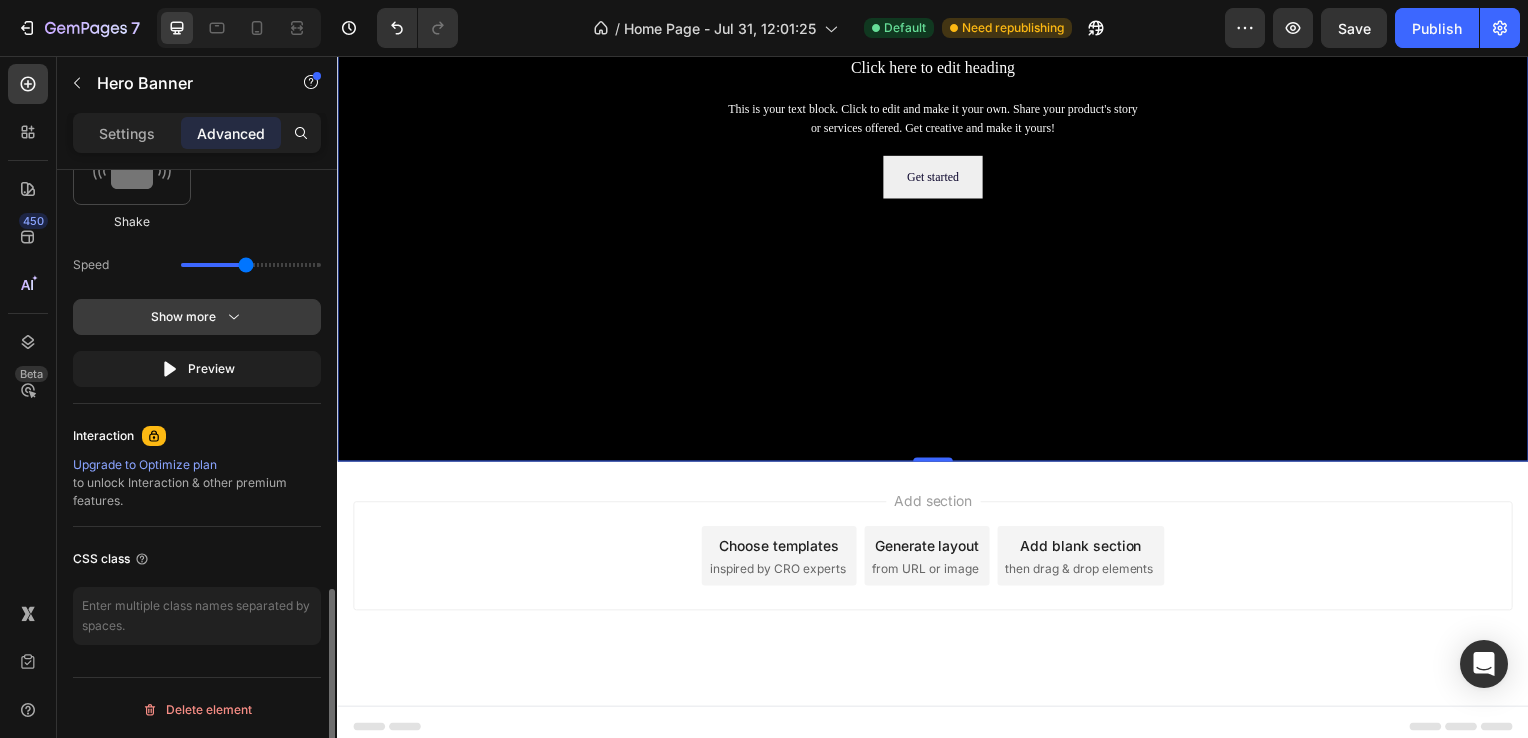 scroll, scrollTop: 864, scrollLeft: 0, axis: vertical 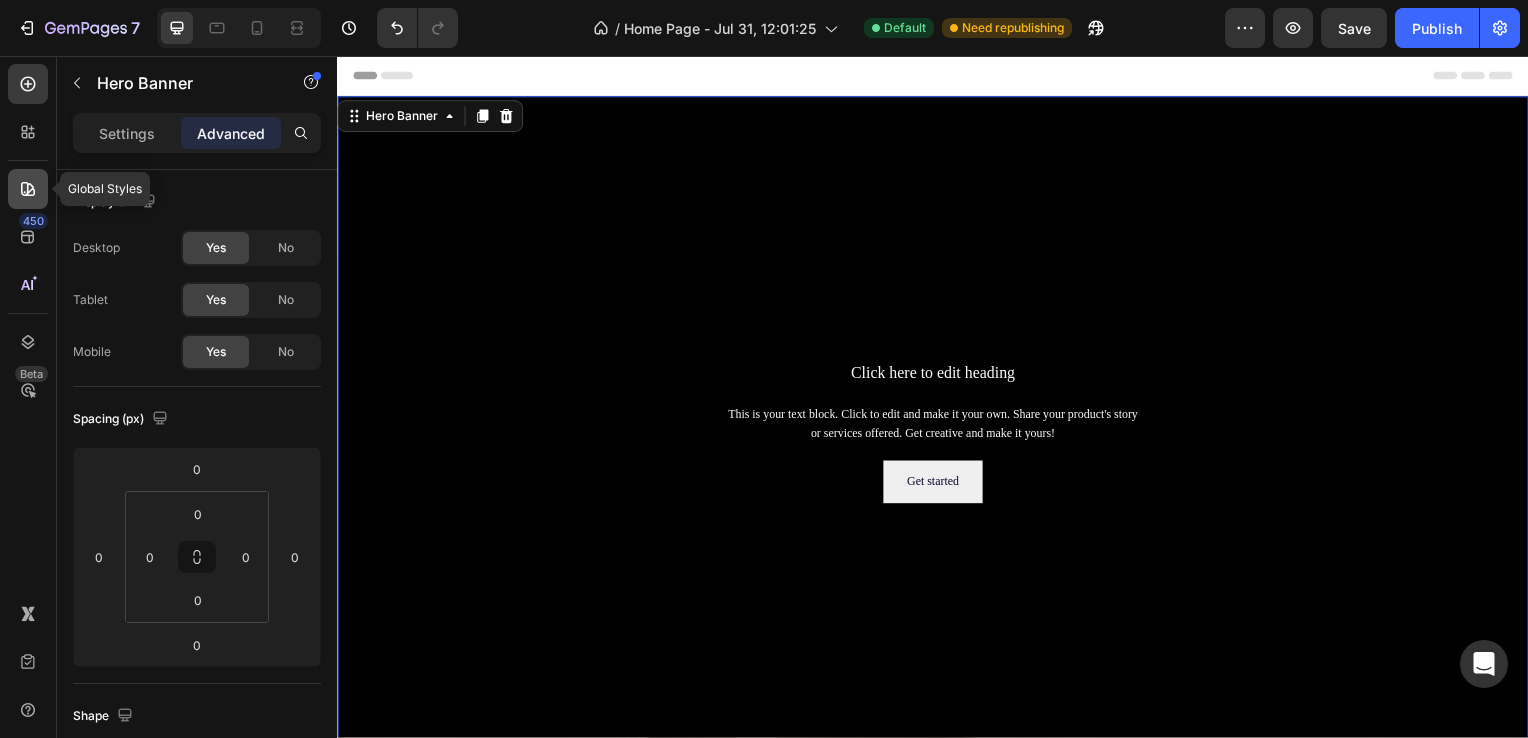 click 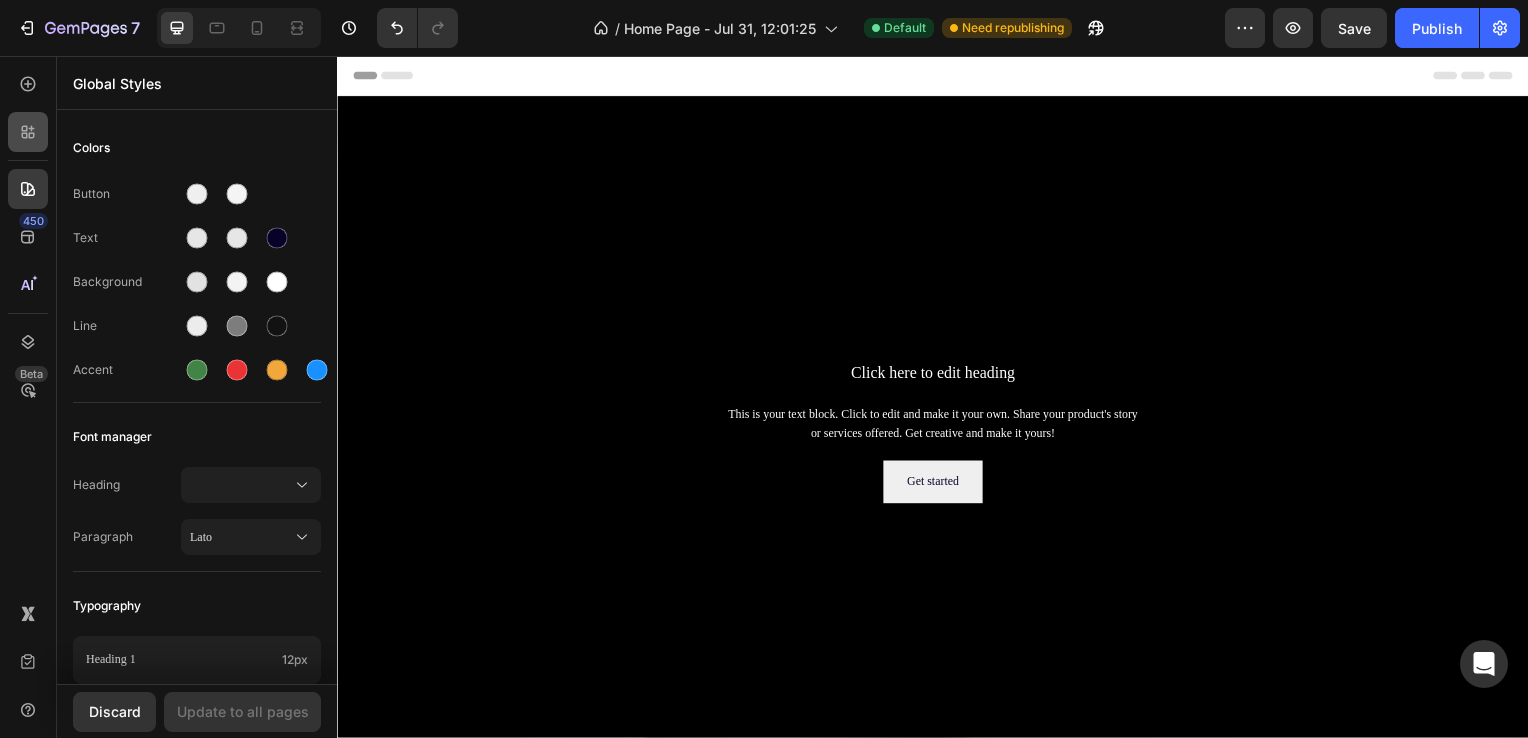 click 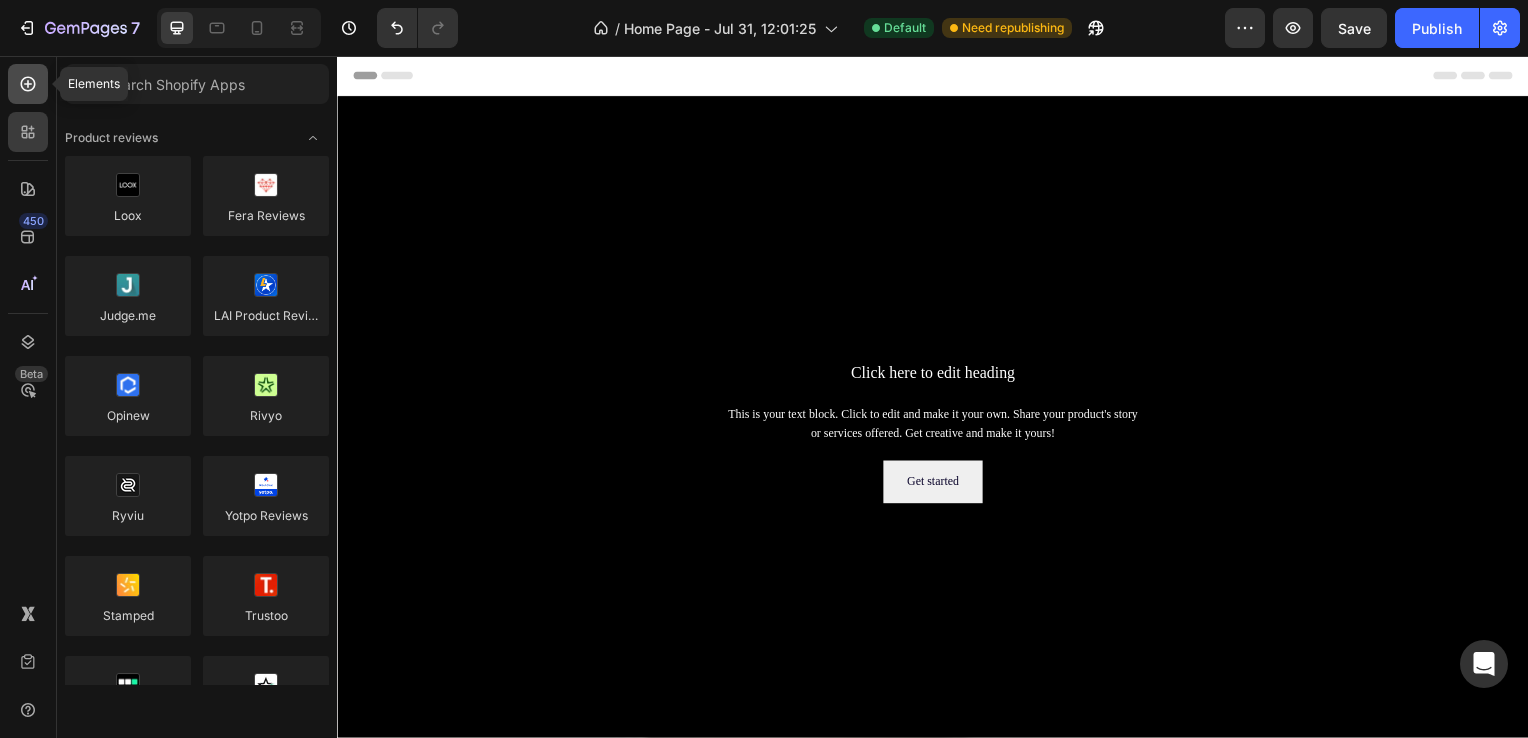 click 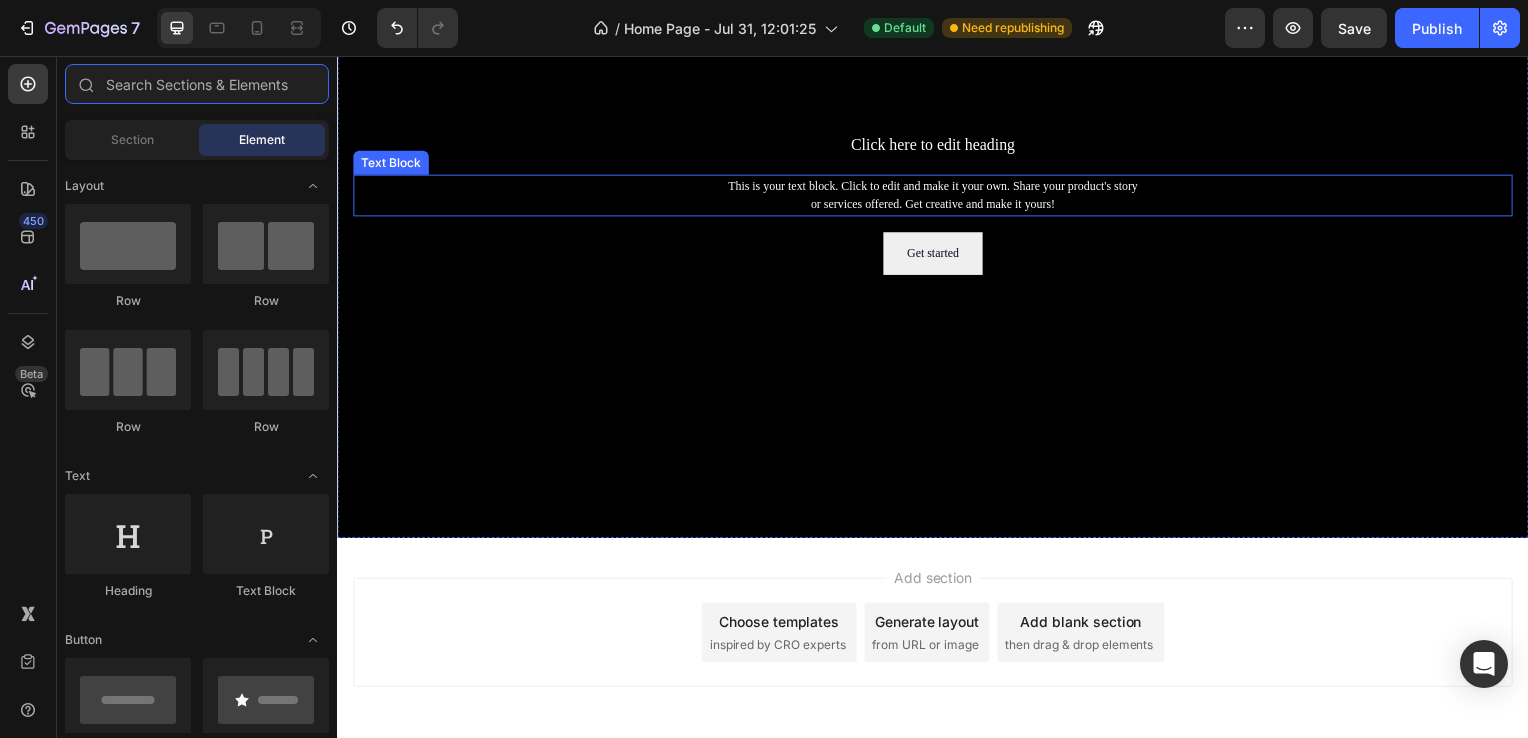 scroll, scrollTop: 307, scrollLeft: 0, axis: vertical 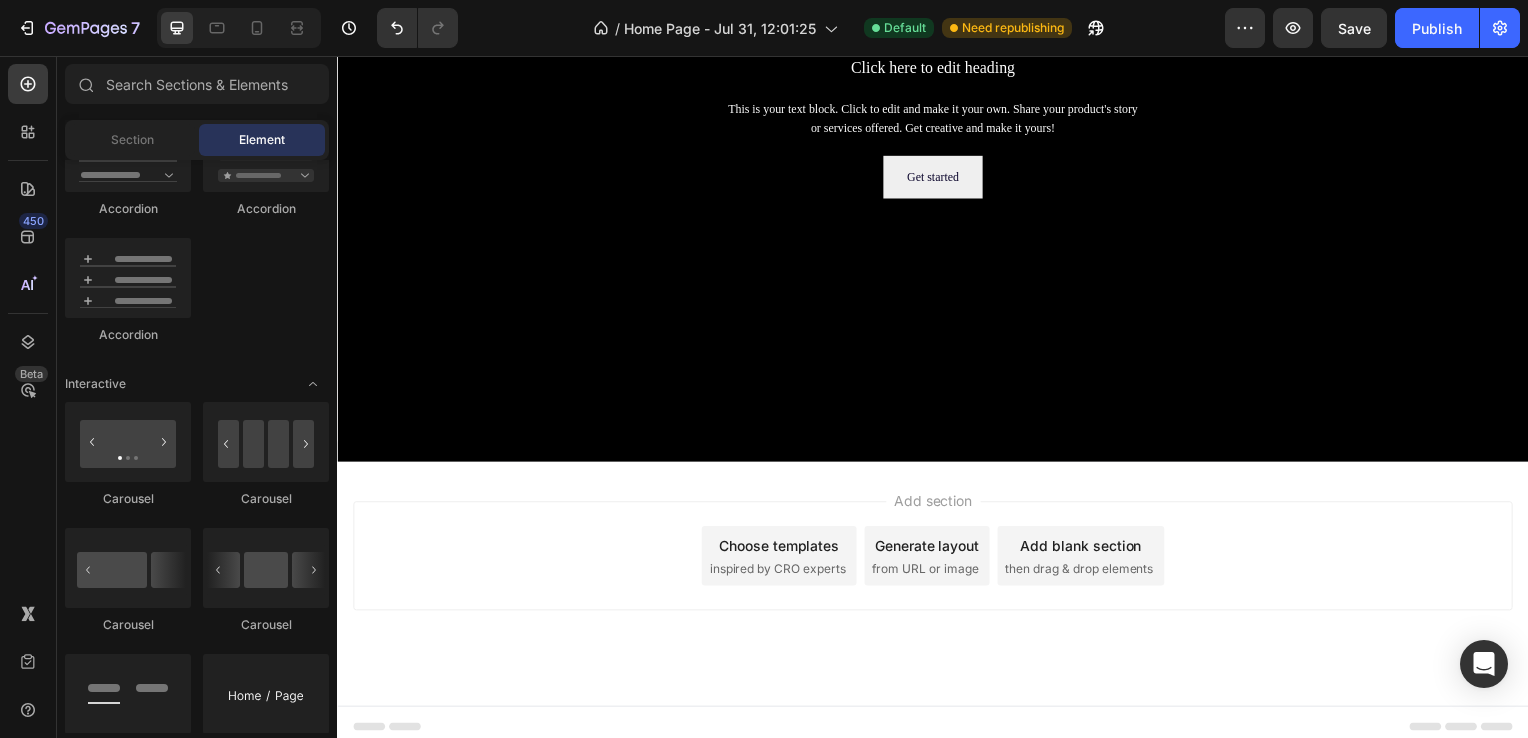 click on "Add blank section" at bounding box center [1086, 549] 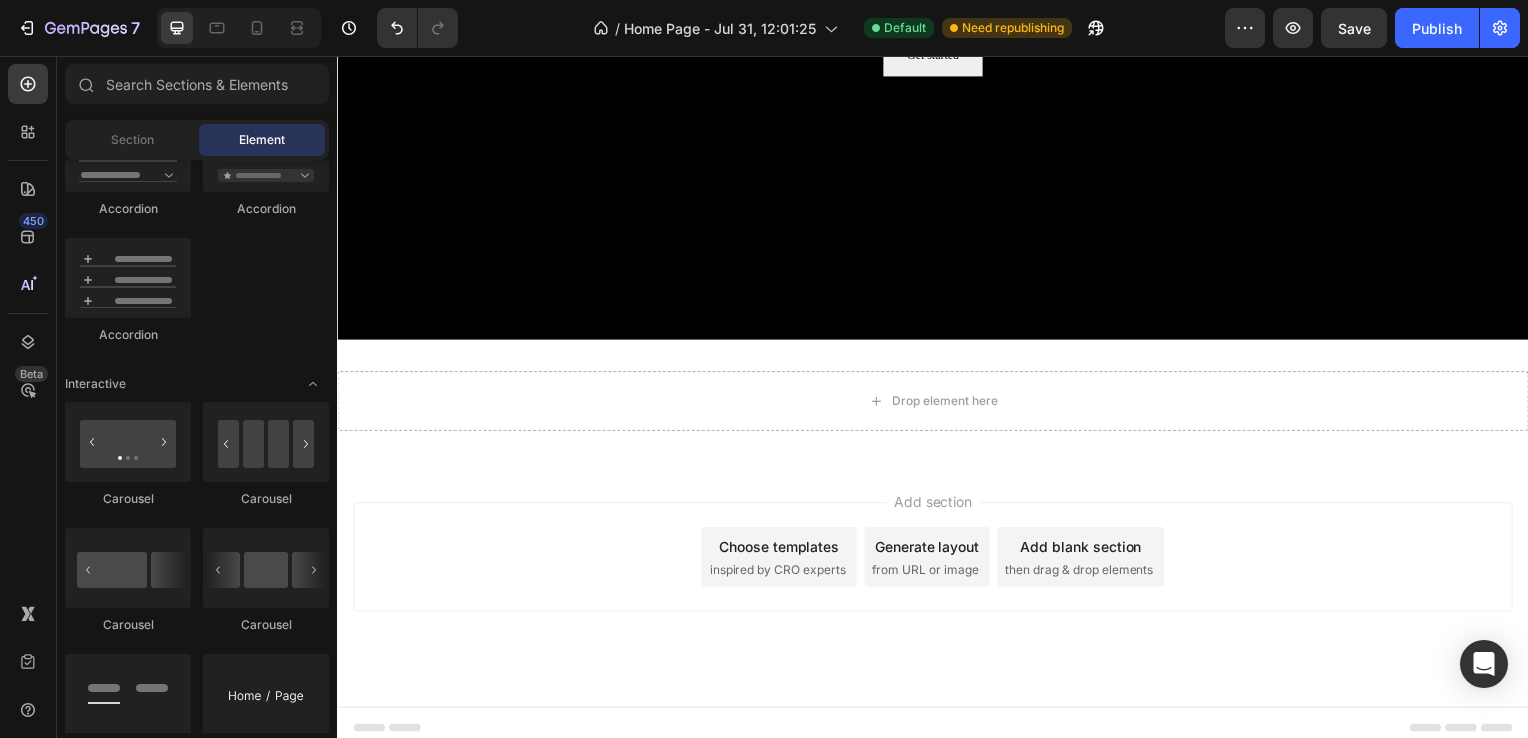 scroll, scrollTop: 431, scrollLeft: 0, axis: vertical 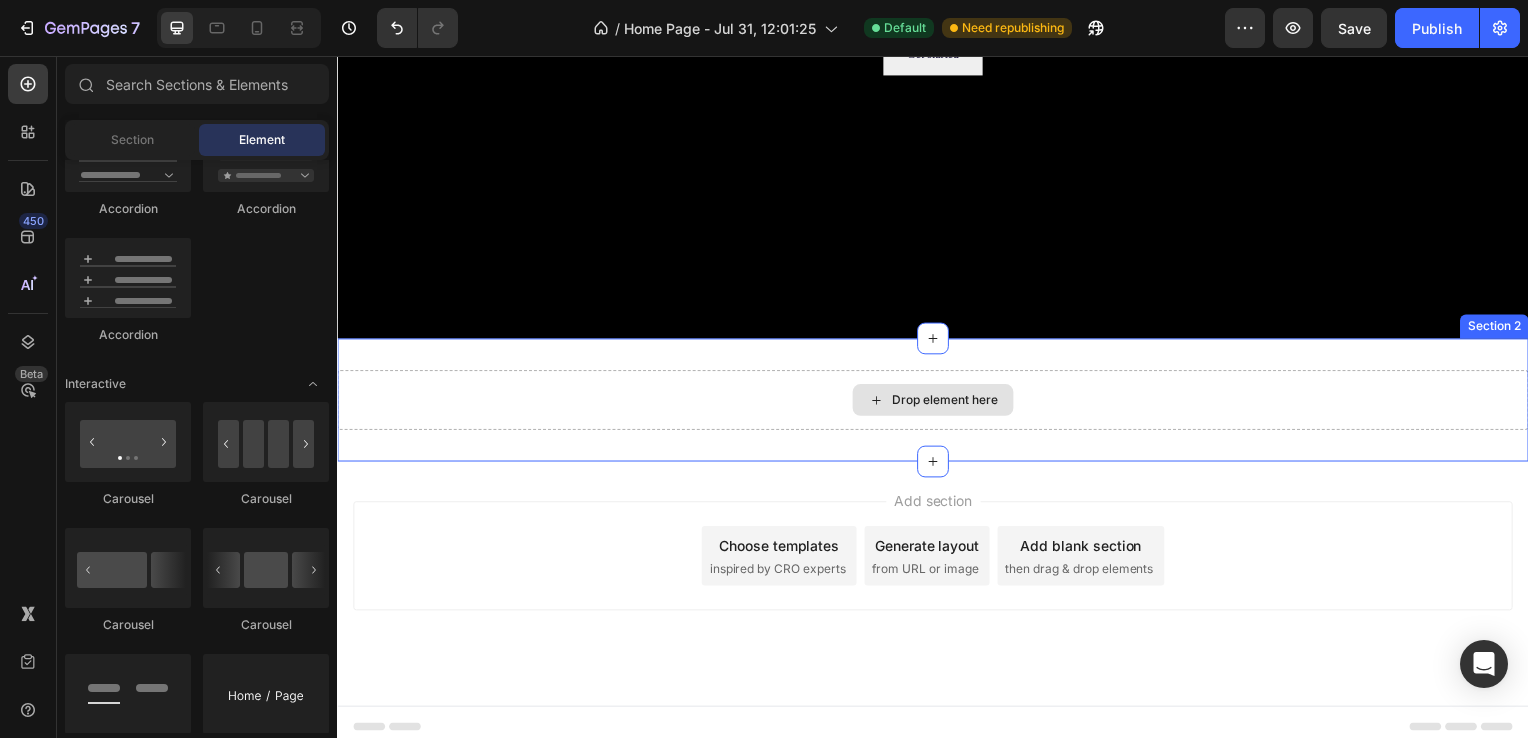 click on "Drop element here" at bounding box center (949, 403) 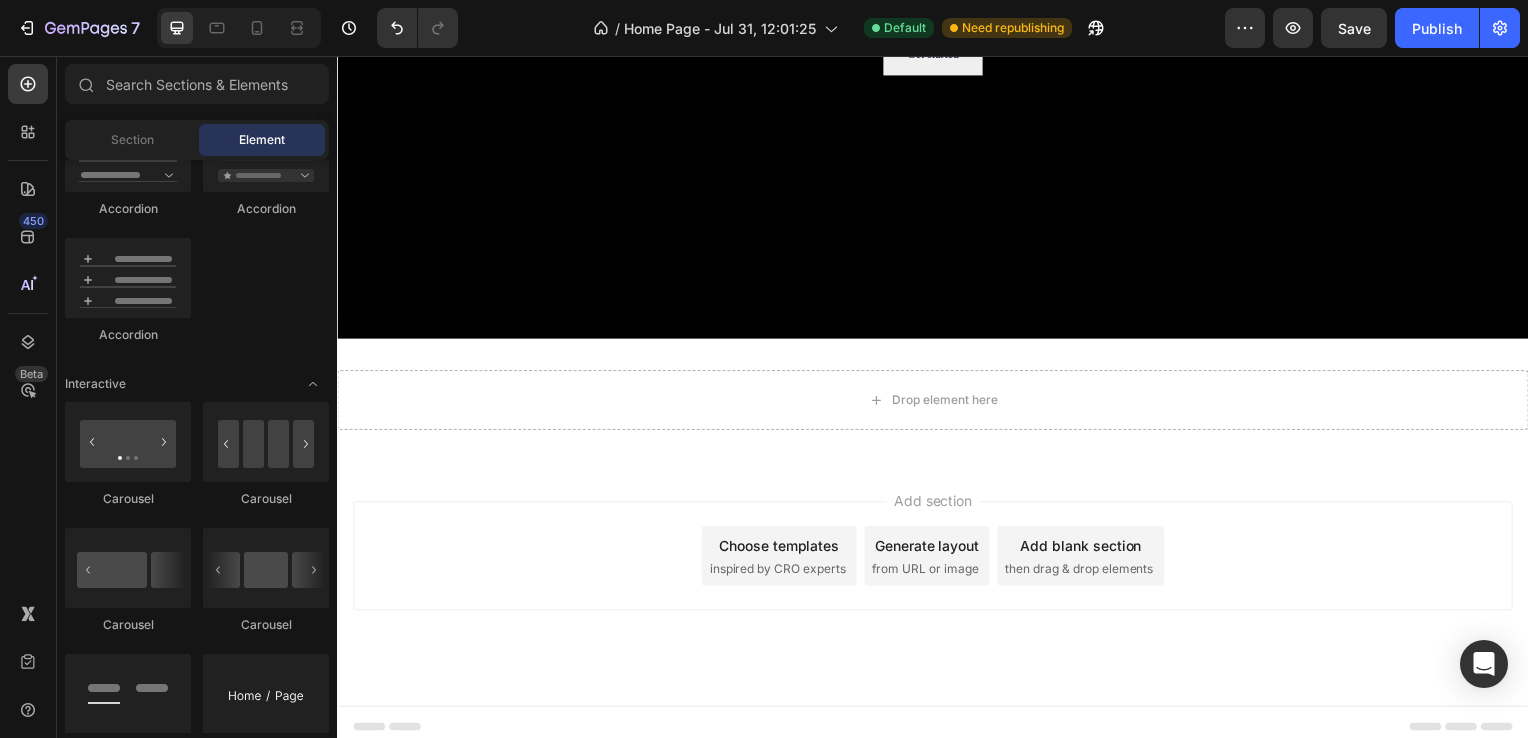 drag, startPoint x: 933, startPoint y: 452, endPoint x: 929, endPoint y: 490, distance: 38.209946 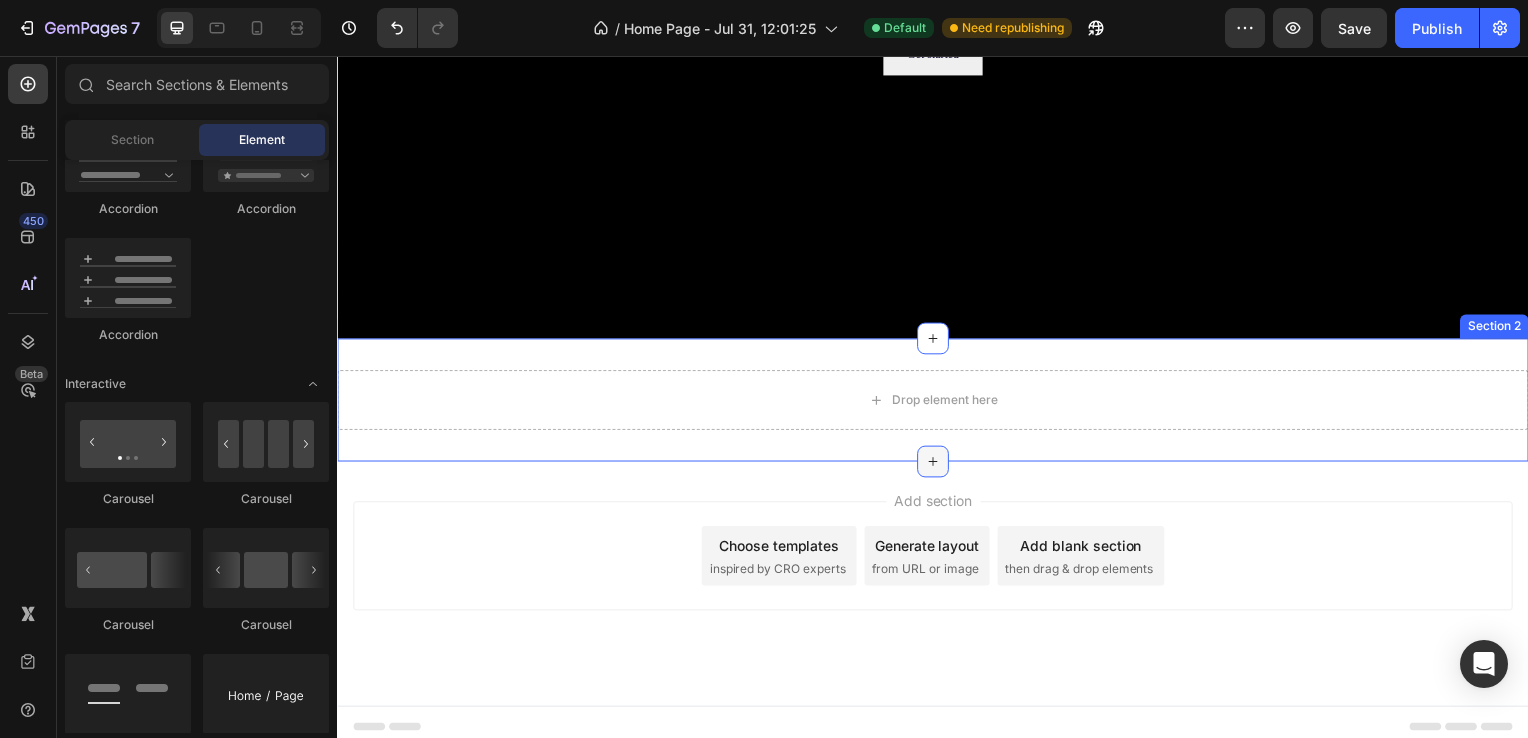 click 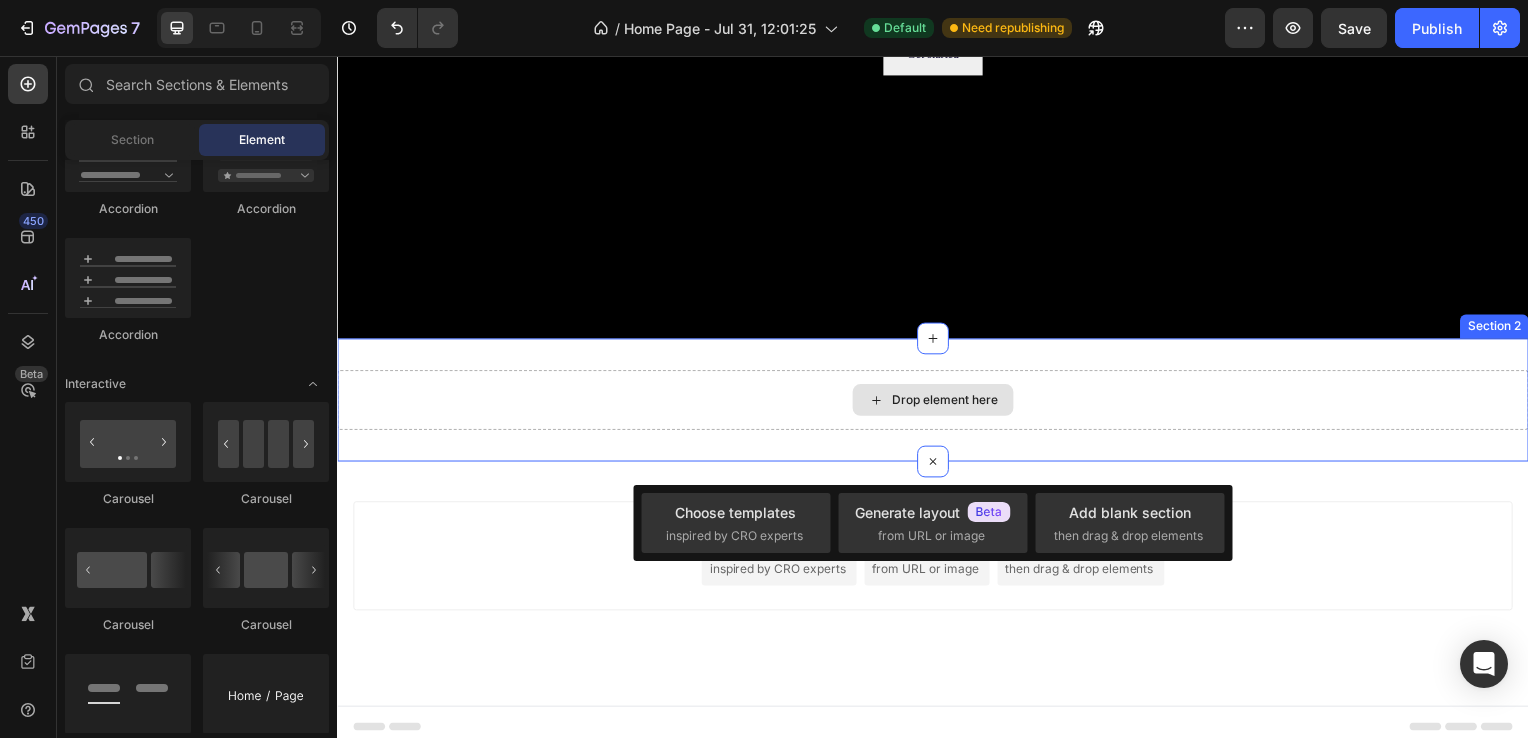 click on "Drop element here" at bounding box center (937, 403) 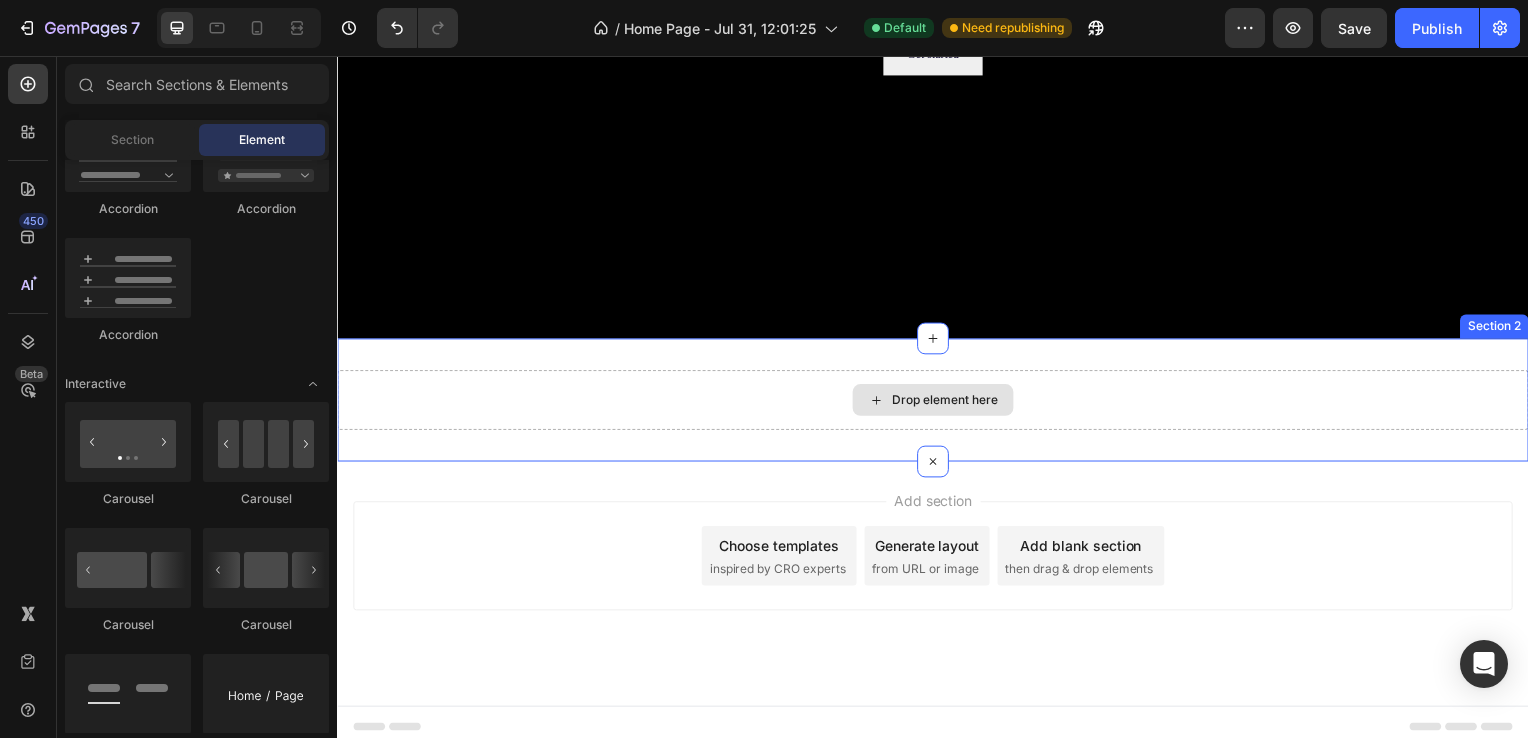 click on "Drop element here" at bounding box center (949, 403) 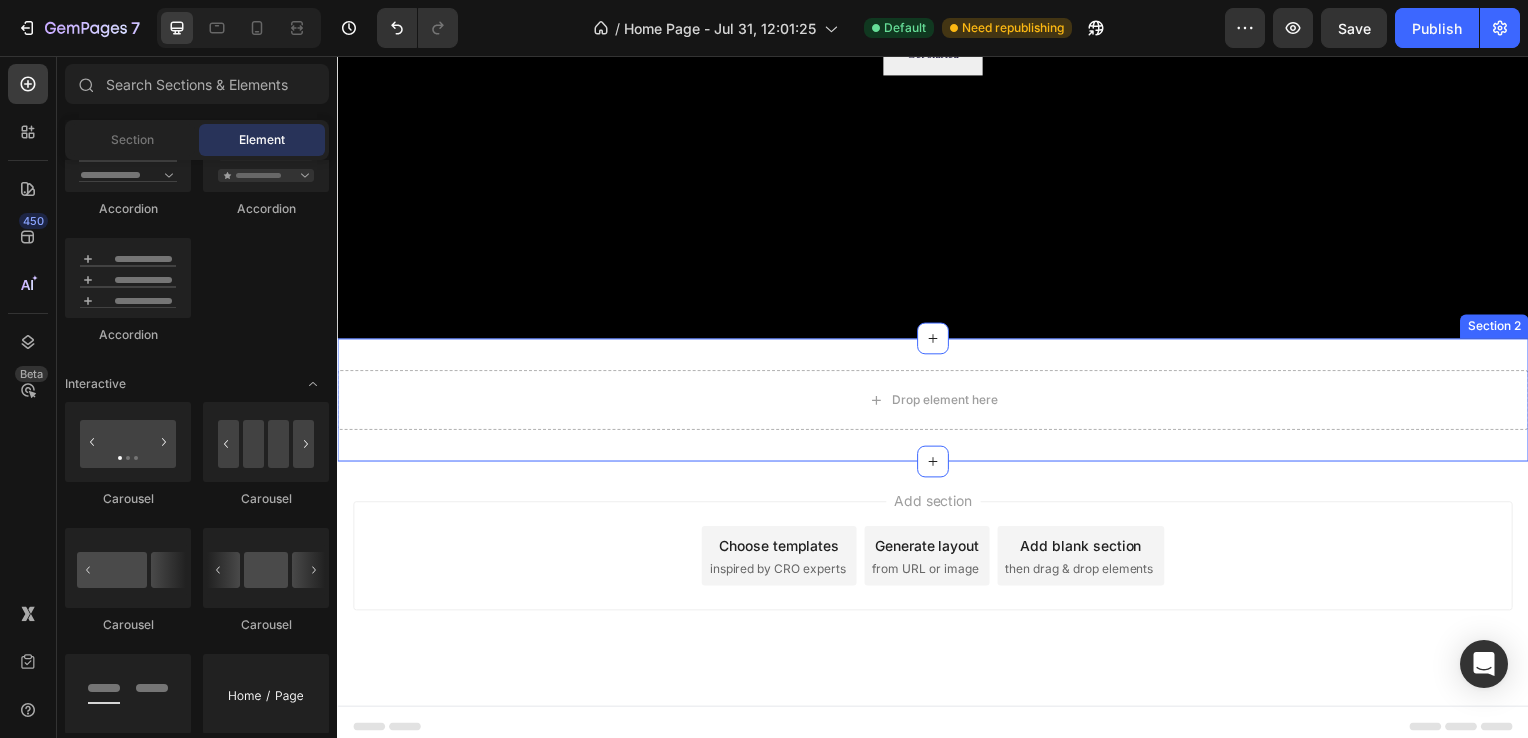click on "Drop element here Section 2" at bounding box center (937, 403) 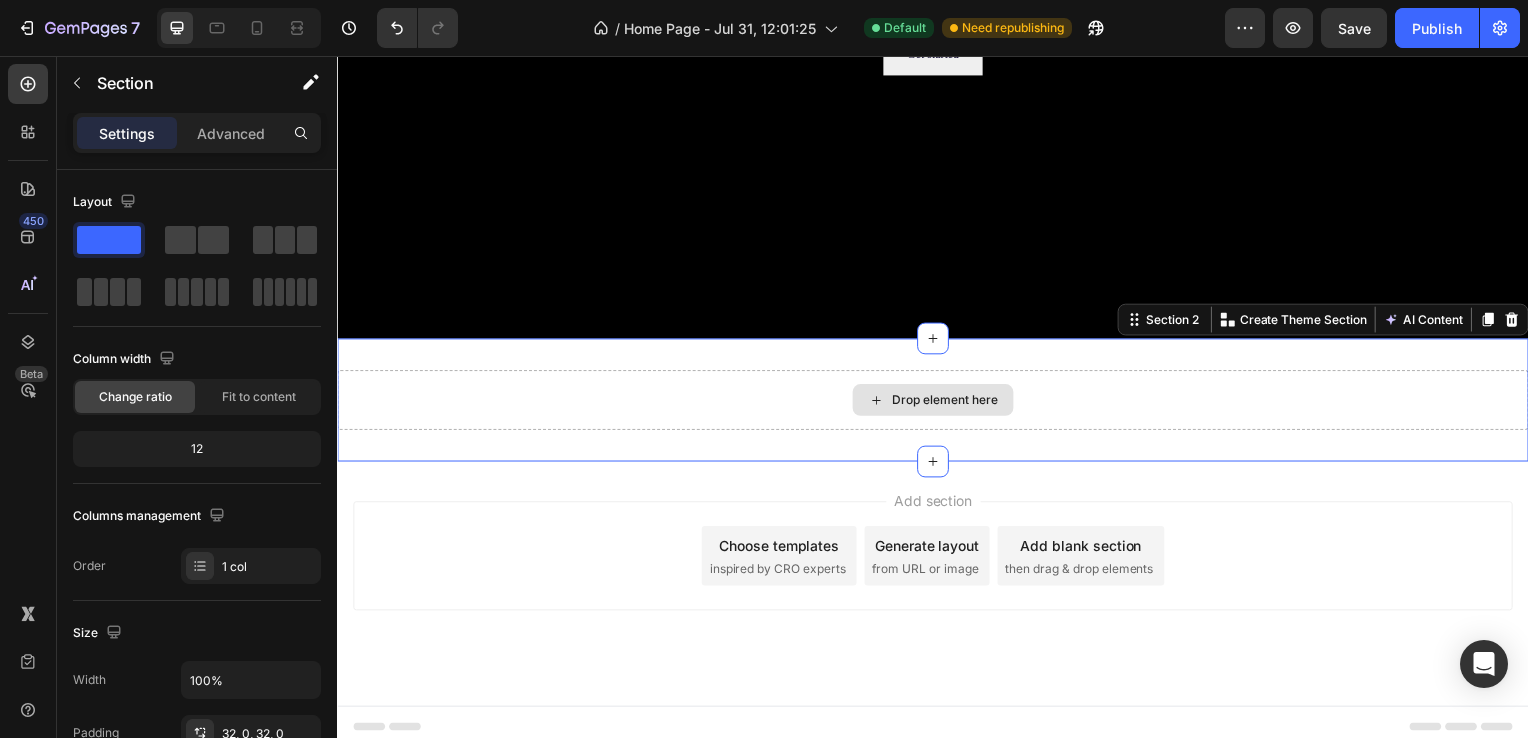 click 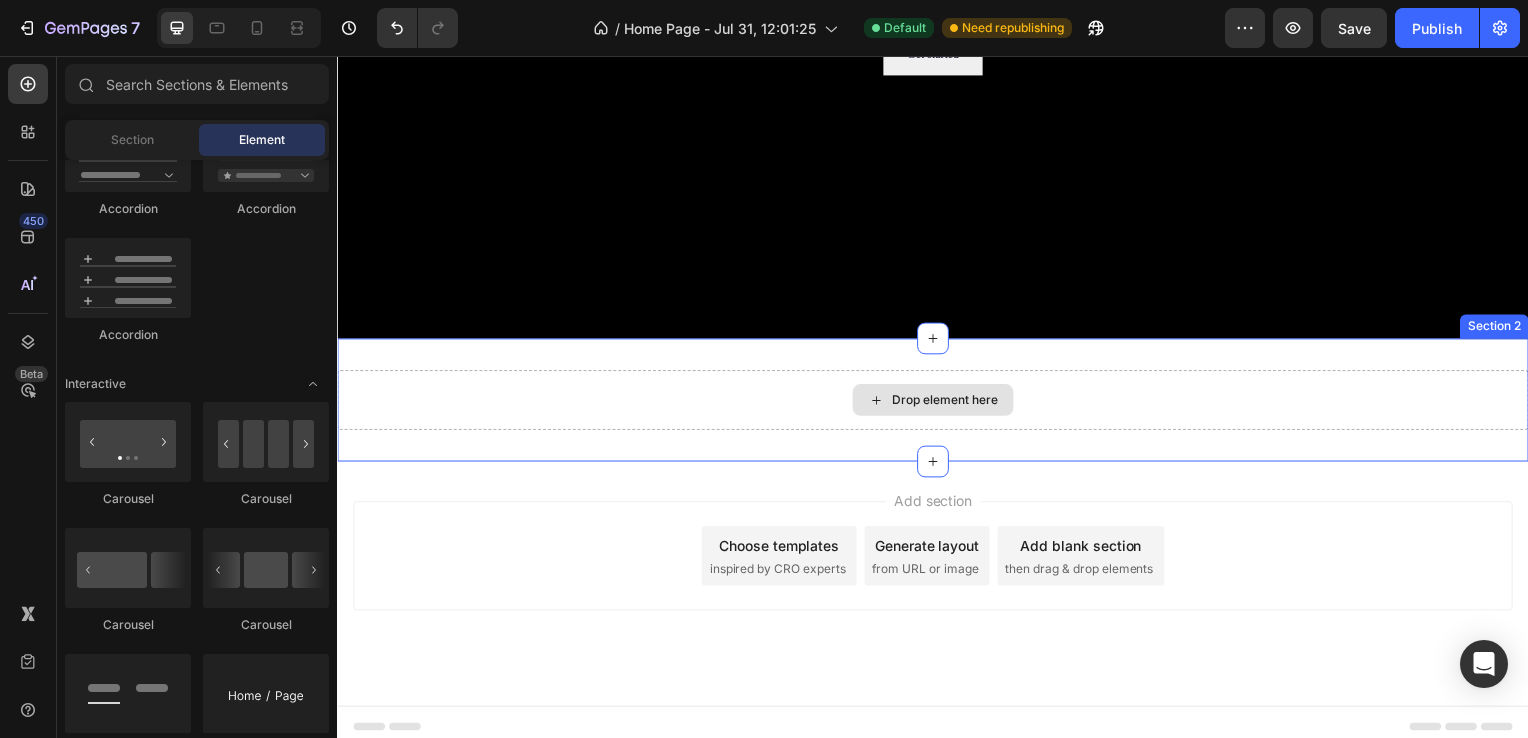click 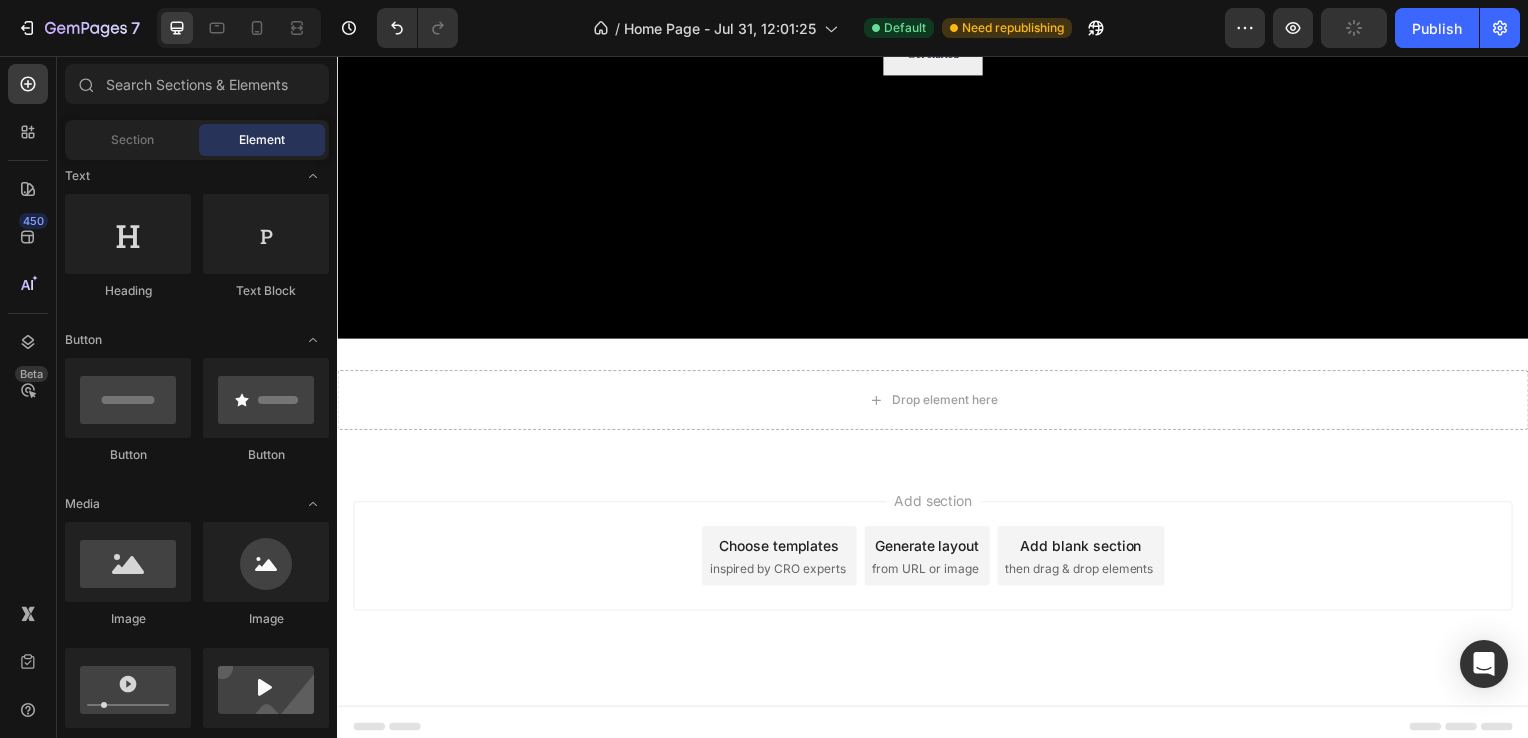 scroll, scrollTop: 0, scrollLeft: 0, axis: both 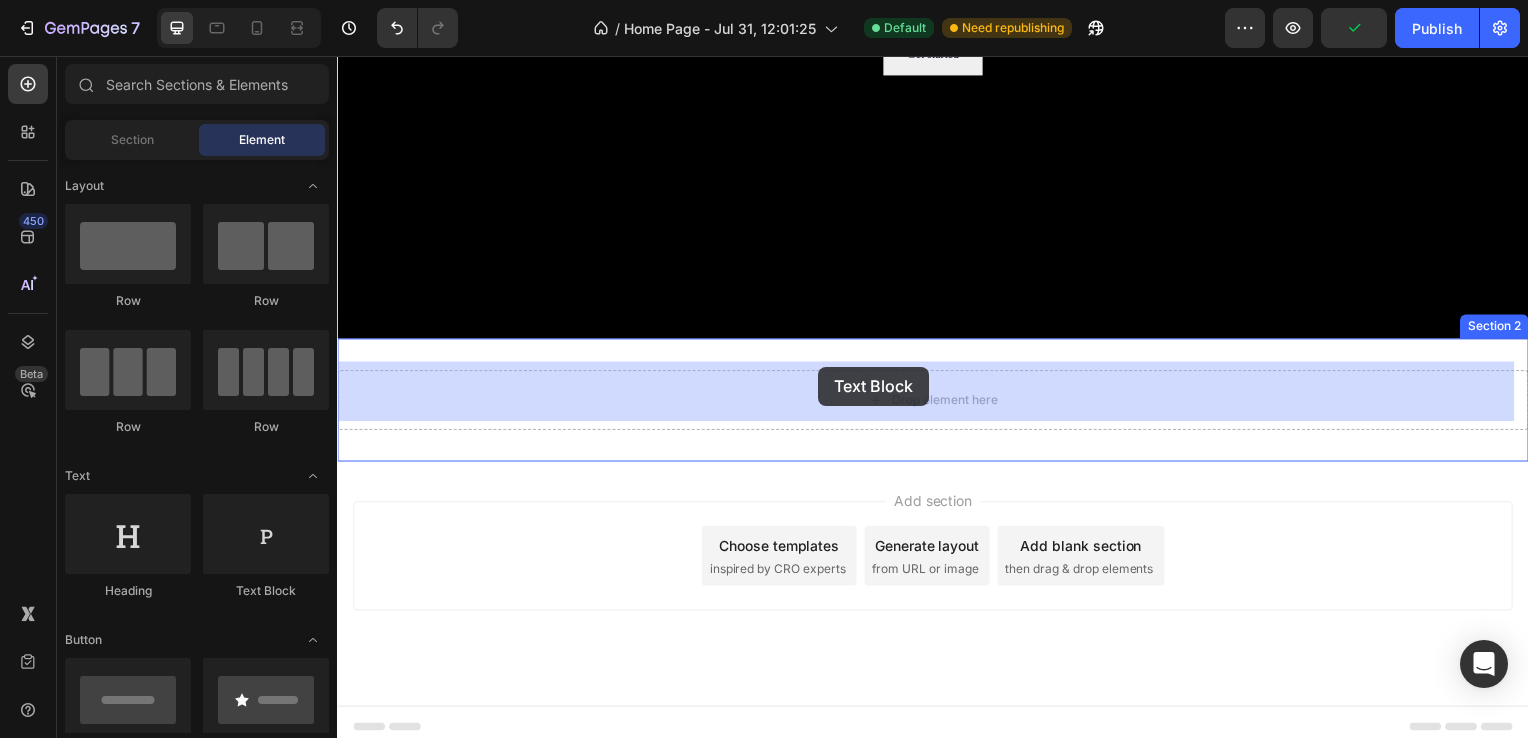 drag, startPoint x: 621, startPoint y: 586, endPoint x: 822, endPoint y: 369, distance: 295.78708 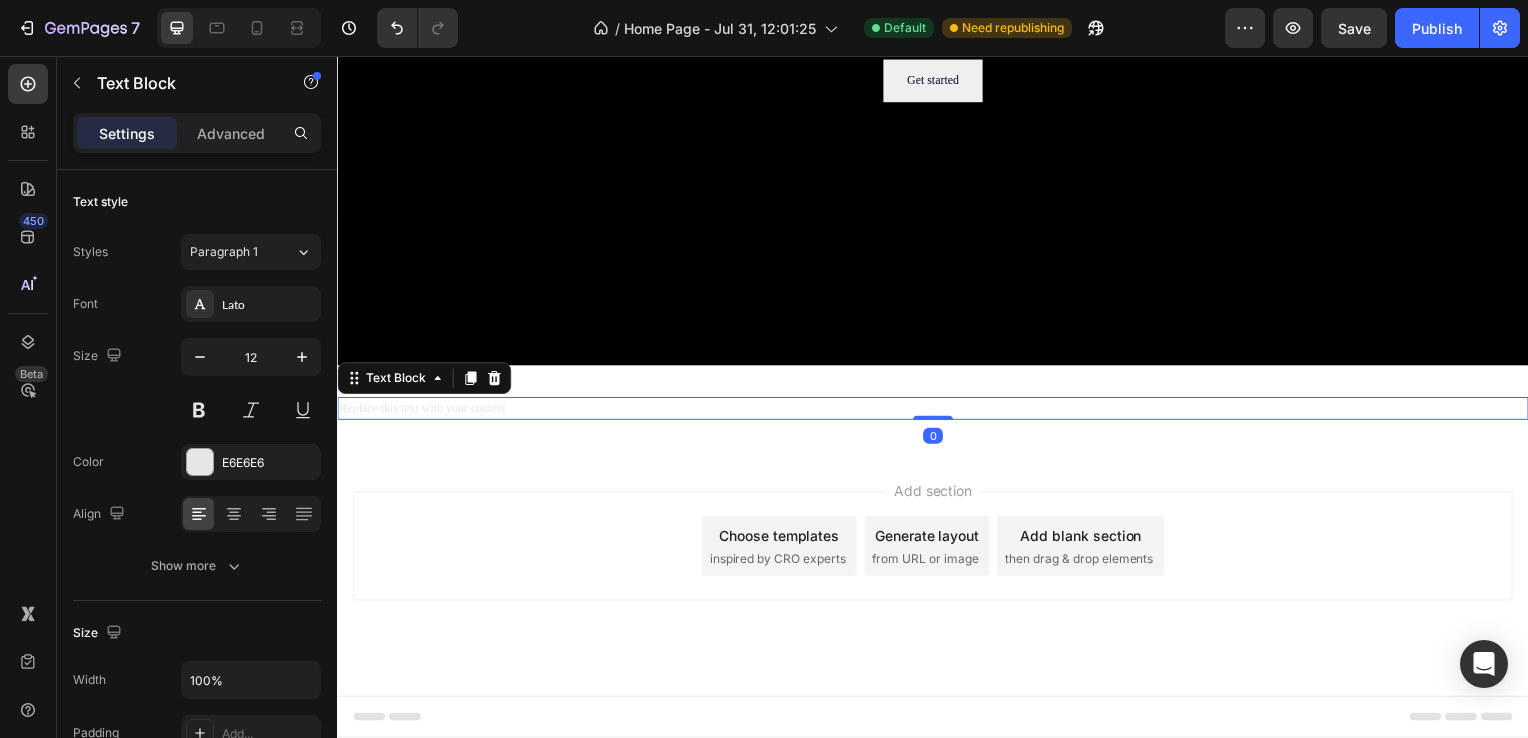 scroll, scrollTop: 394, scrollLeft: 0, axis: vertical 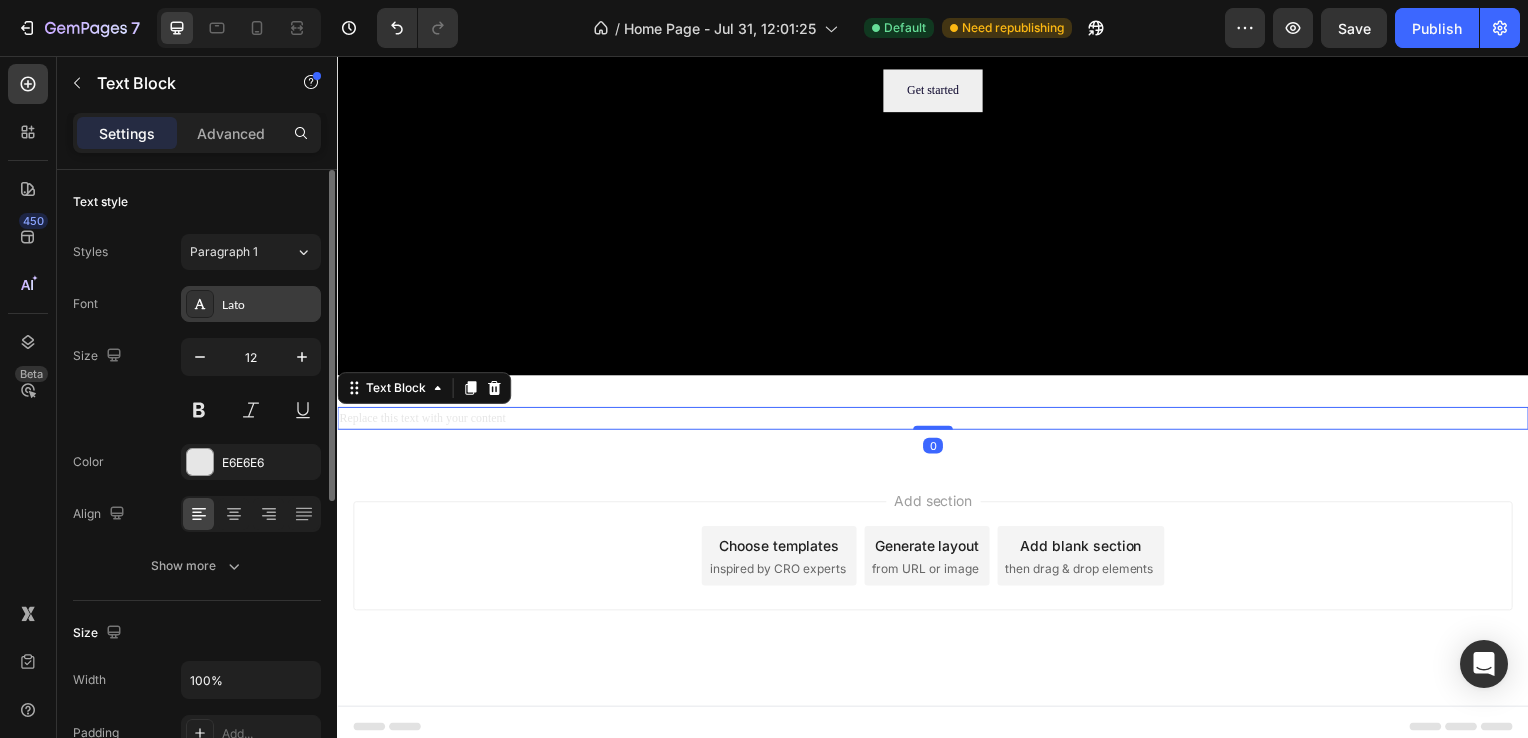 click on "Lato" at bounding box center (269, 305) 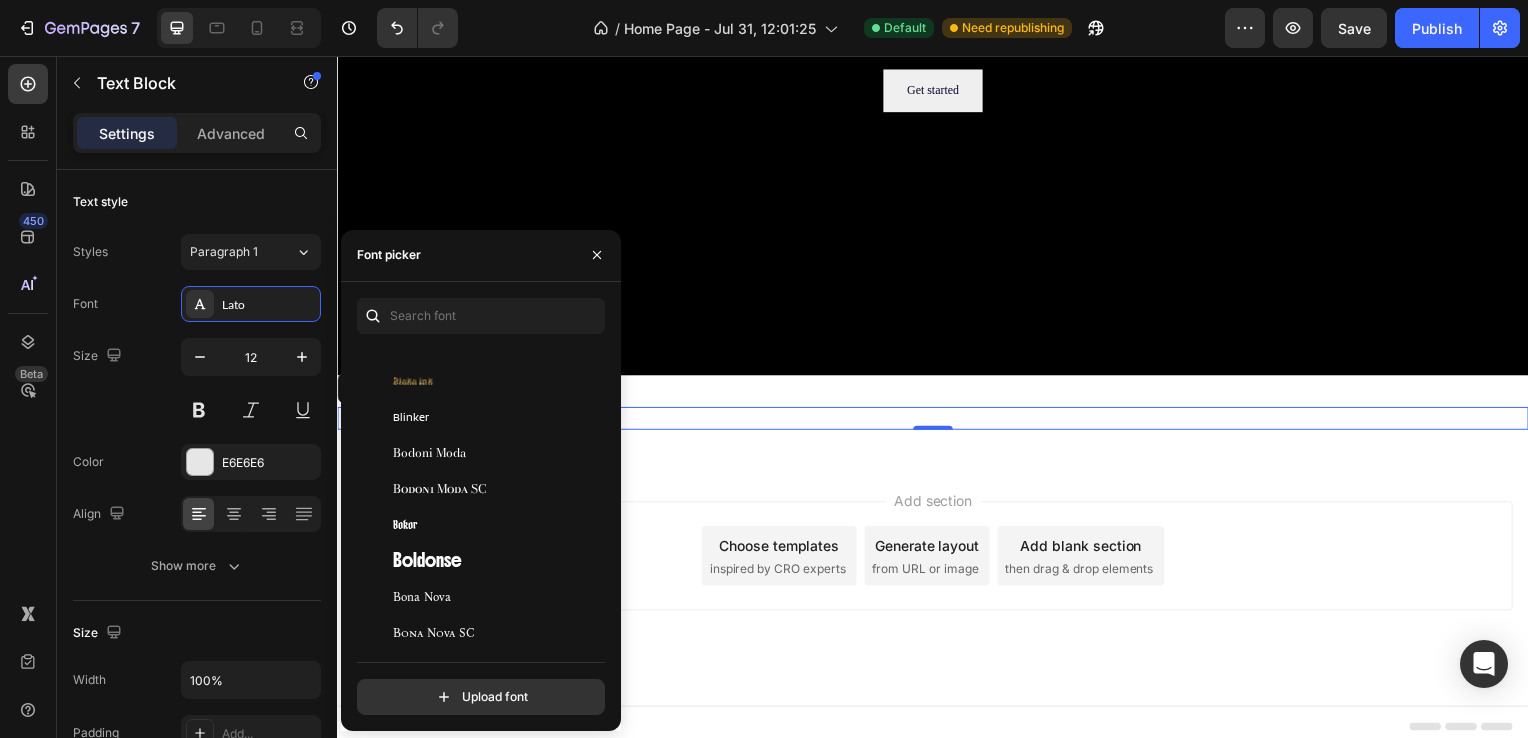 scroll, scrollTop: 8100, scrollLeft: 0, axis: vertical 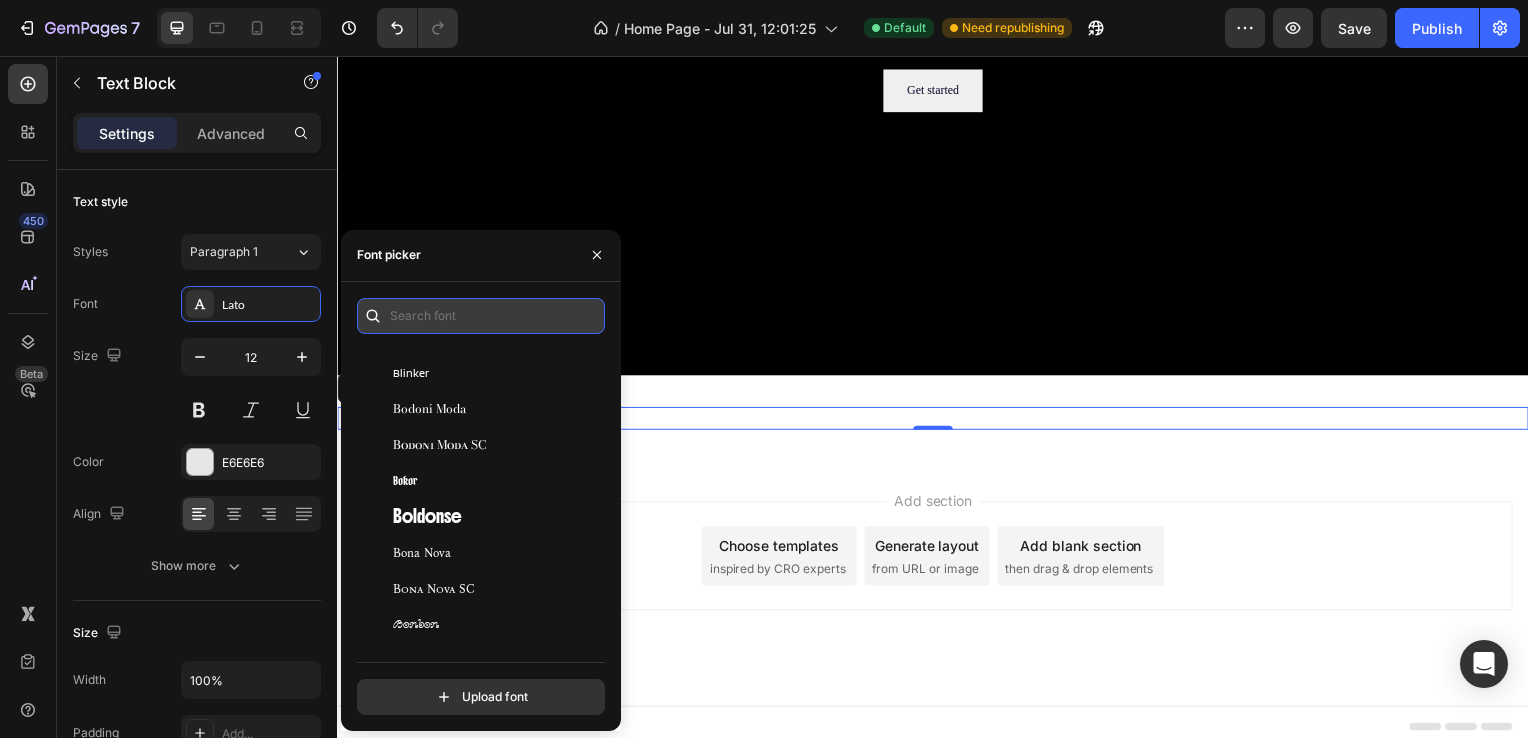 click at bounding box center (481, 316) 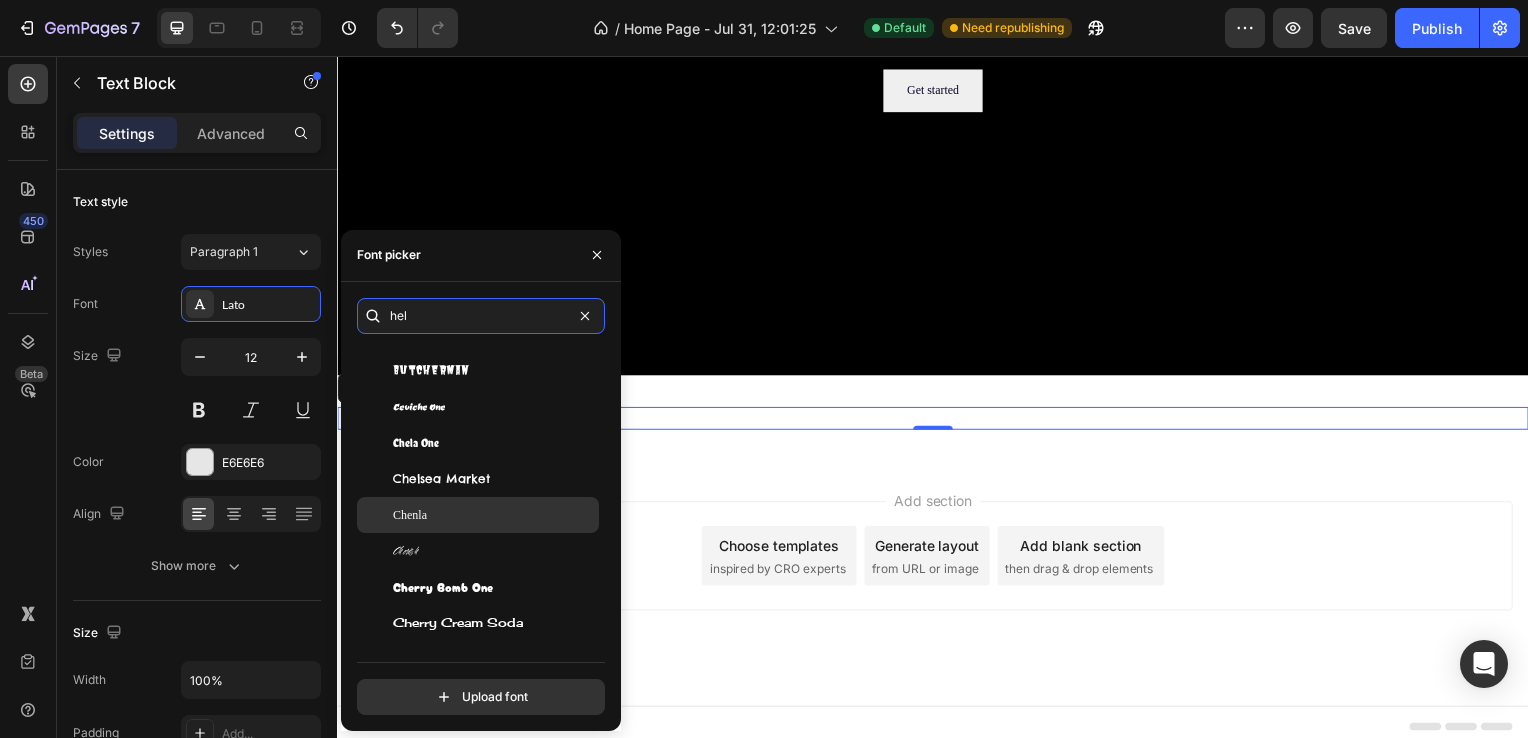 scroll, scrollTop: 0, scrollLeft: 0, axis: both 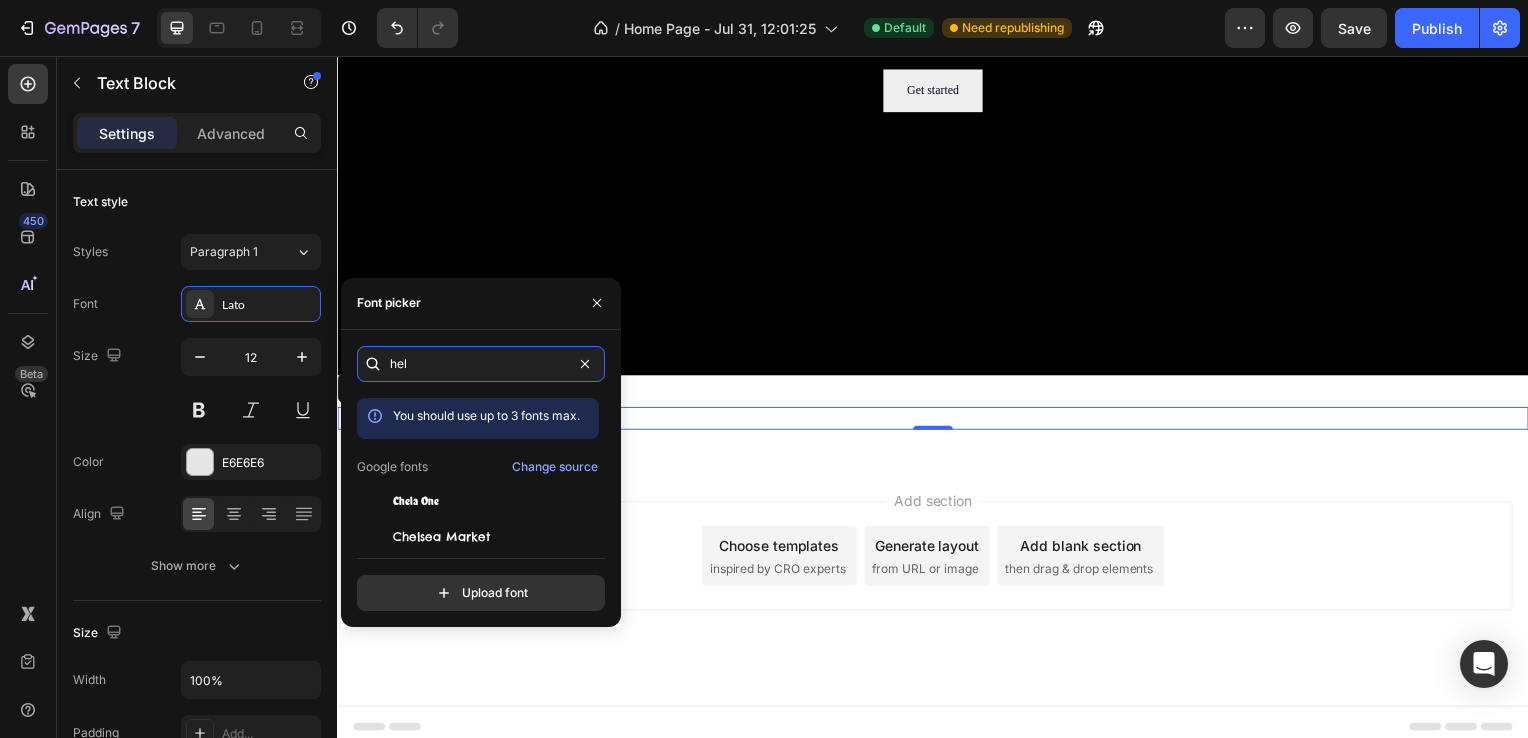 type on "helv" 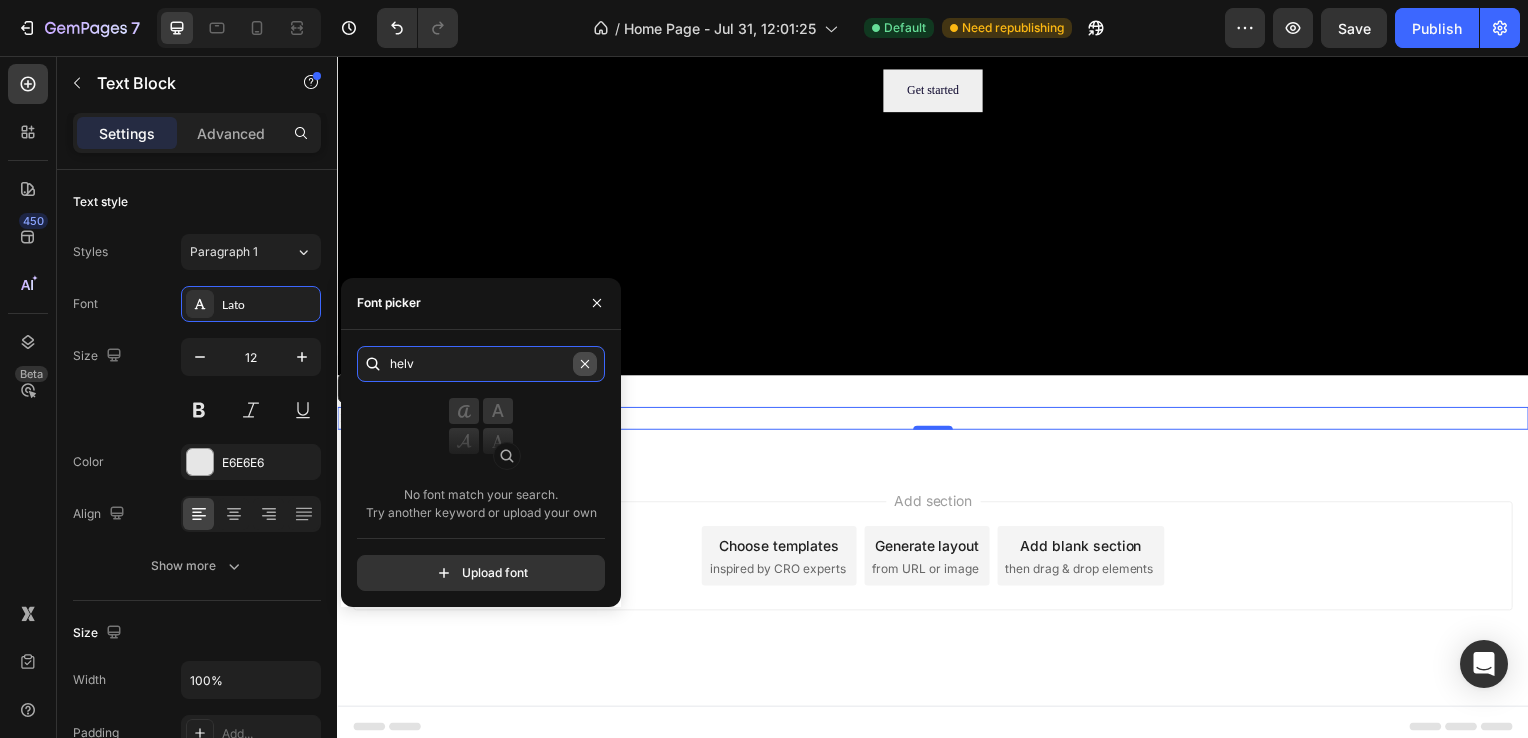 type 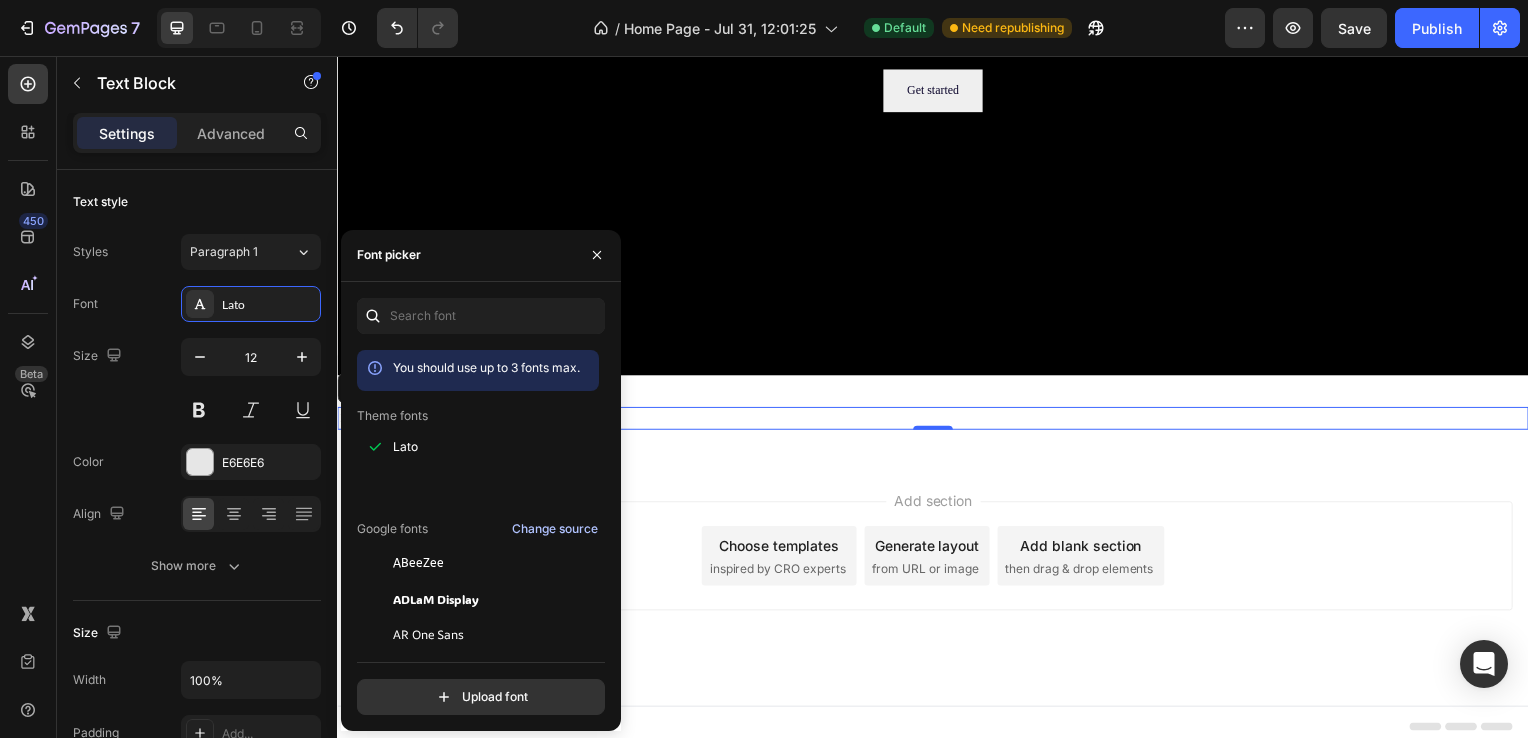 click on "Change source" at bounding box center [555, 529] 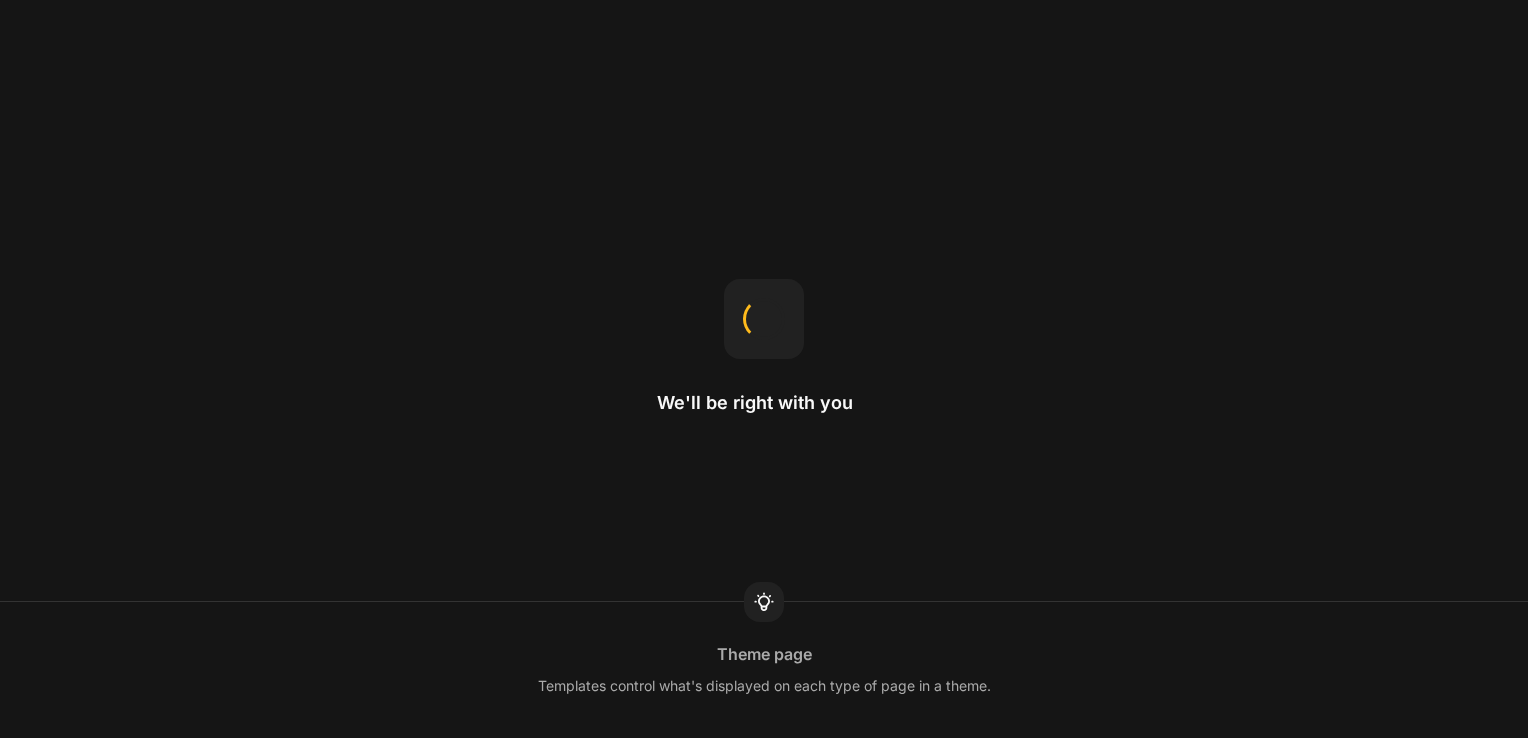 scroll, scrollTop: 0, scrollLeft: 0, axis: both 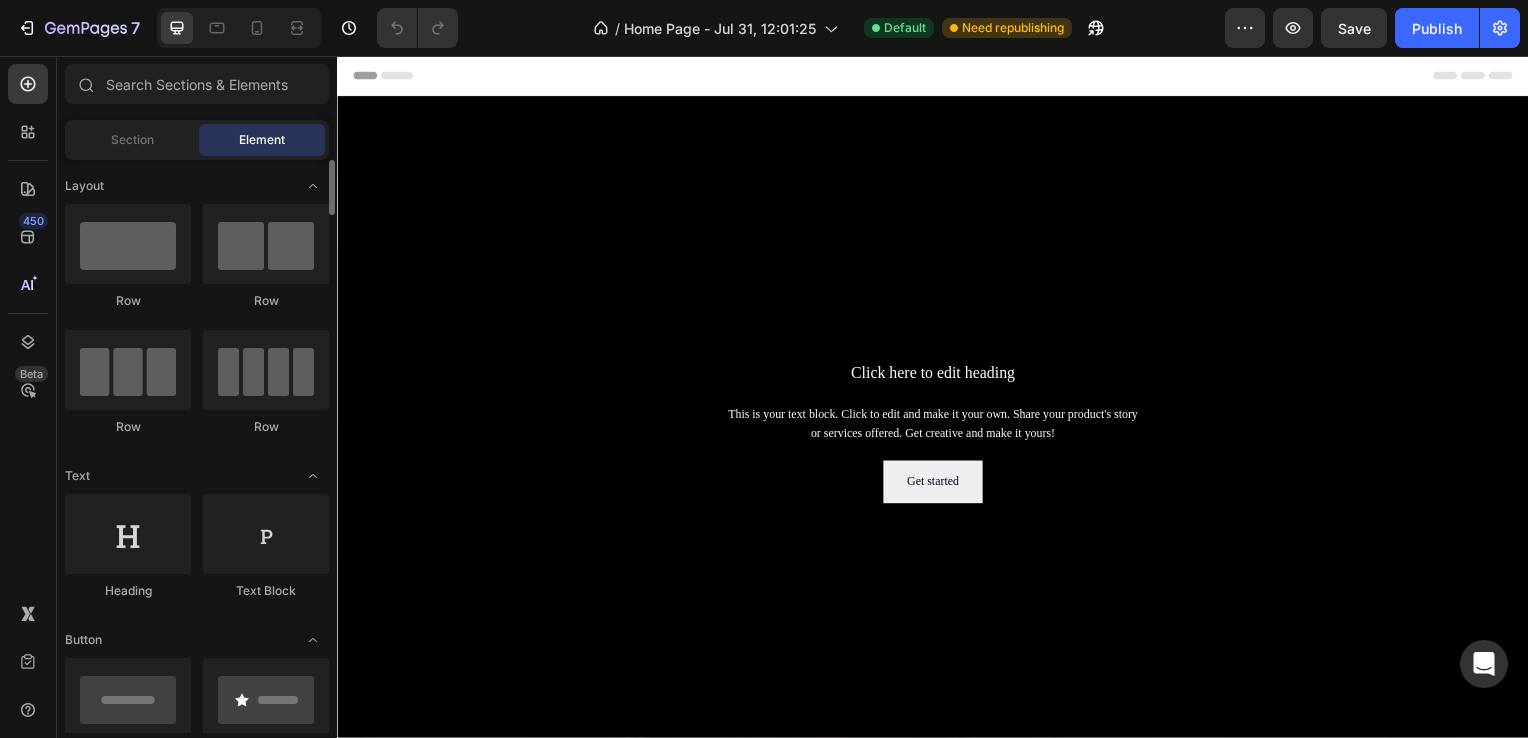 click on "Text Block" 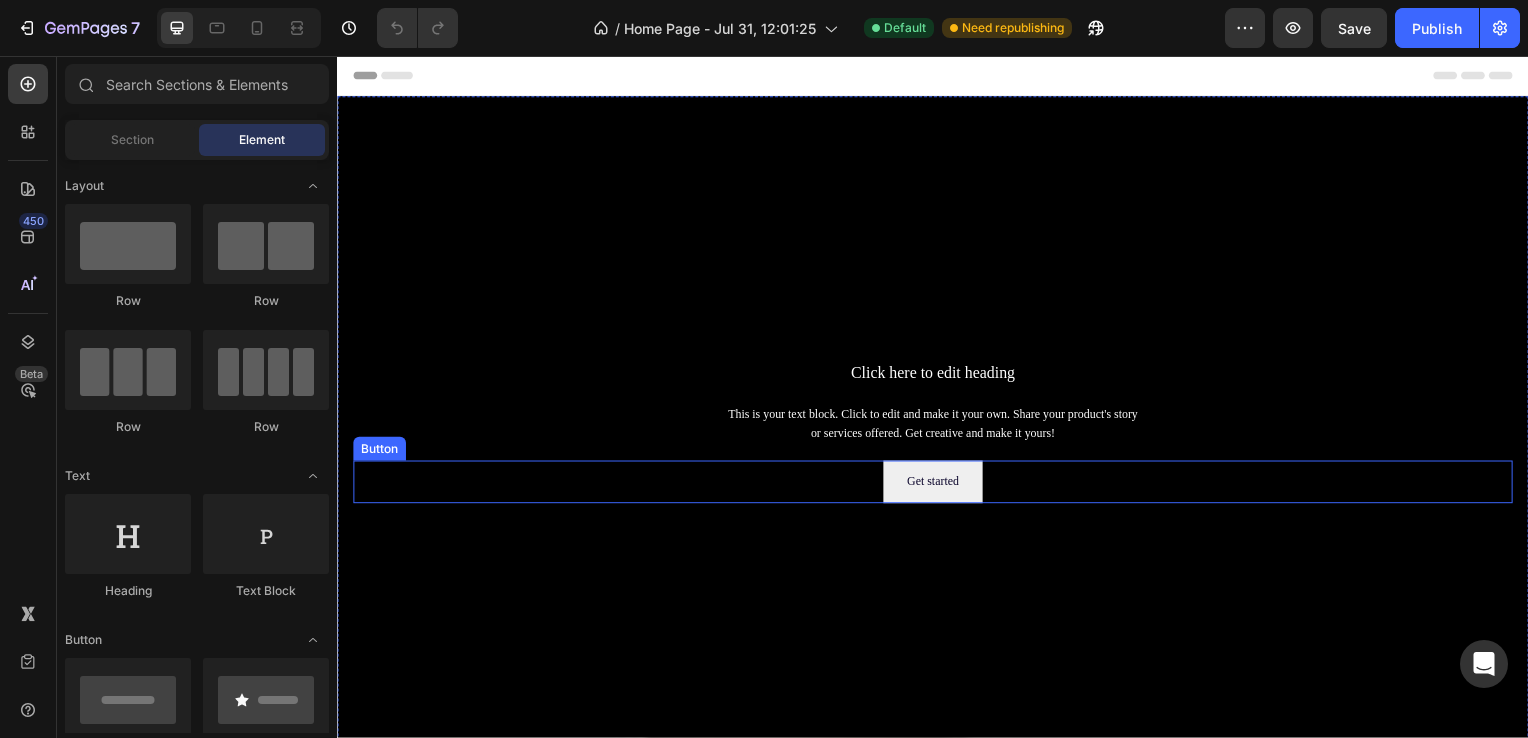 scroll, scrollTop: 394, scrollLeft: 0, axis: vertical 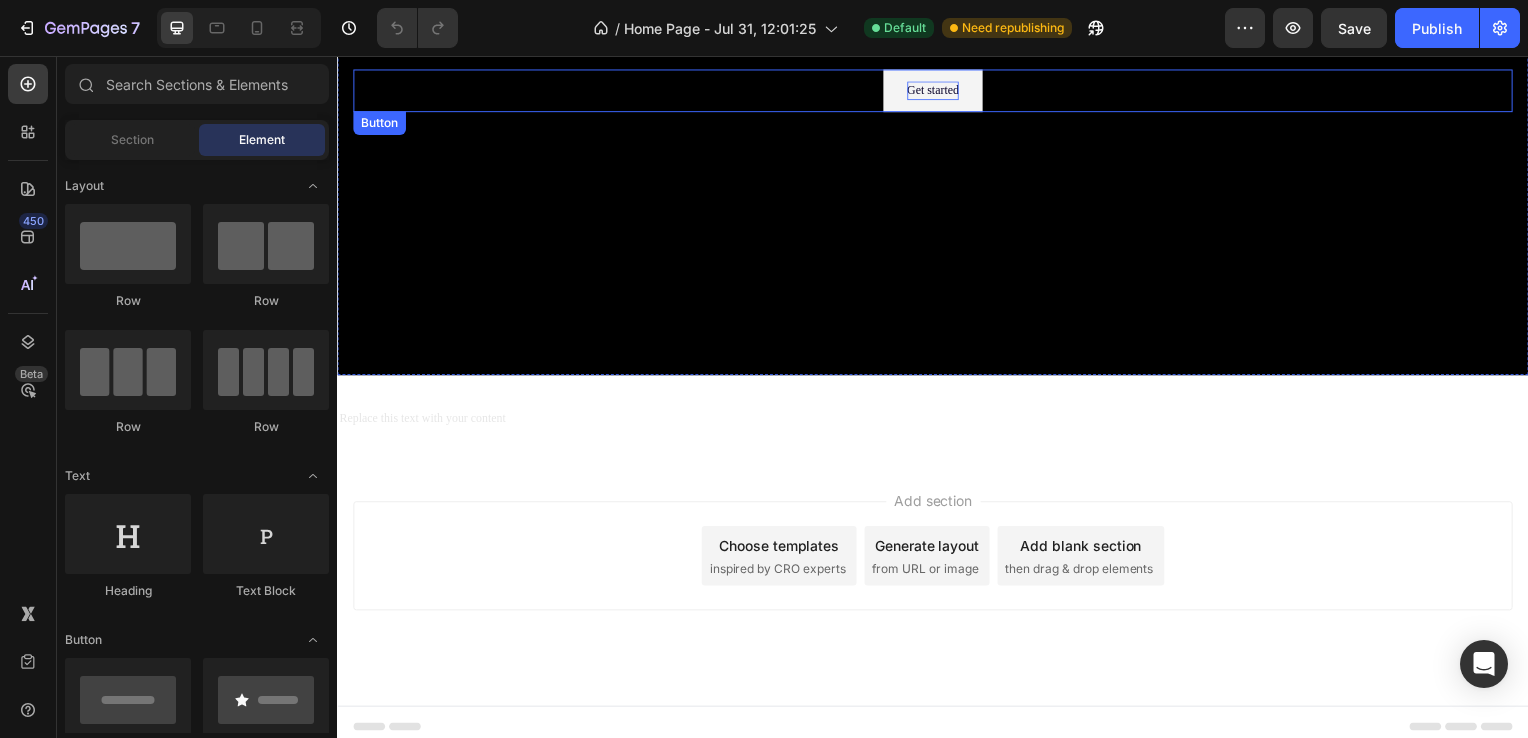 click on "Get started" at bounding box center [937, 91] 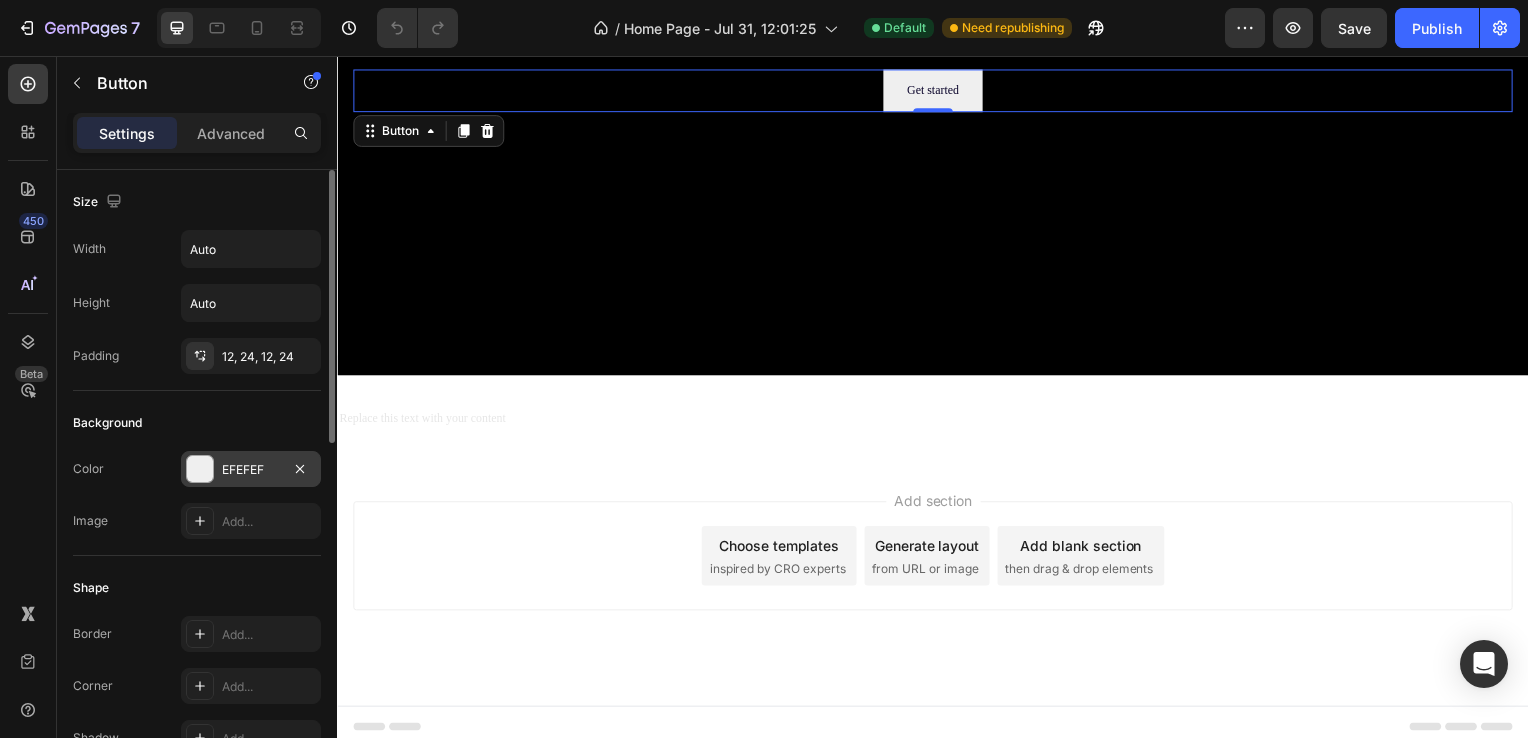 scroll, scrollTop: 200, scrollLeft: 0, axis: vertical 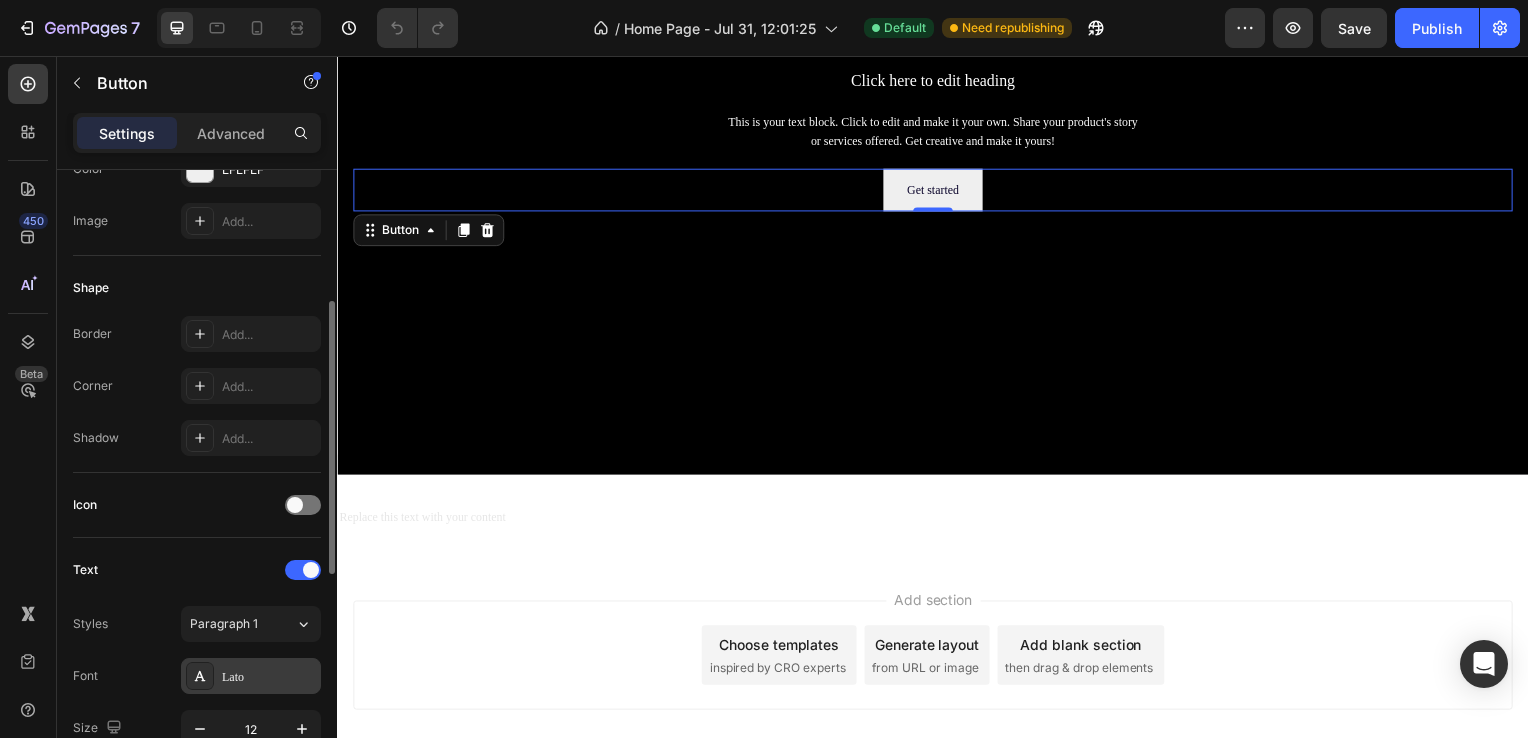 click on "Lato" at bounding box center [269, 677] 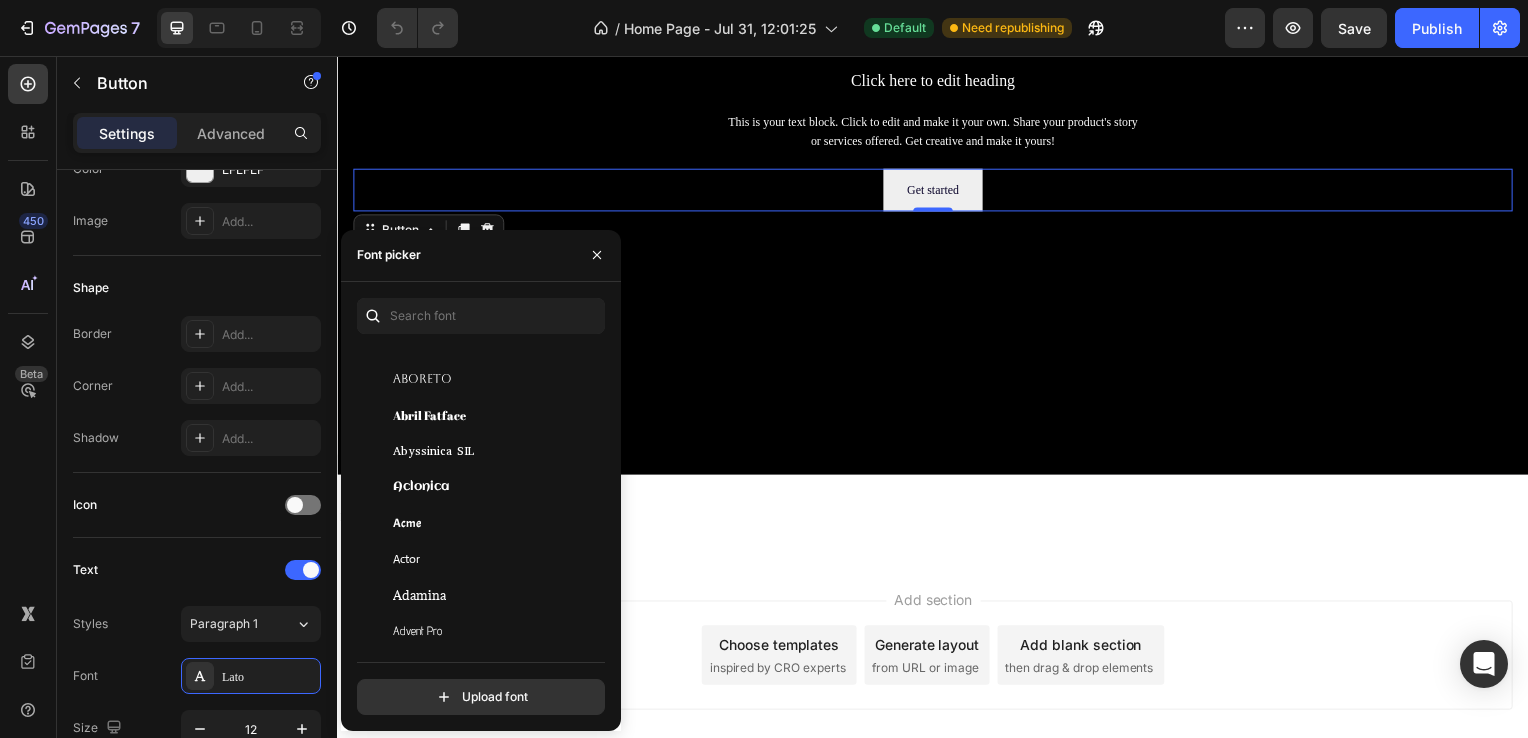 scroll, scrollTop: 400, scrollLeft: 0, axis: vertical 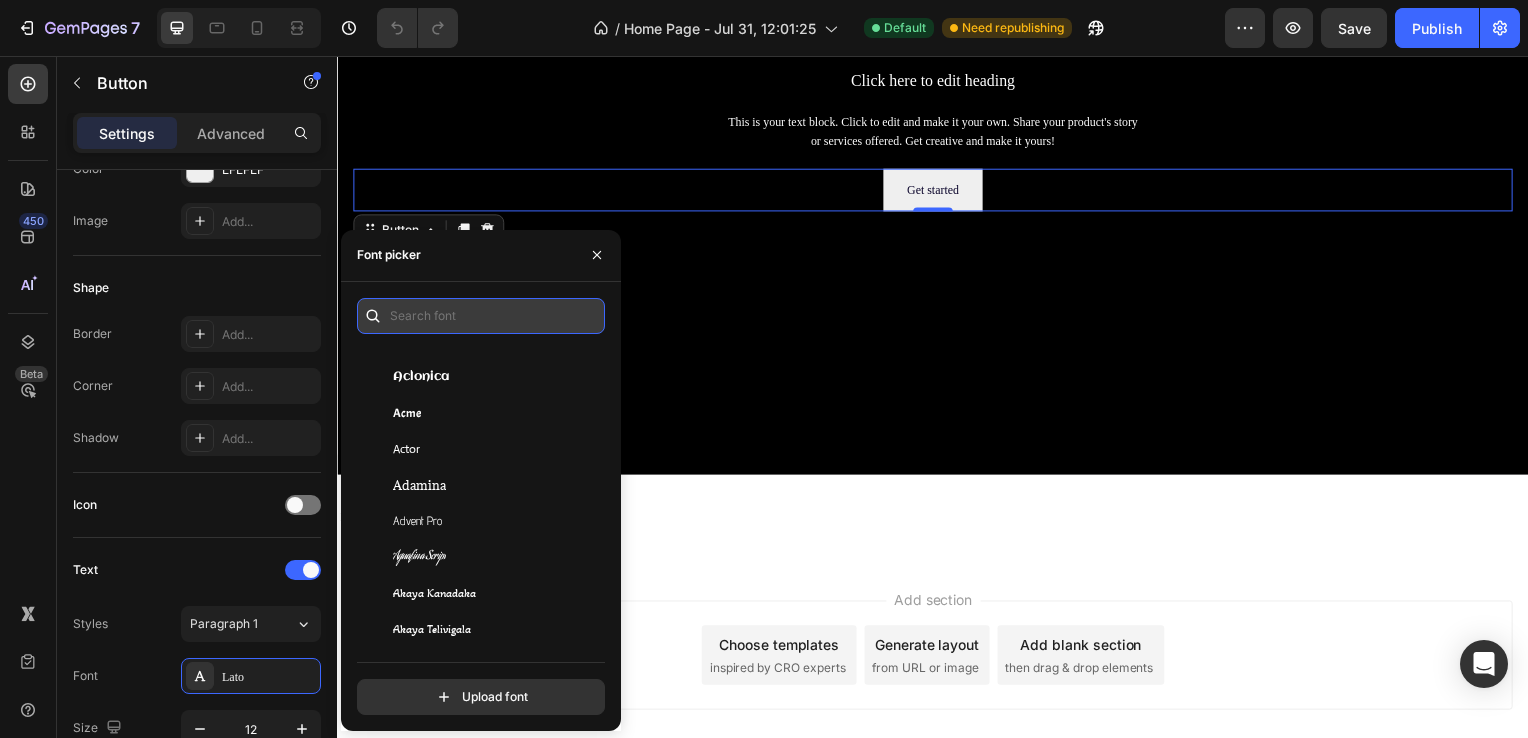 click at bounding box center [481, 316] 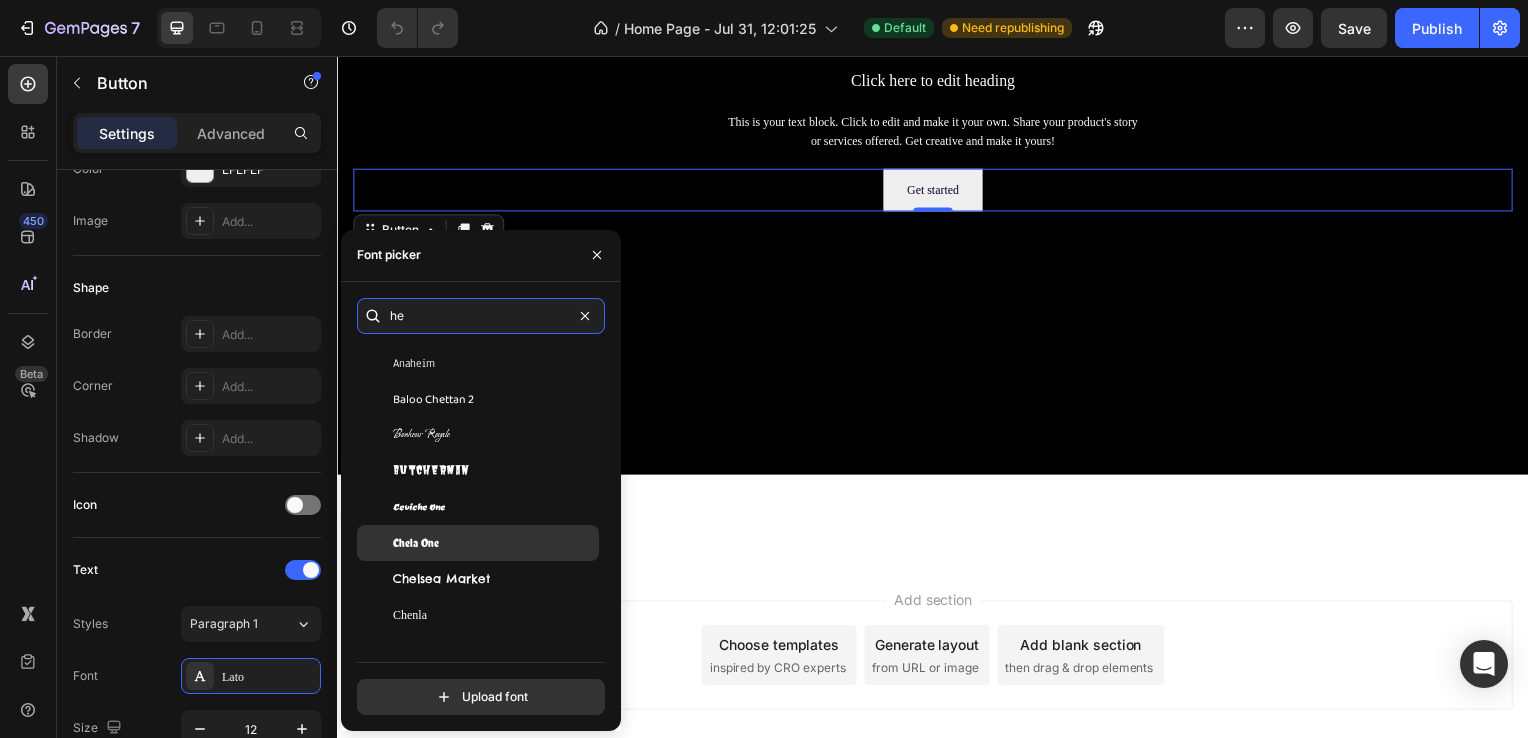 scroll, scrollTop: 300, scrollLeft: 0, axis: vertical 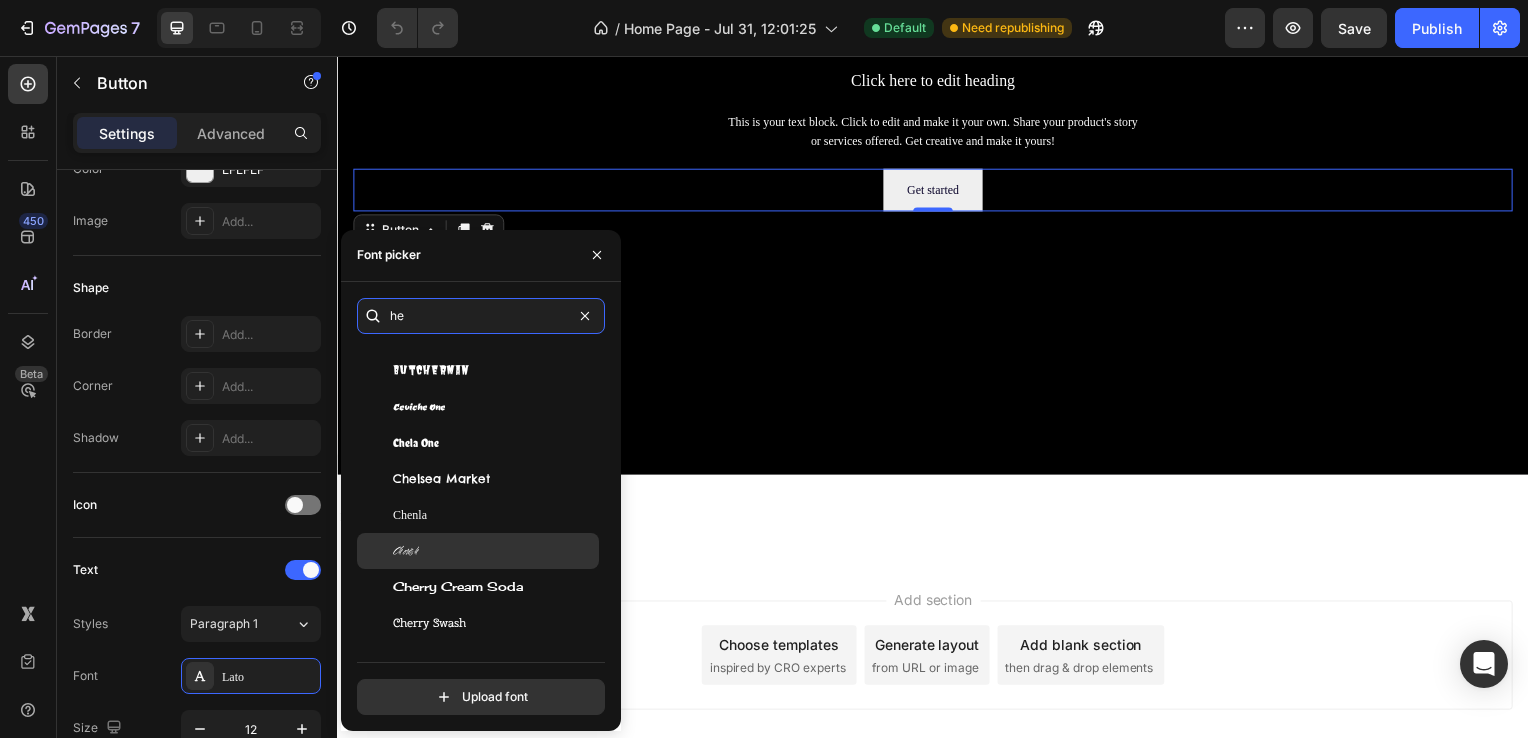 type on "hel" 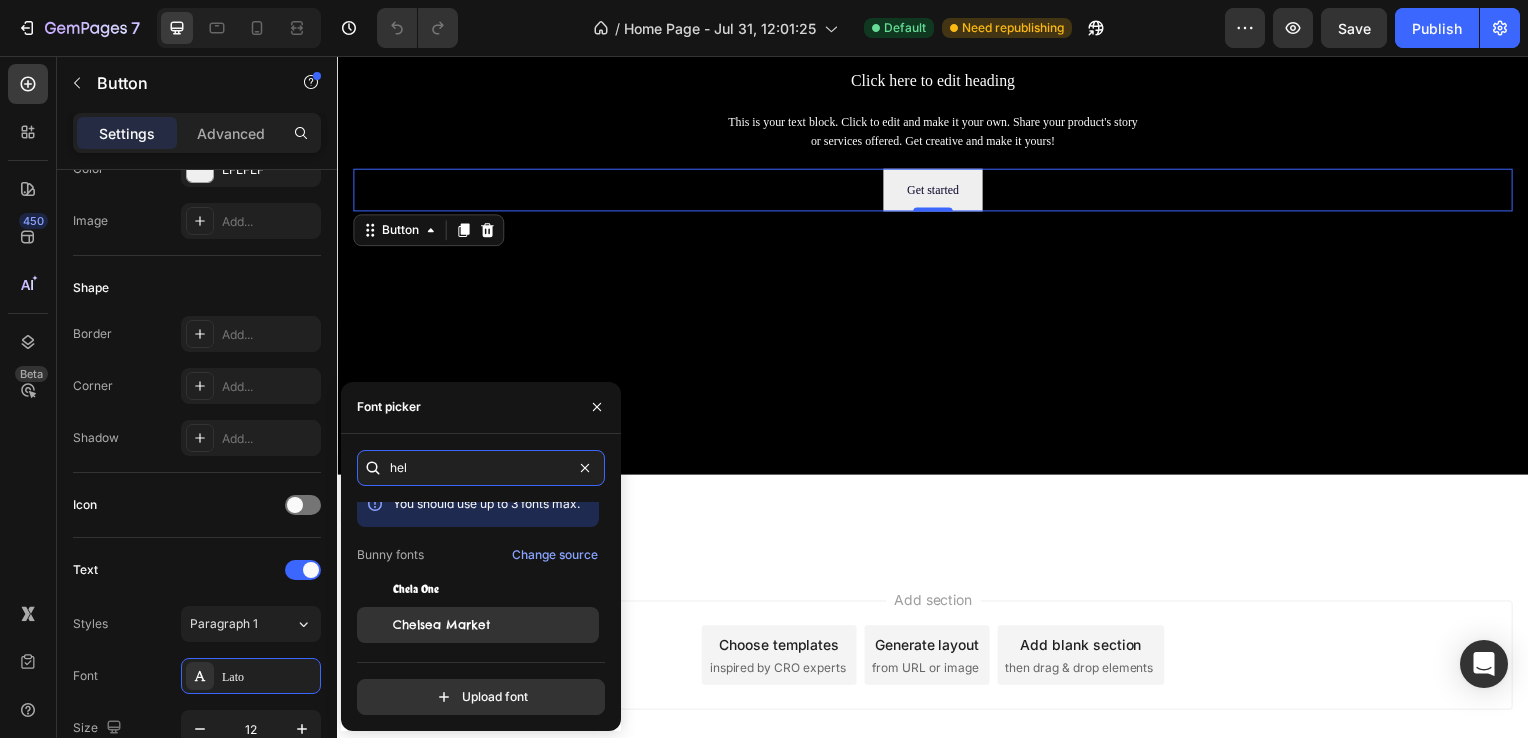 scroll, scrollTop: 0, scrollLeft: 0, axis: both 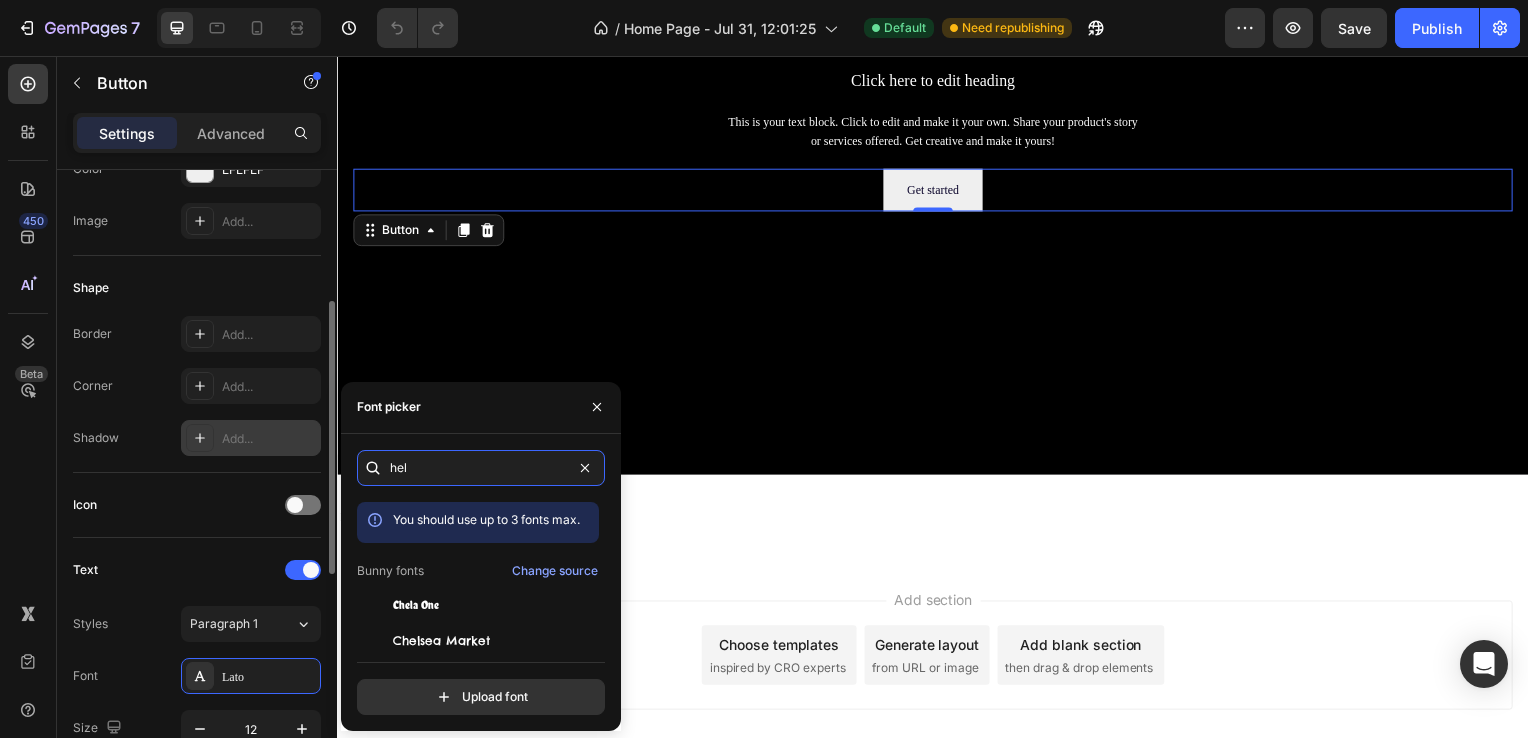 drag, startPoint x: 478, startPoint y: 469, endPoint x: 275, endPoint y: 438, distance: 205.35335 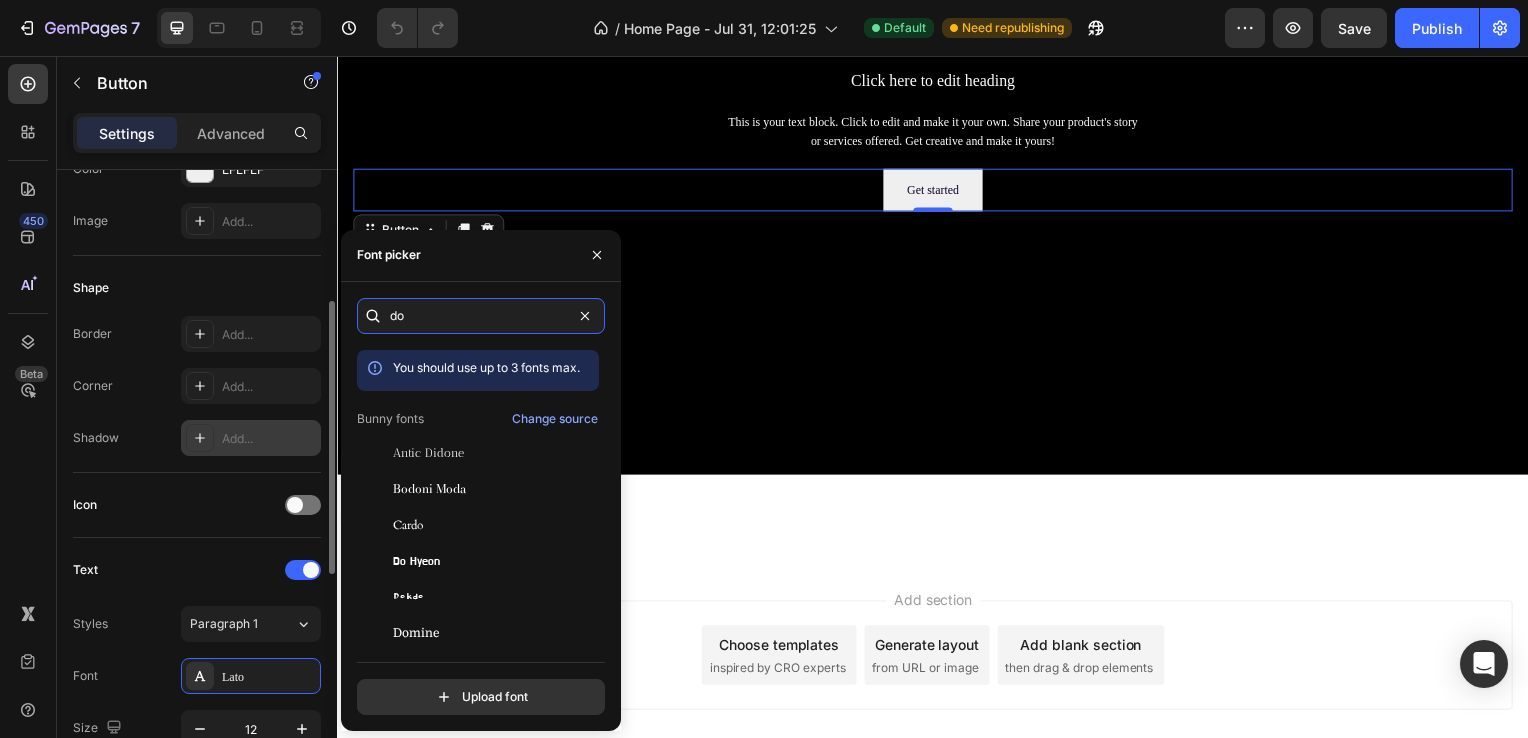 type on "d" 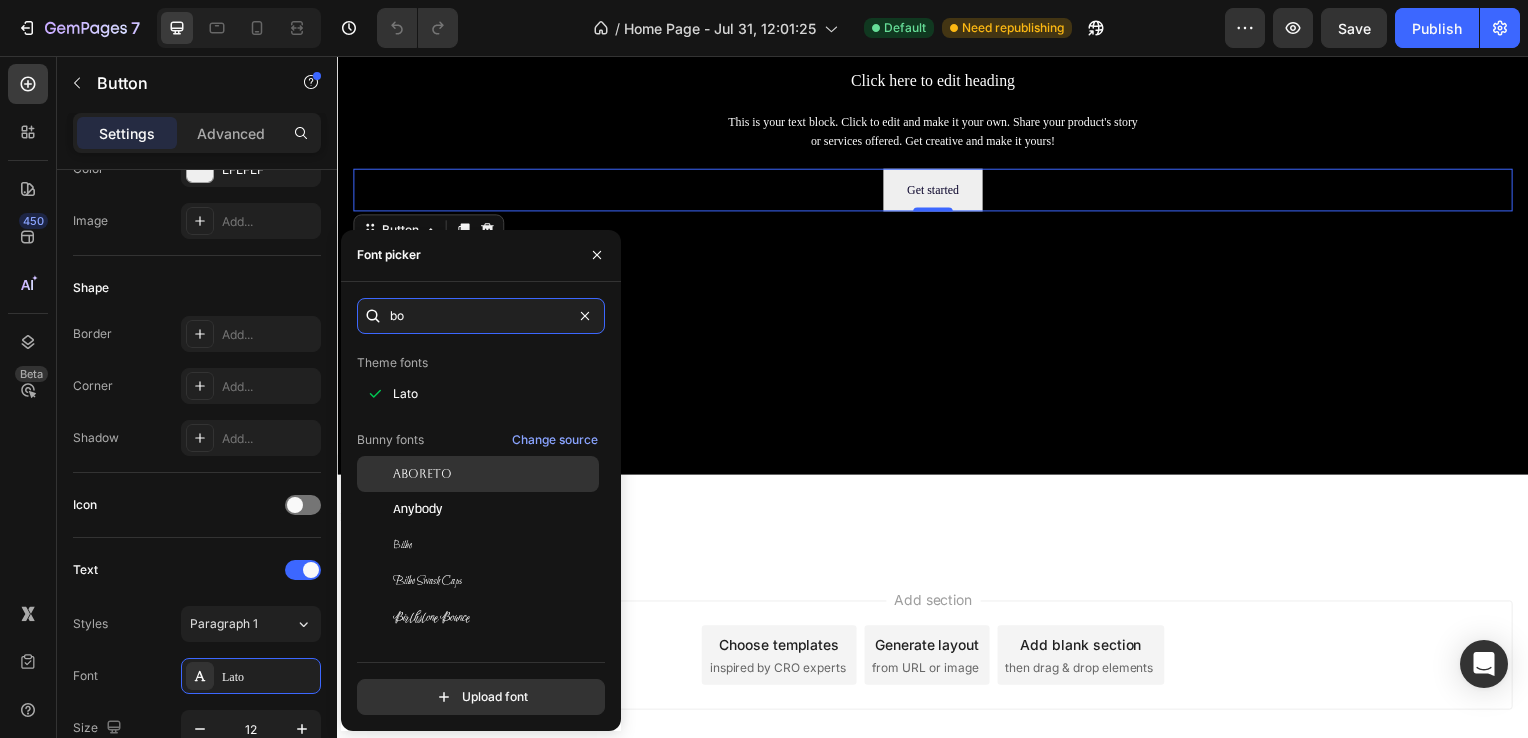 scroll, scrollTop: 200, scrollLeft: 0, axis: vertical 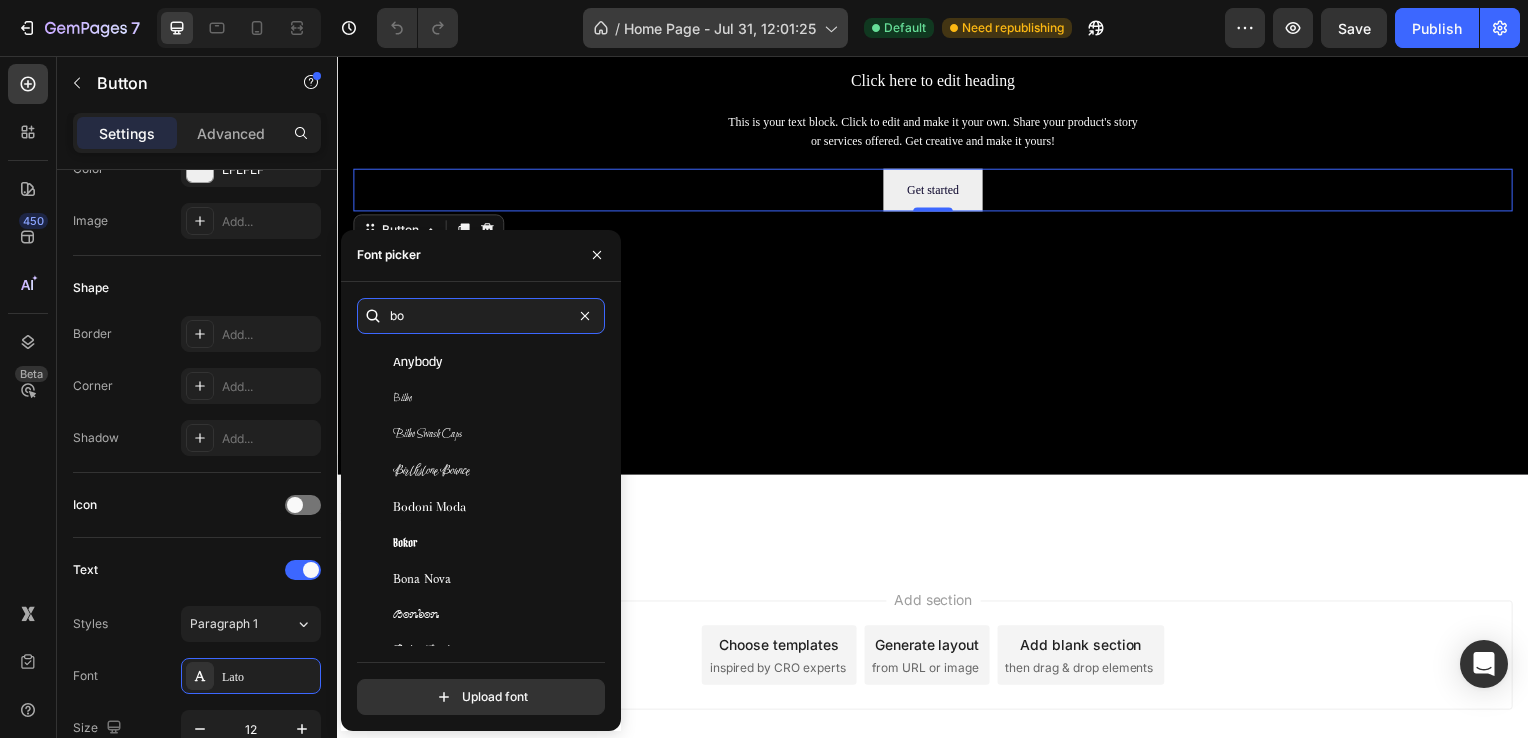 type on "bo" 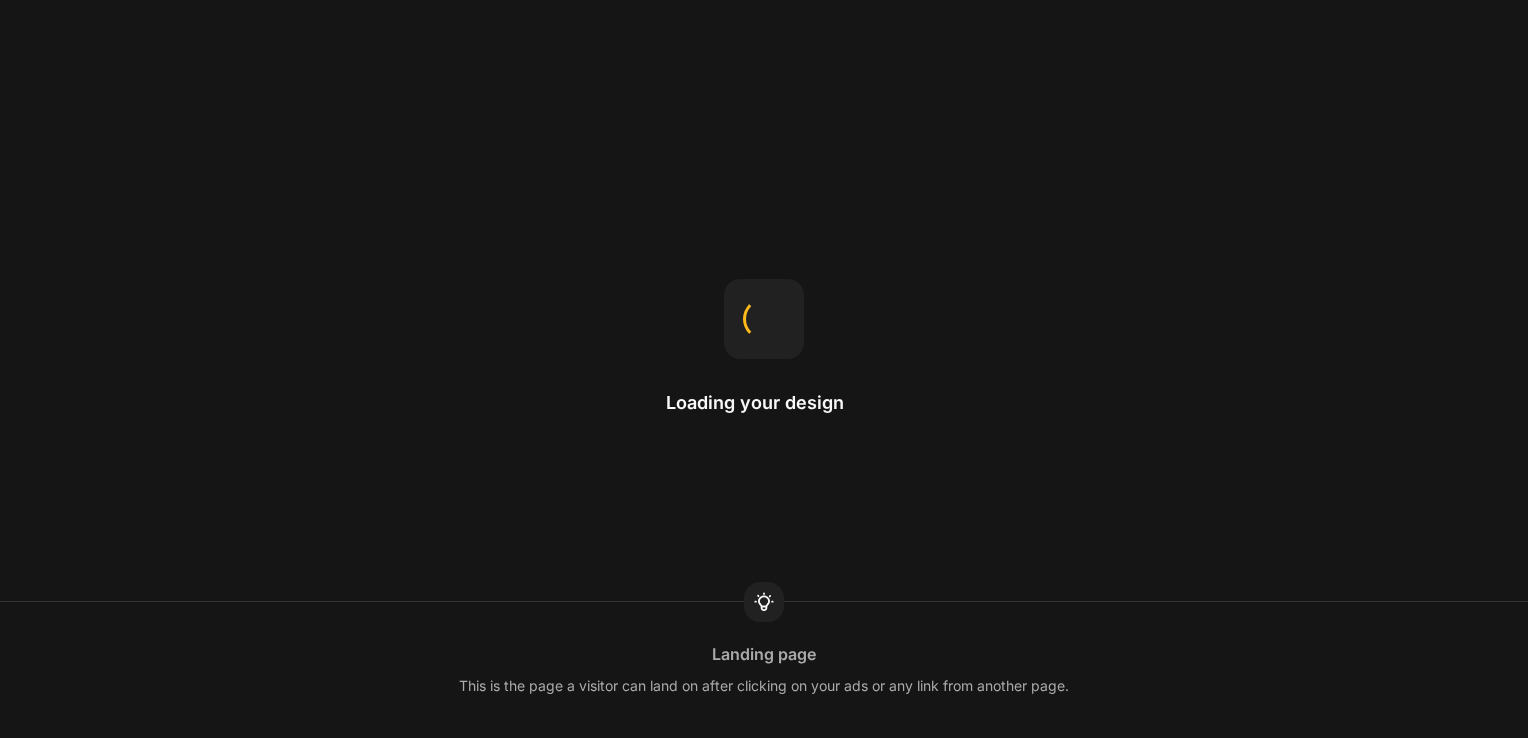 scroll, scrollTop: 0, scrollLeft: 0, axis: both 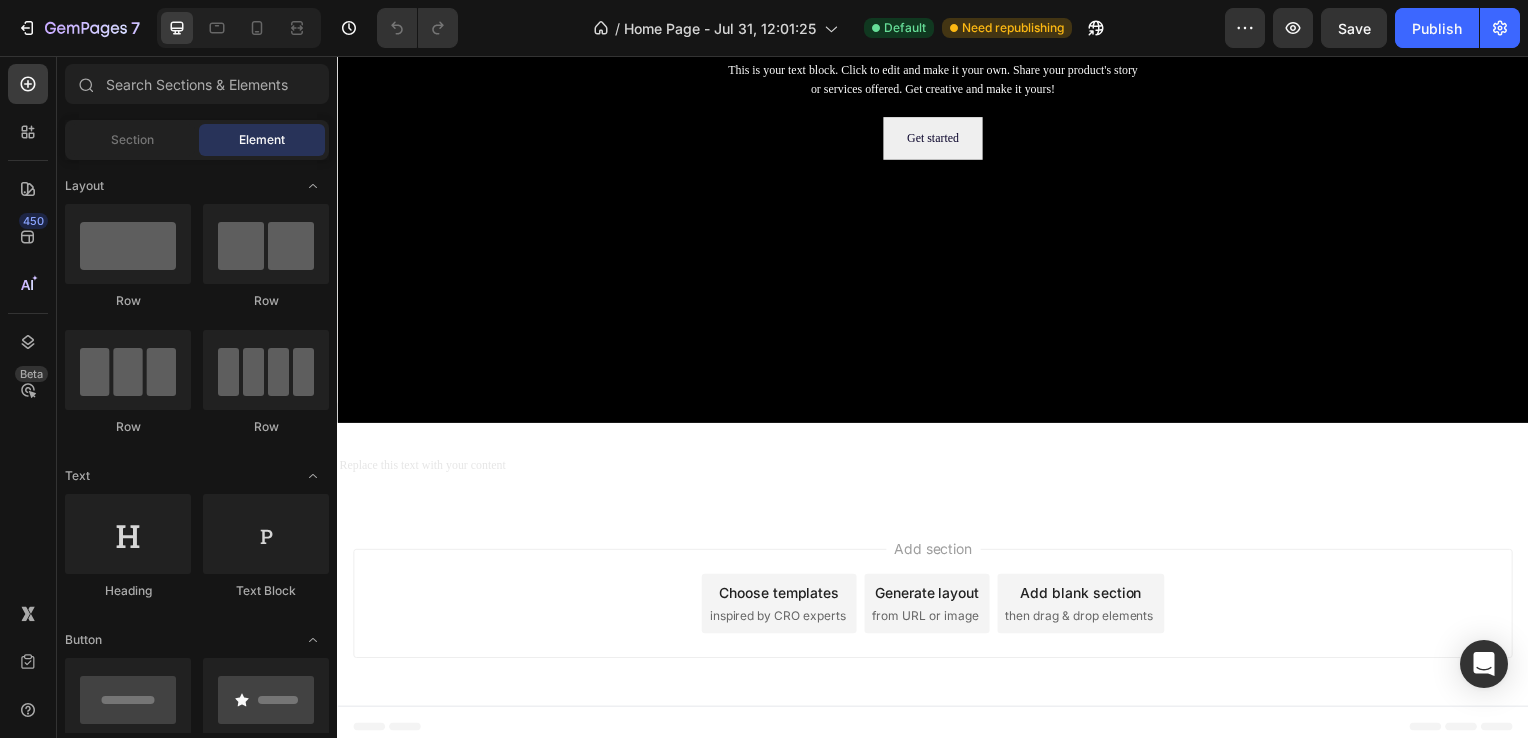 click on "Replace this text with your content" at bounding box center (937, 469) 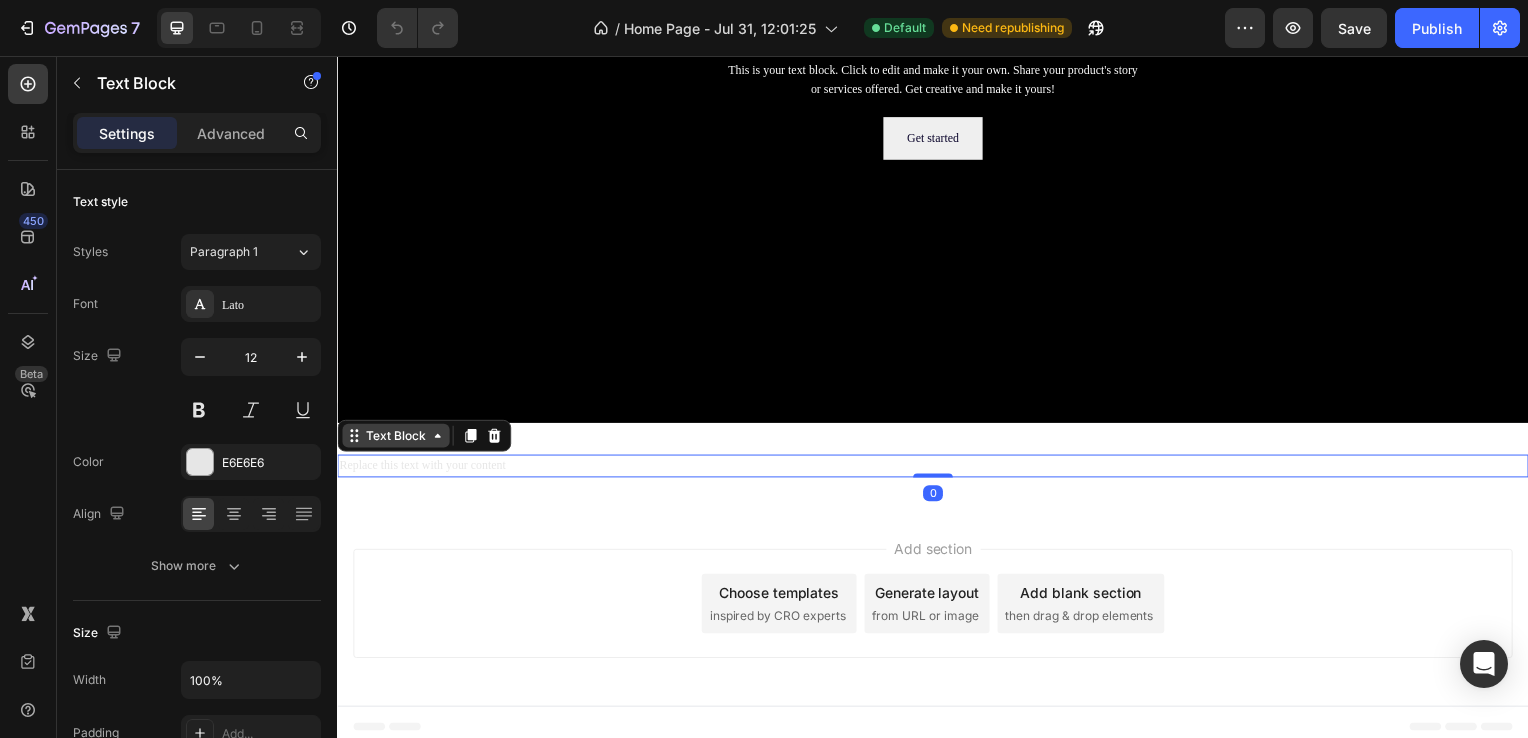 click on "Text Block" at bounding box center (396, 439) 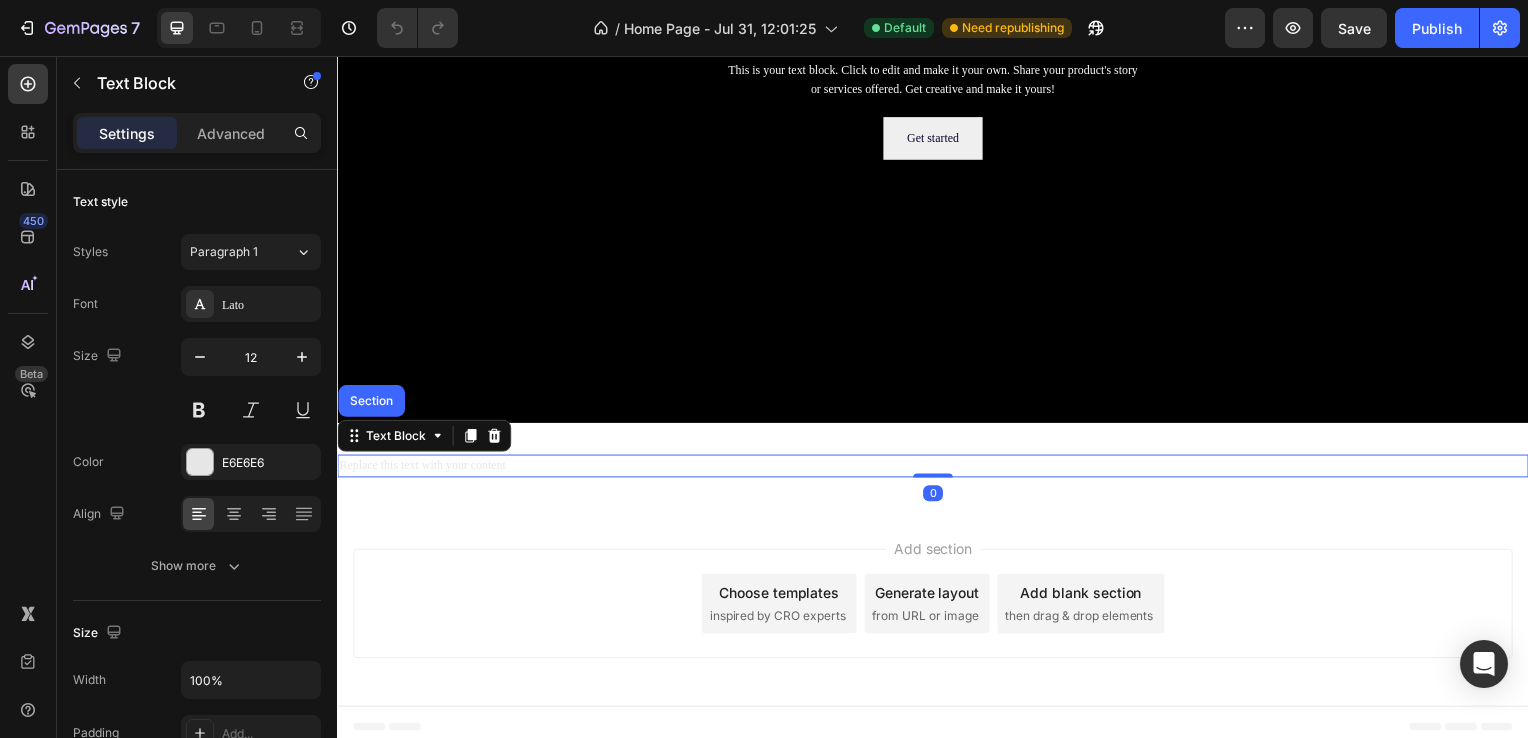 click on "Text Block Section" at bounding box center [424, 439] 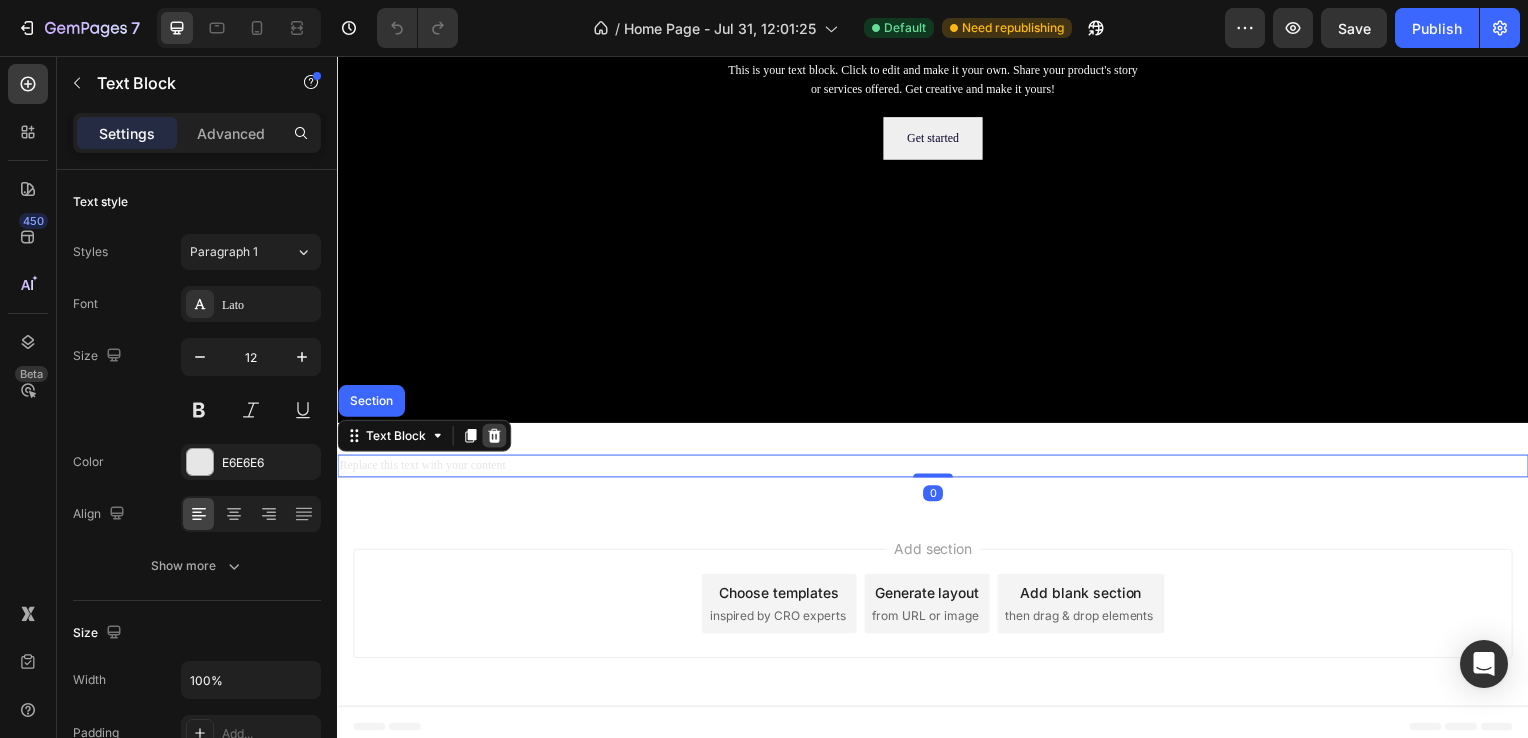 click 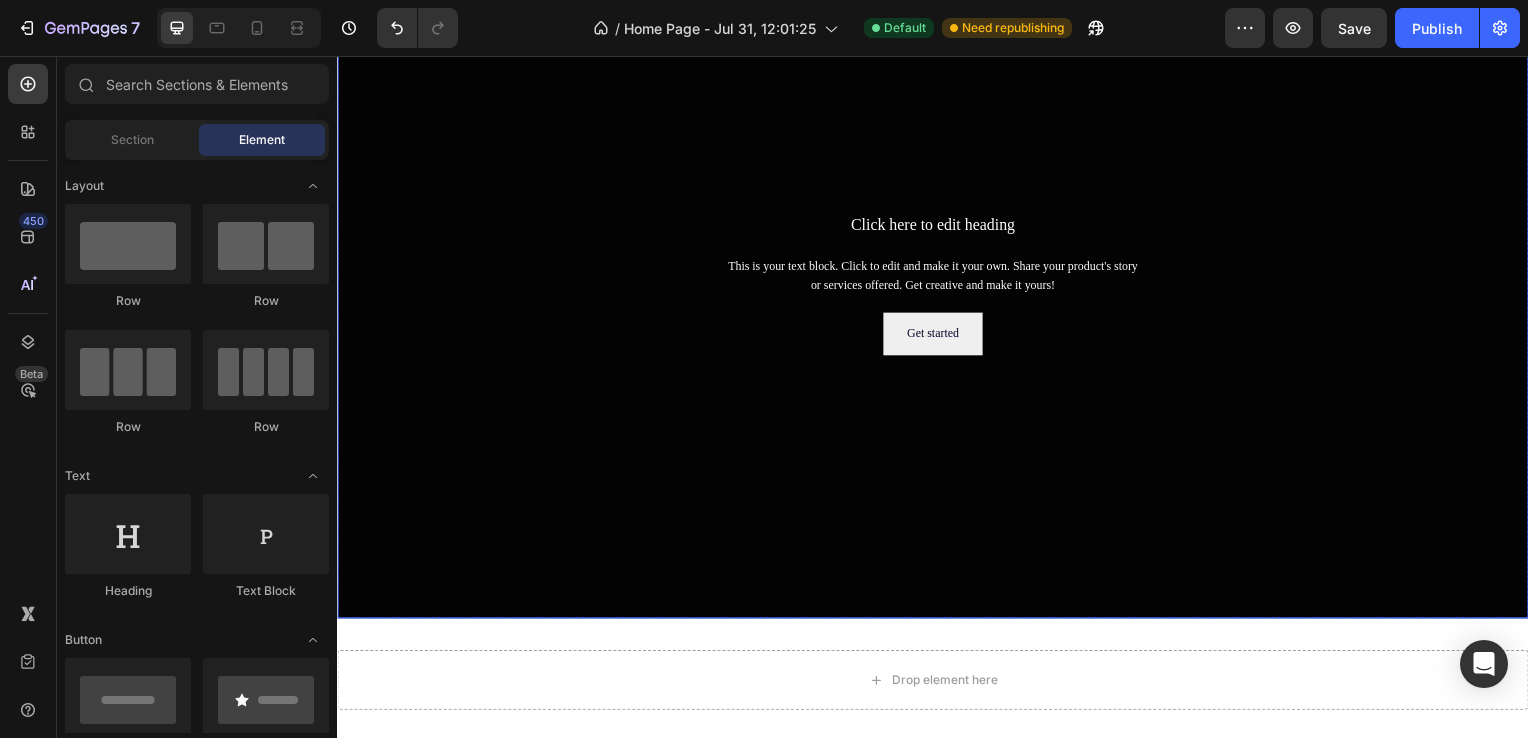 scroll, scrollTop: 146, scrollLeft: 0, axis: vertical 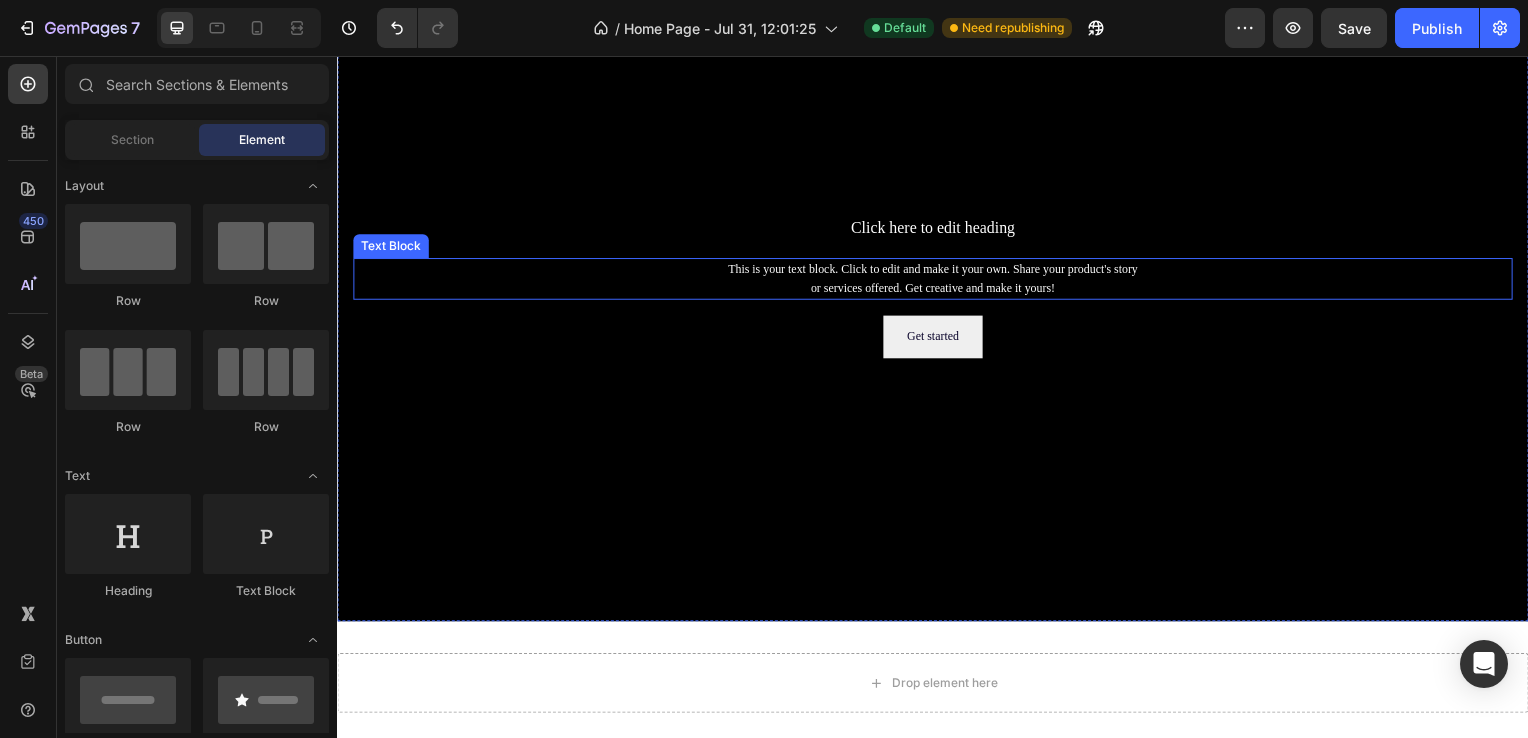 click on "This is your text block. Click to edit and make it your own. Share your product's story                   or services offered. Get creative and make it yours!" at bounding box center [937, 281] 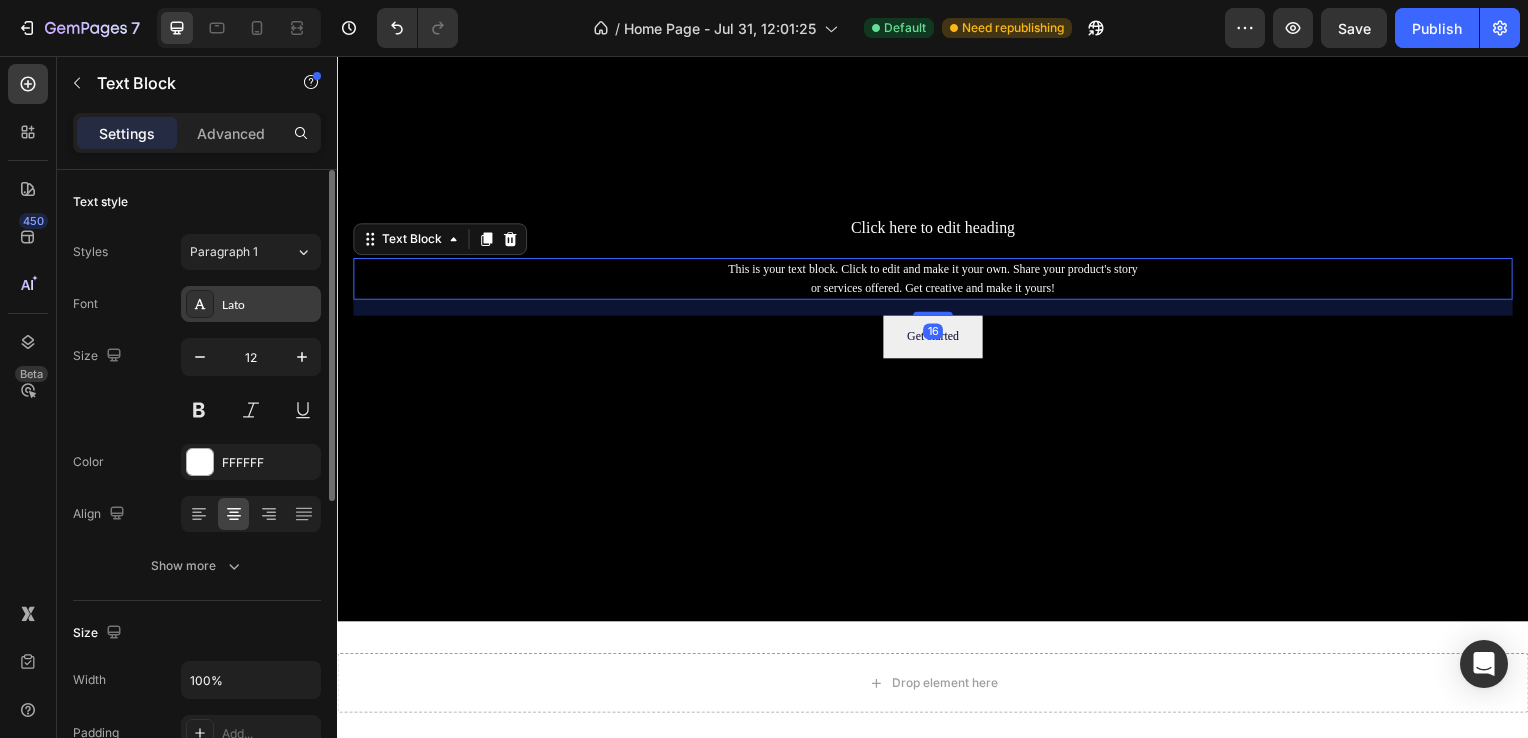 click 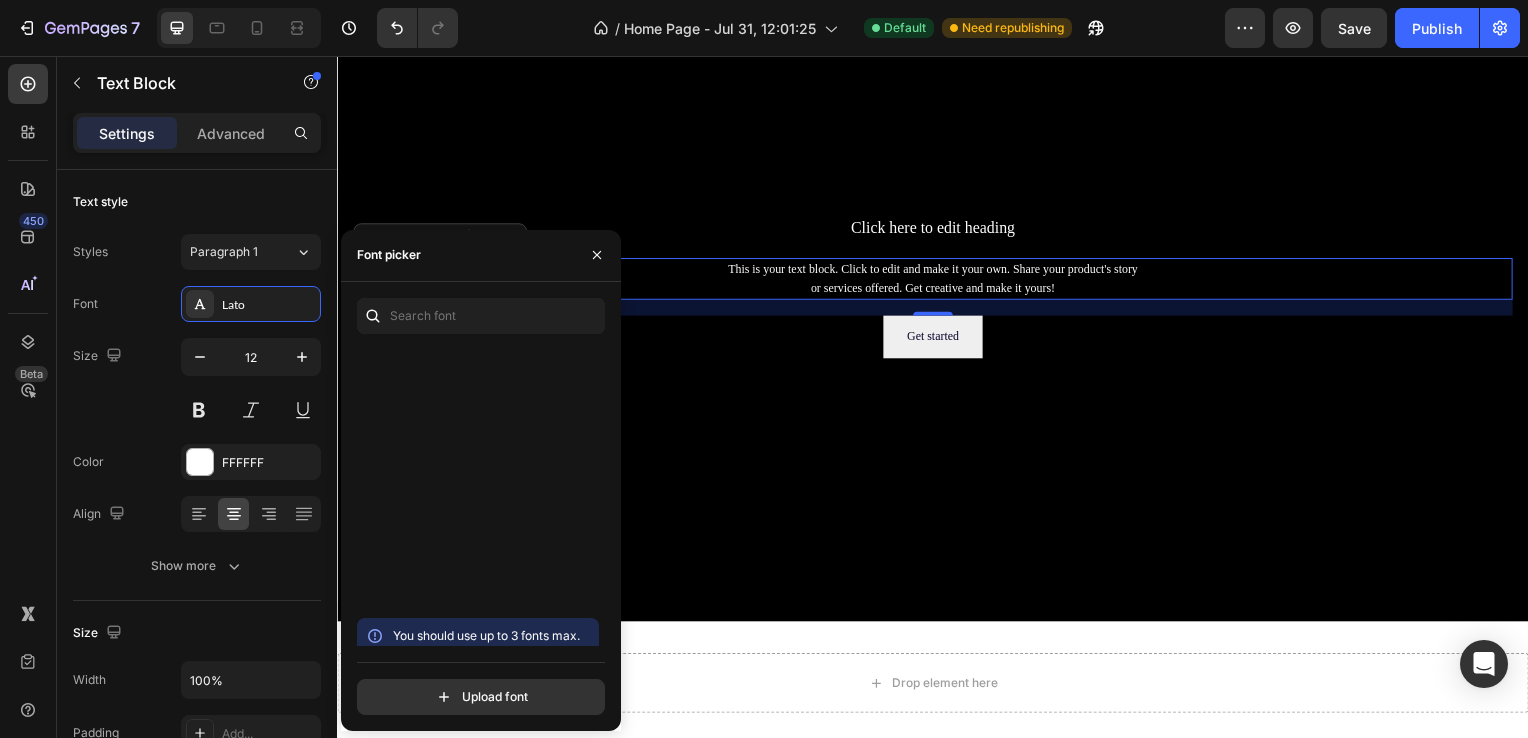 scroll, scrollTop: 7100, scrollLeft: 0, axis: vertical 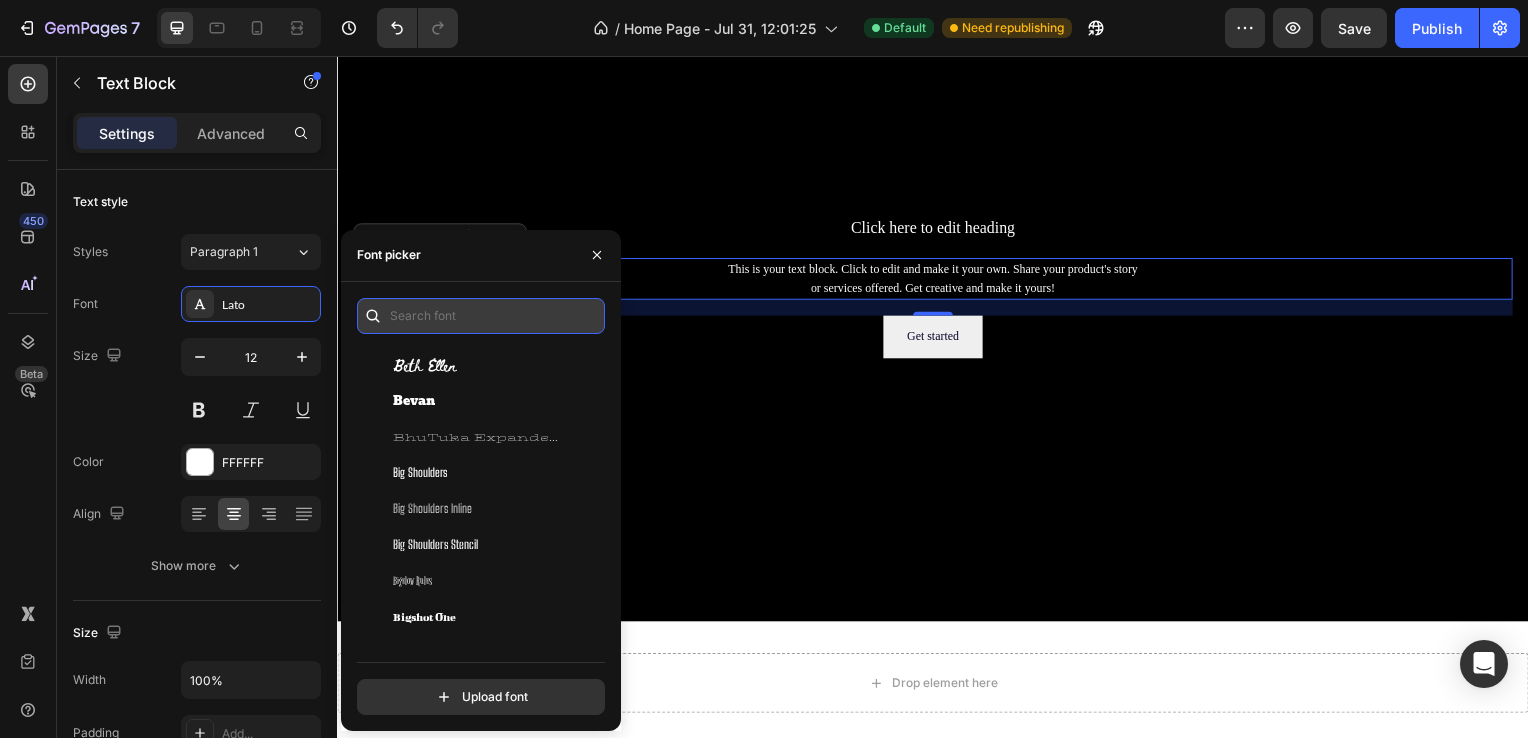 click at bounding box center [481, 316] 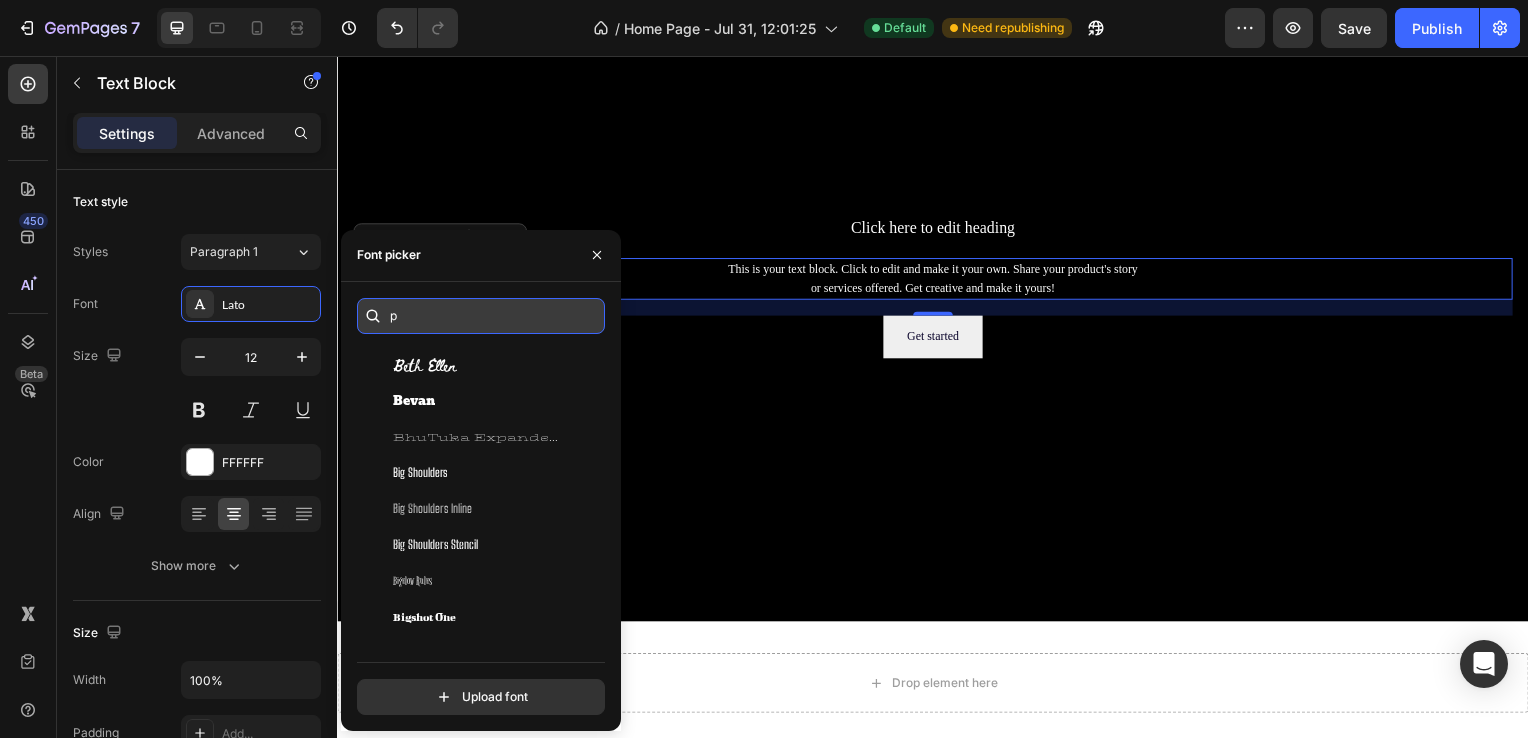 scroll, scrollTop: 0, scrollLeft: 0, axis: both 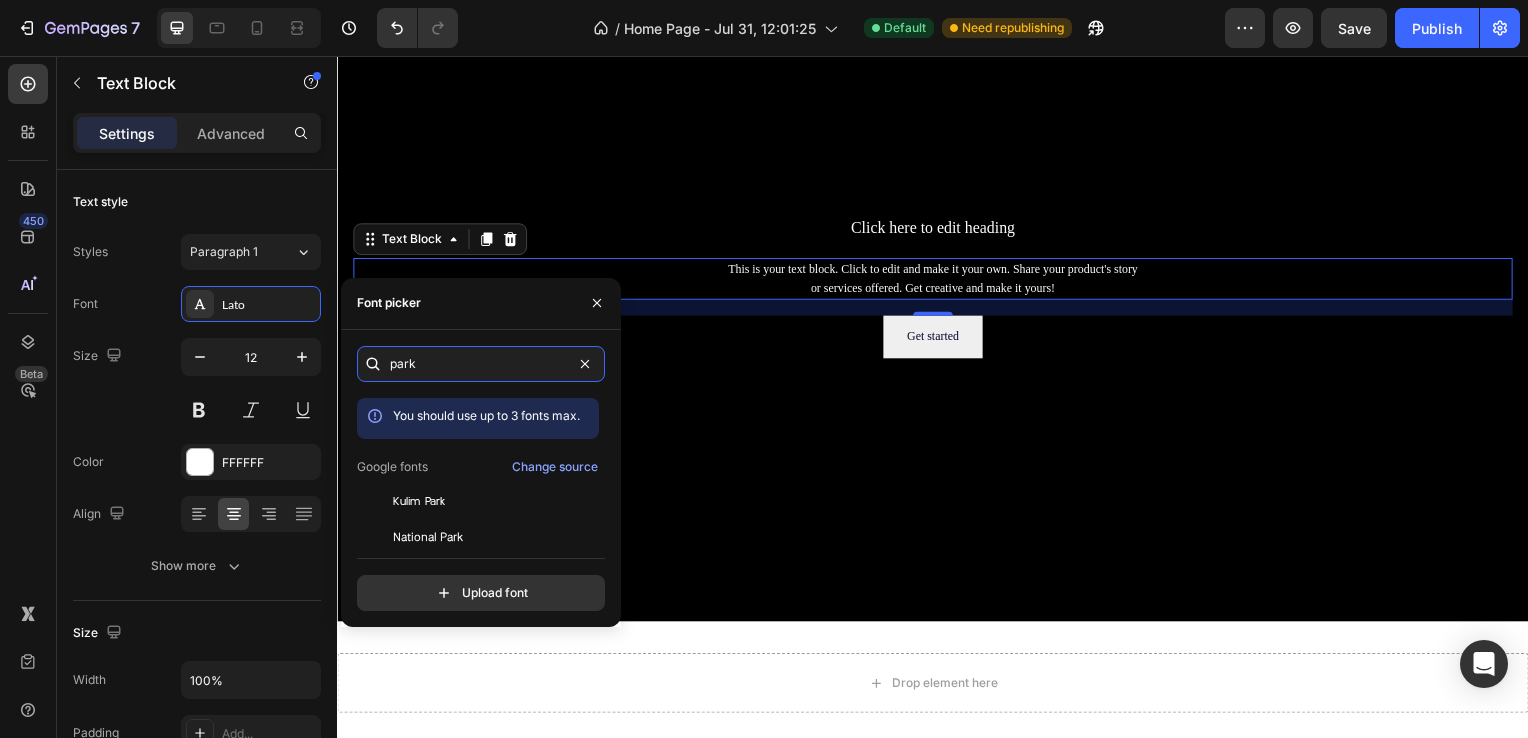 type on "park" 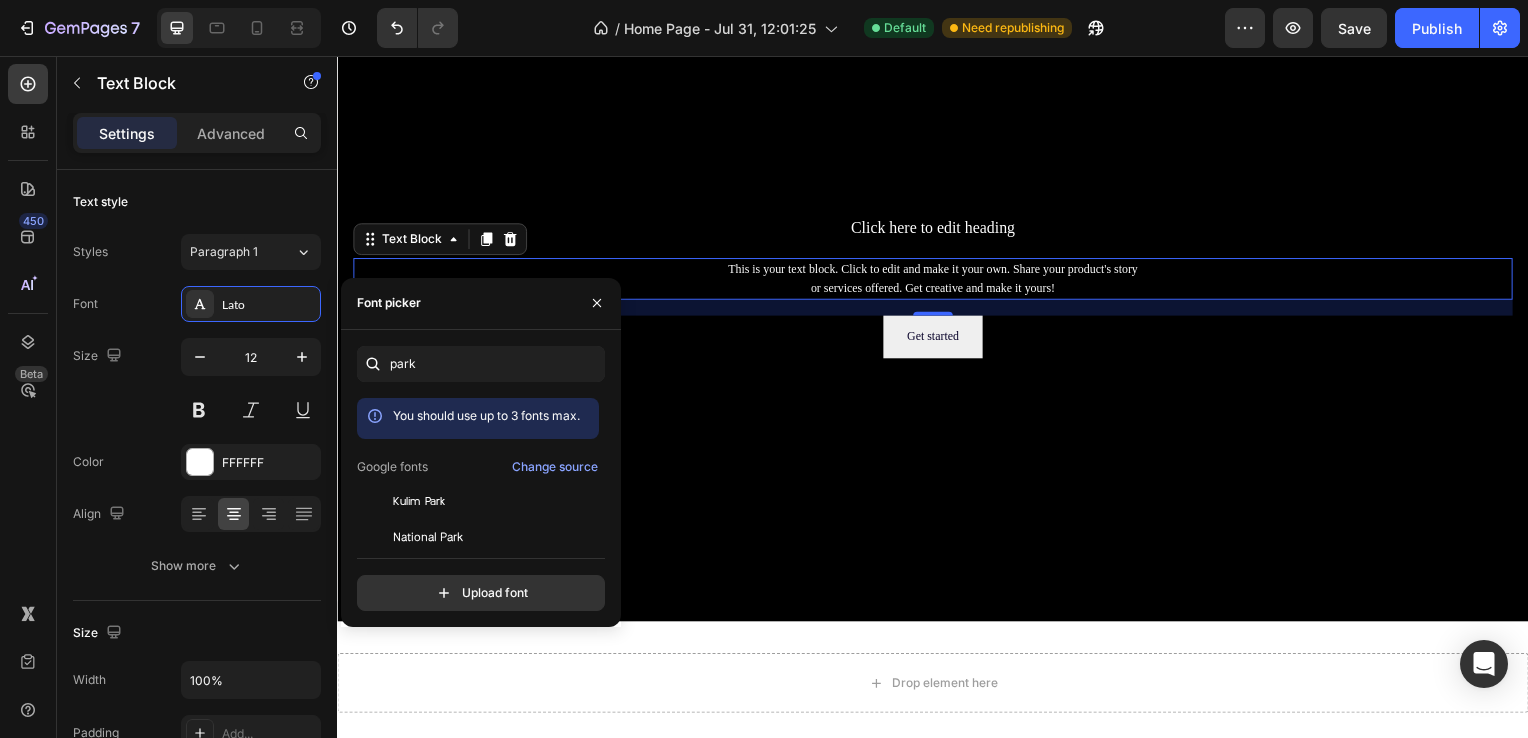 click on "You should use up to 3 fonts max." at bounding box center (478, 418) 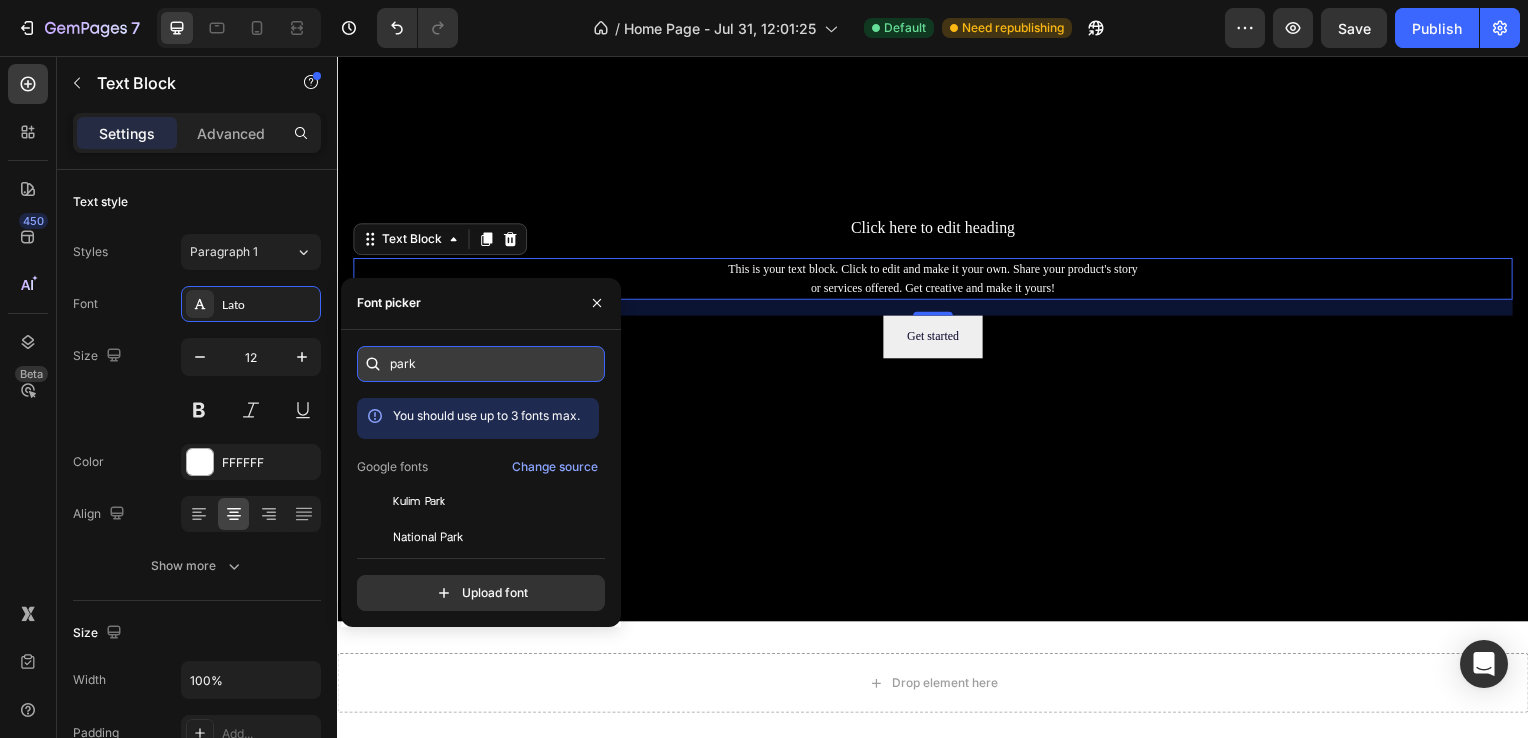 type 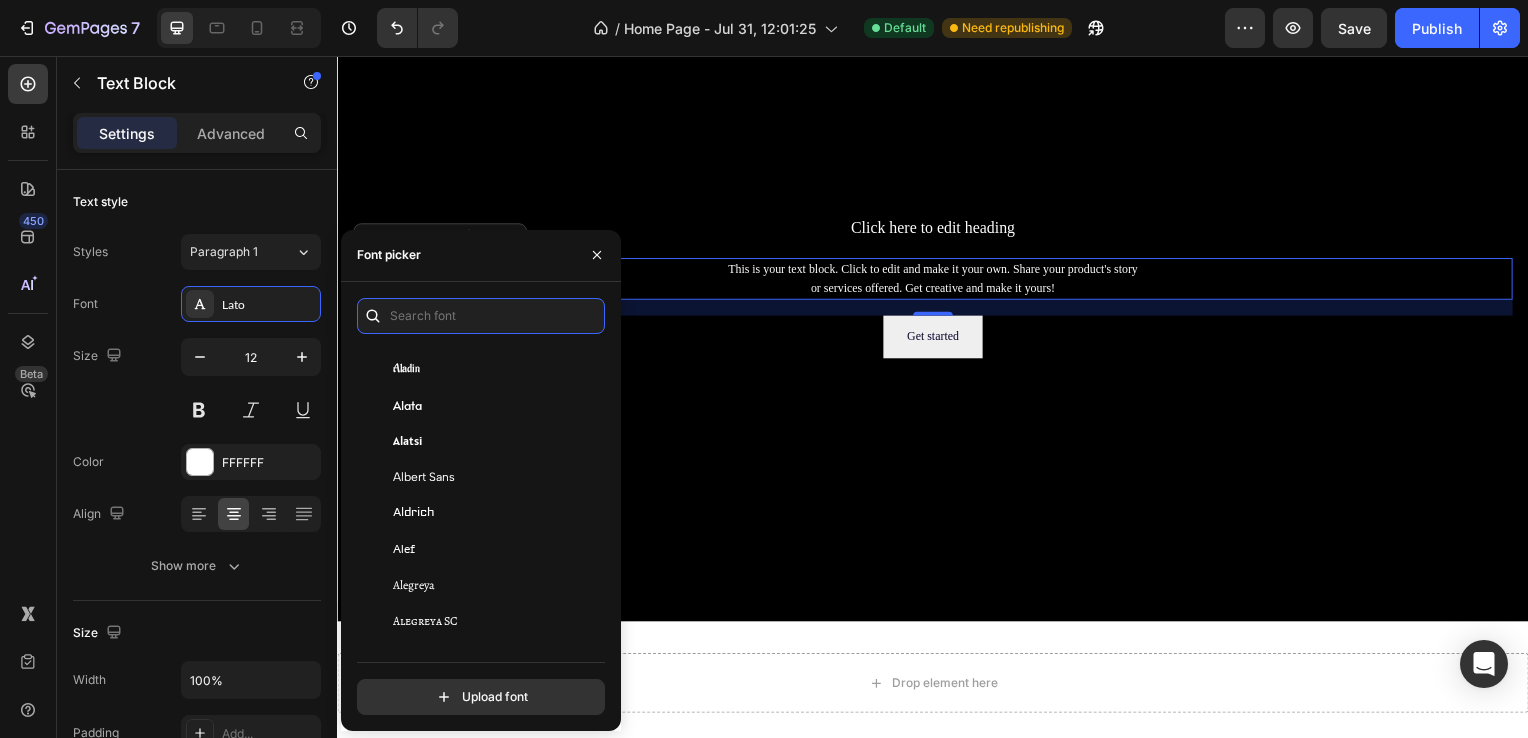 scroll, scrollTop: 1100, scrollLeft: 0, axis: vertical 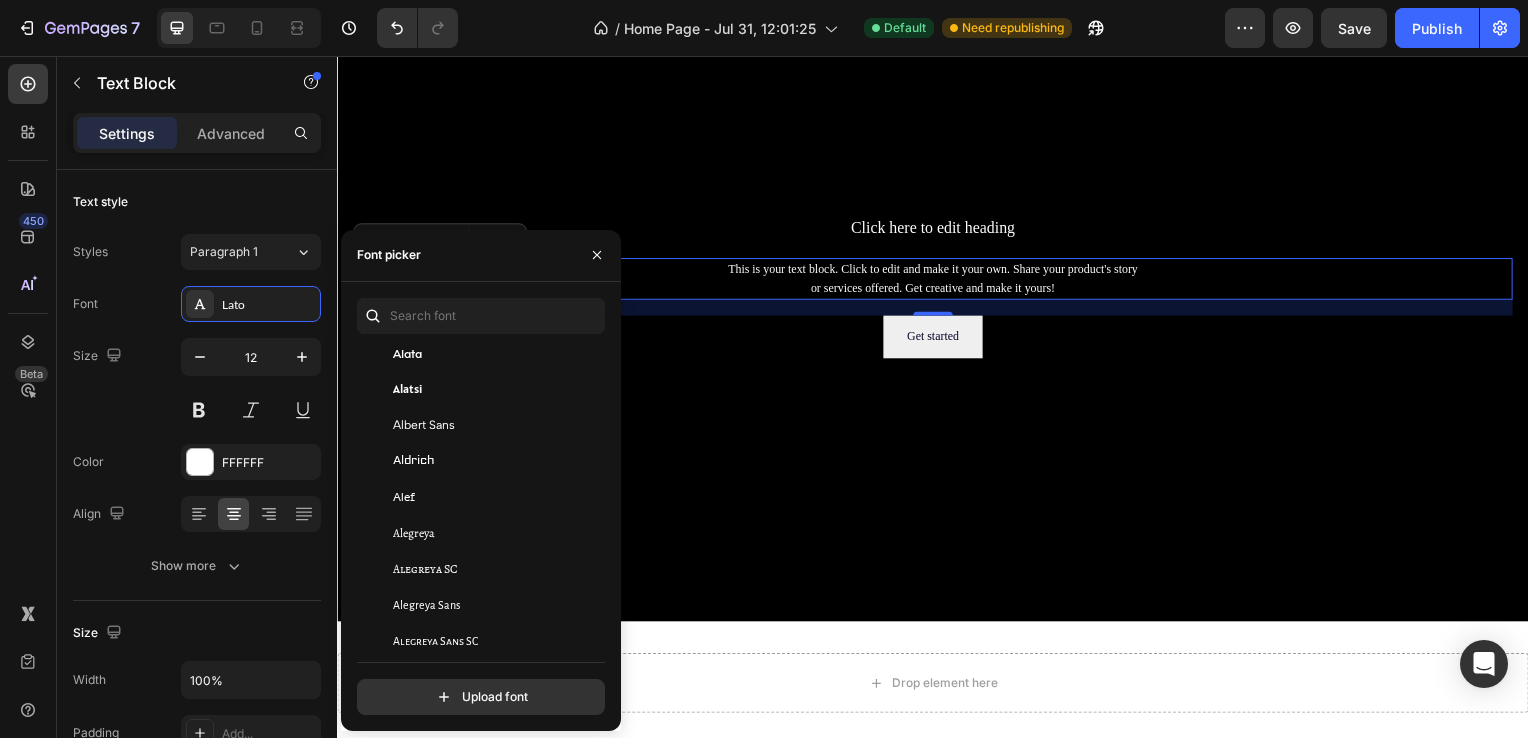 click on "You should use up to 3 fonts max. Agu Display Aguafina Script Akatab Akaya Kanadaka Akaya Telivigala Akronim Akshar Aladin Alata Alatsi Albert Sans Aldrich Alef Alegreya Alegreya SC Alegreya Sans Alegreya Sans SC Aleo Alex Brush Alexandria Alfa Slab One Alice Alike Alike Angular Alkalami Alkatra Allan Allerta Allerta Stencil Allison Allura  Upload font" at bounding box center [481, 506] 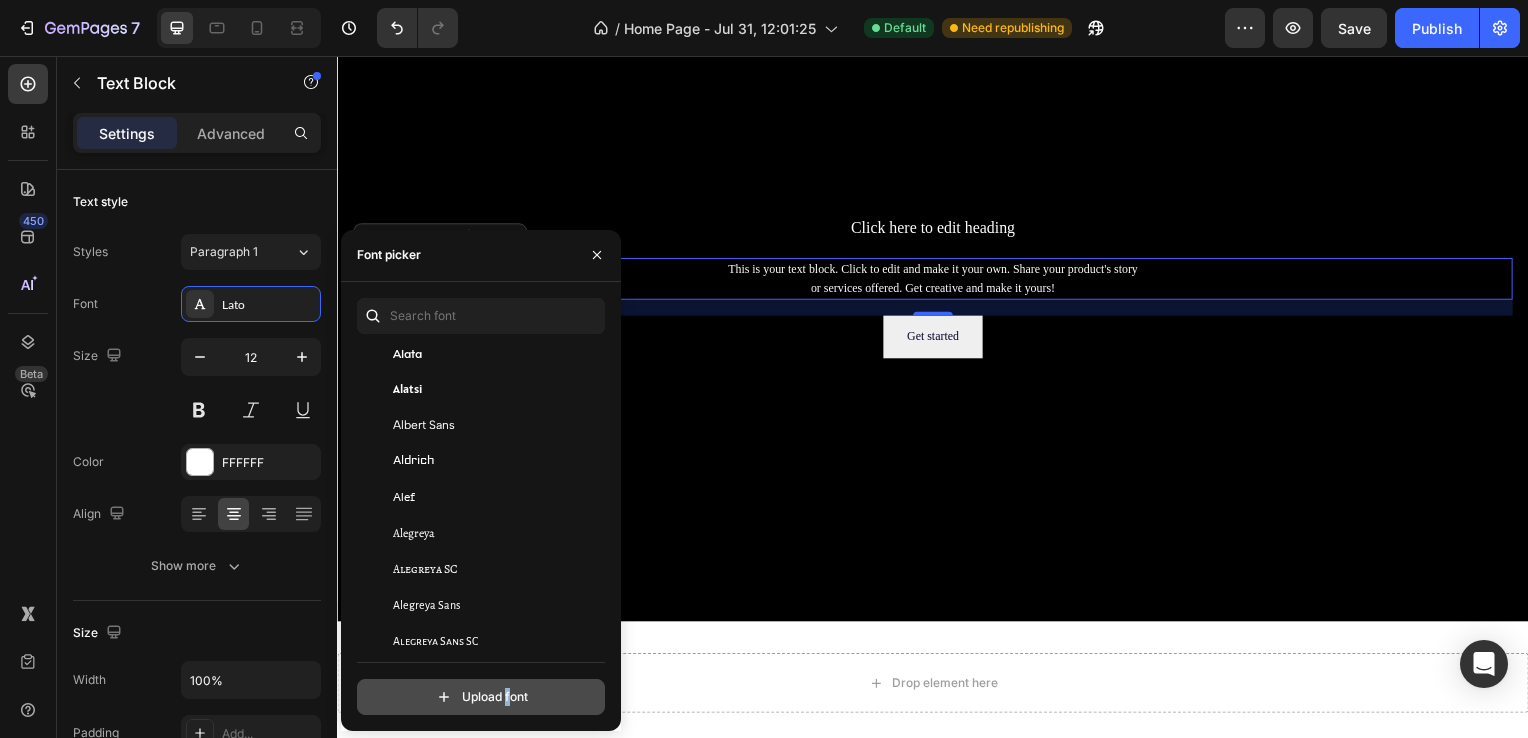 click 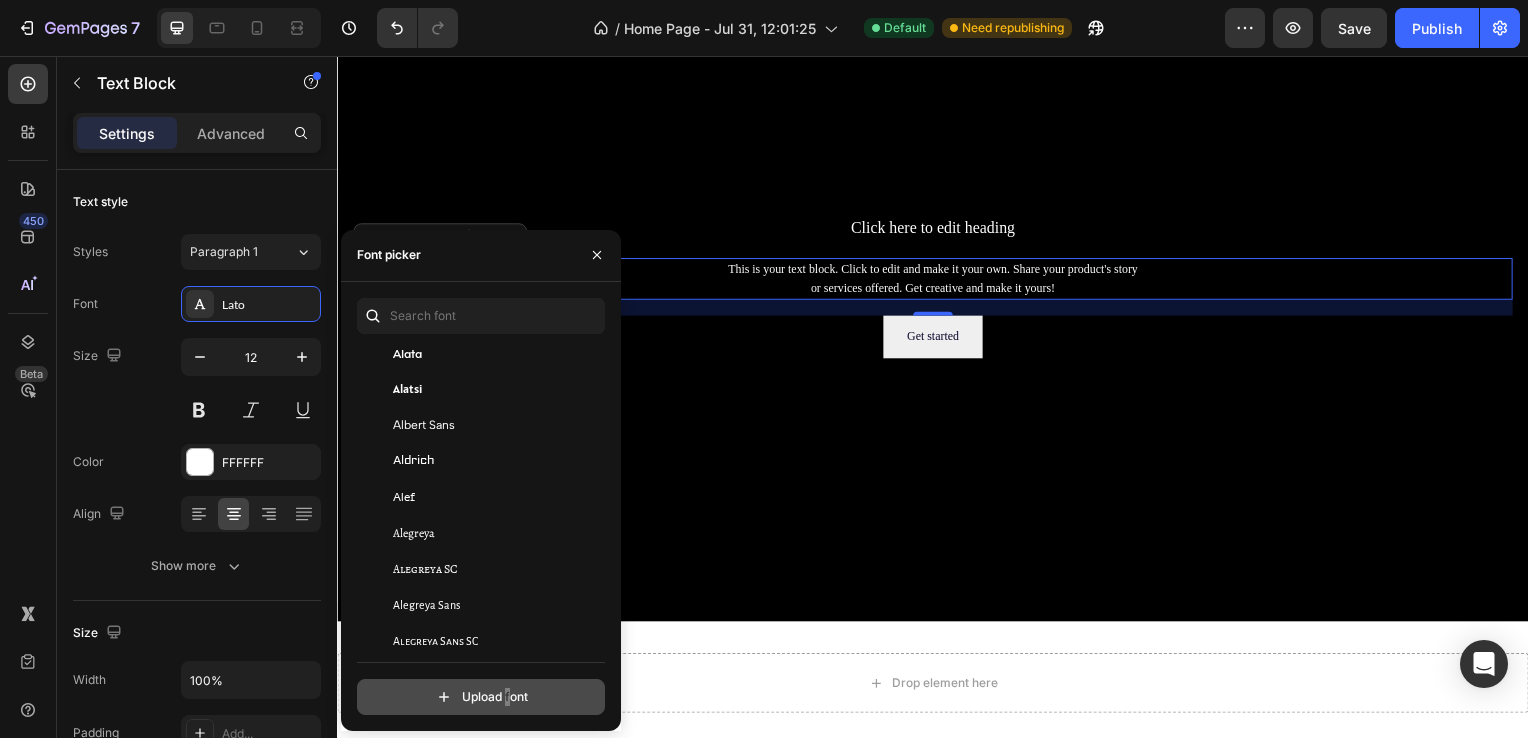 type on "C:\fakepath\Helvetica.woff" 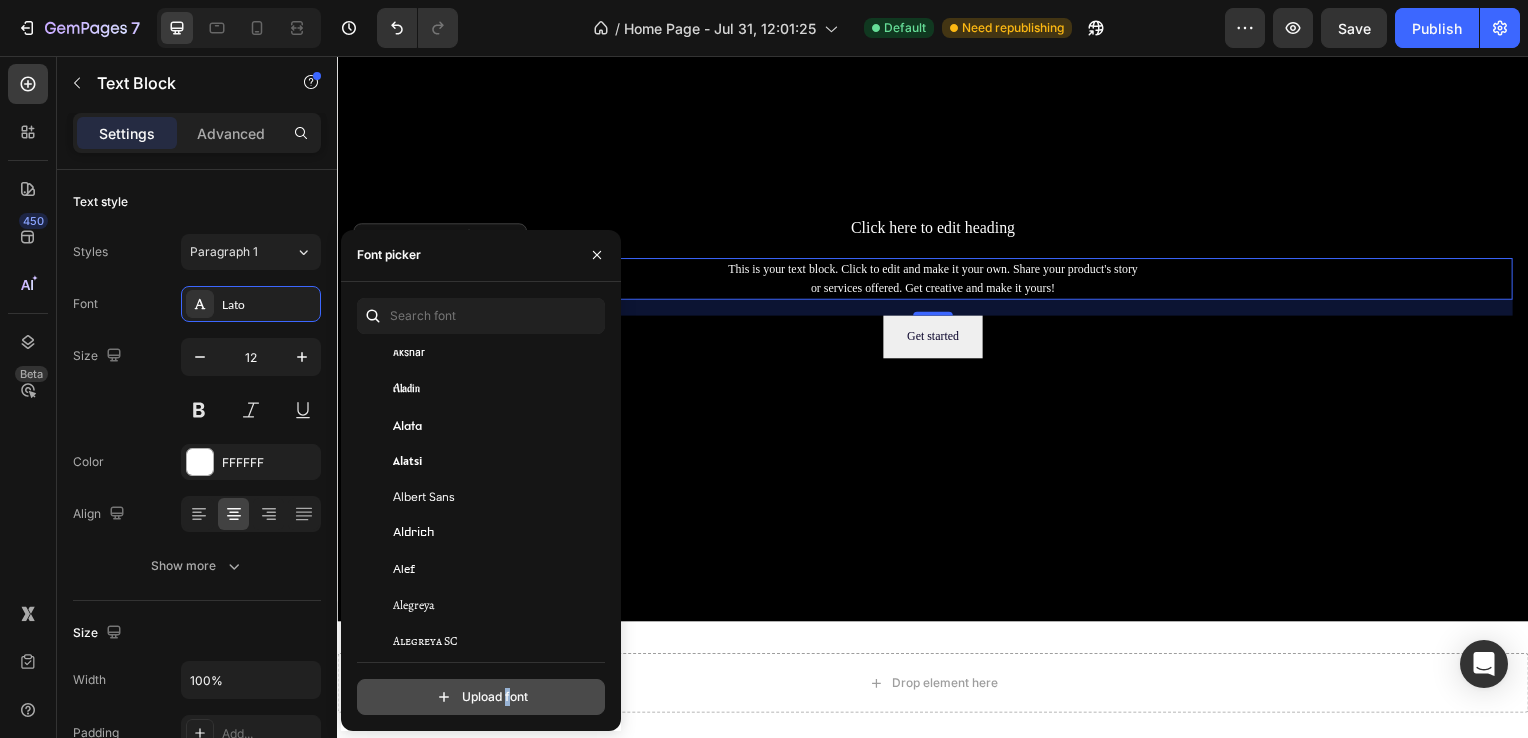 click 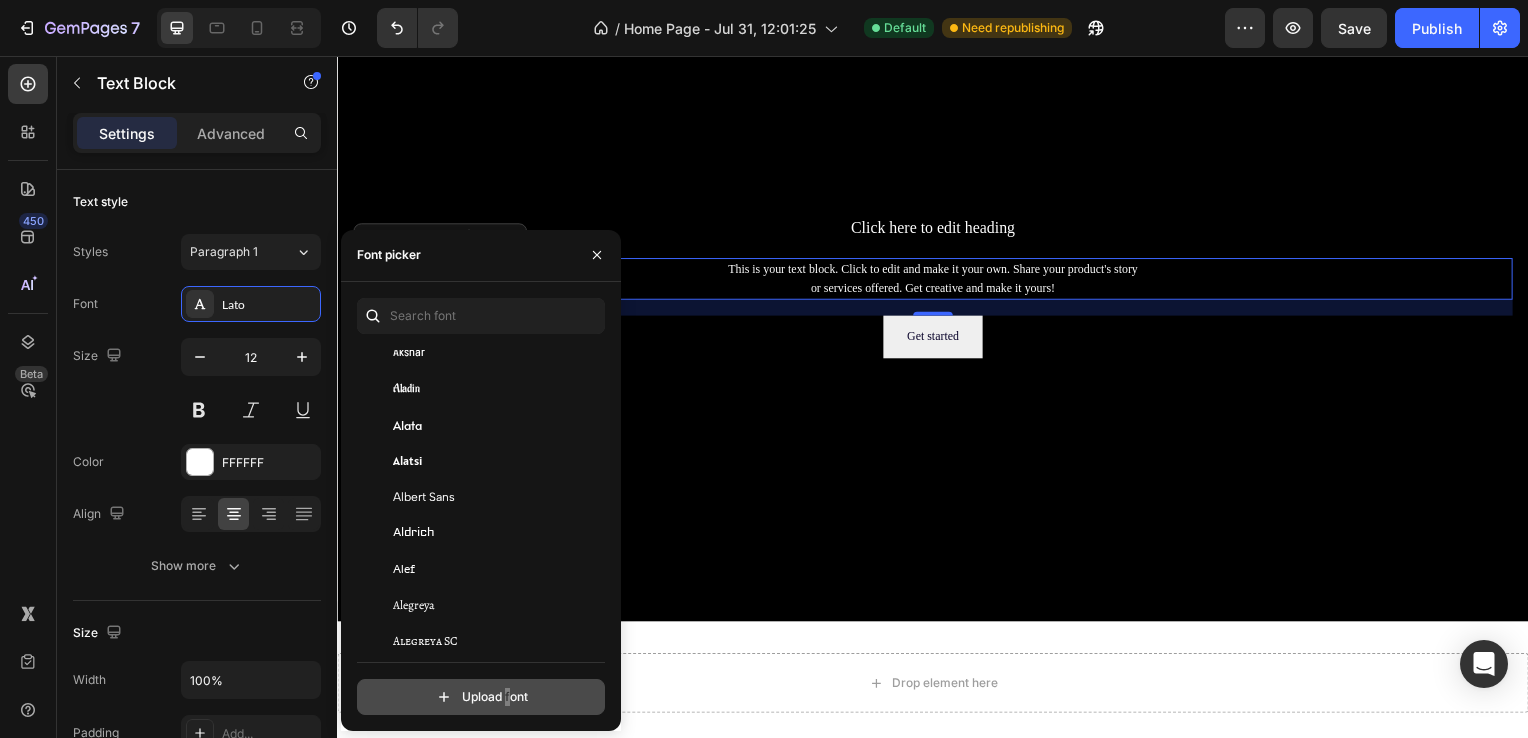 type on "C:\fakepath\Parkson[LAST]PERSONALUSE-DemiBold.woff" 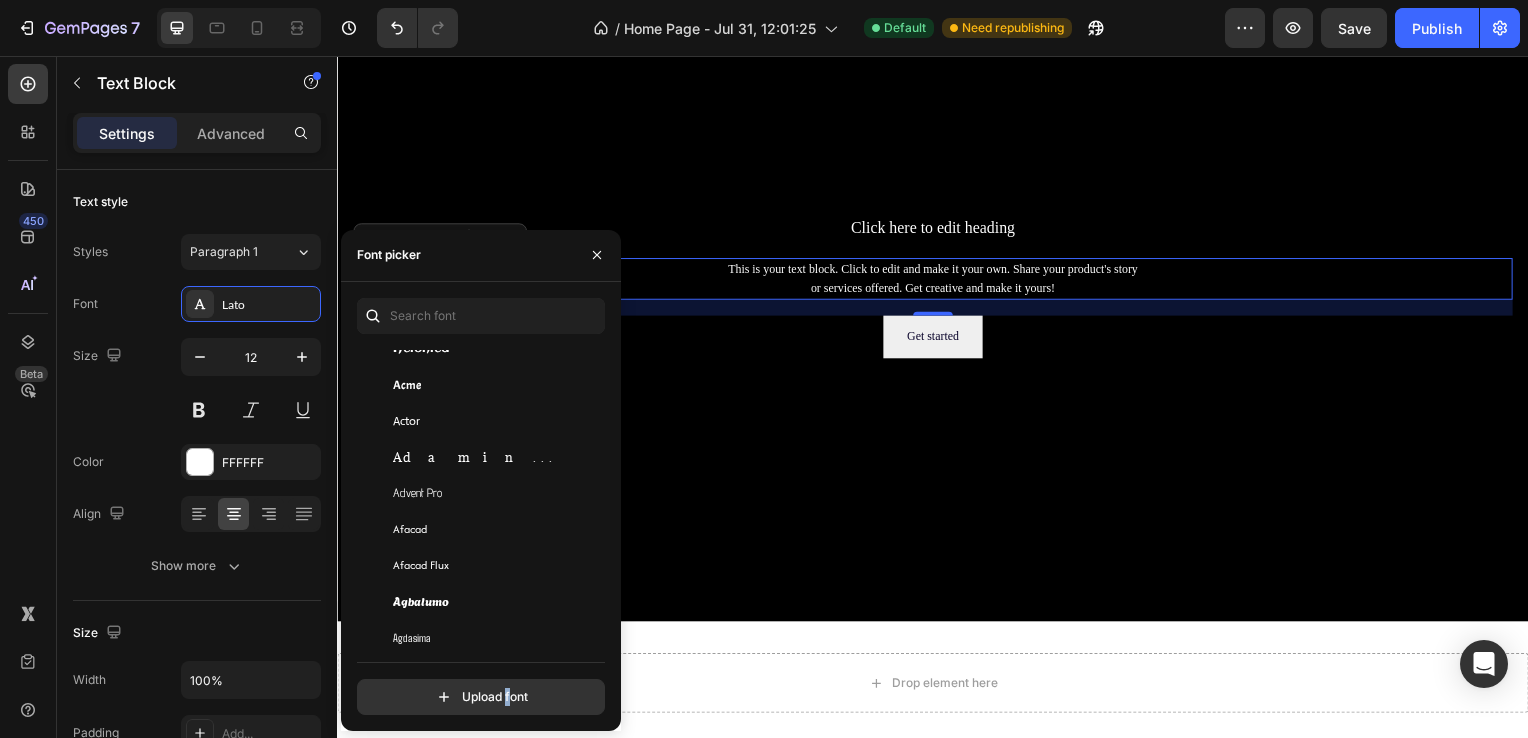 scroll, scrollTop: 0, scrollLeft: 0, axis: both 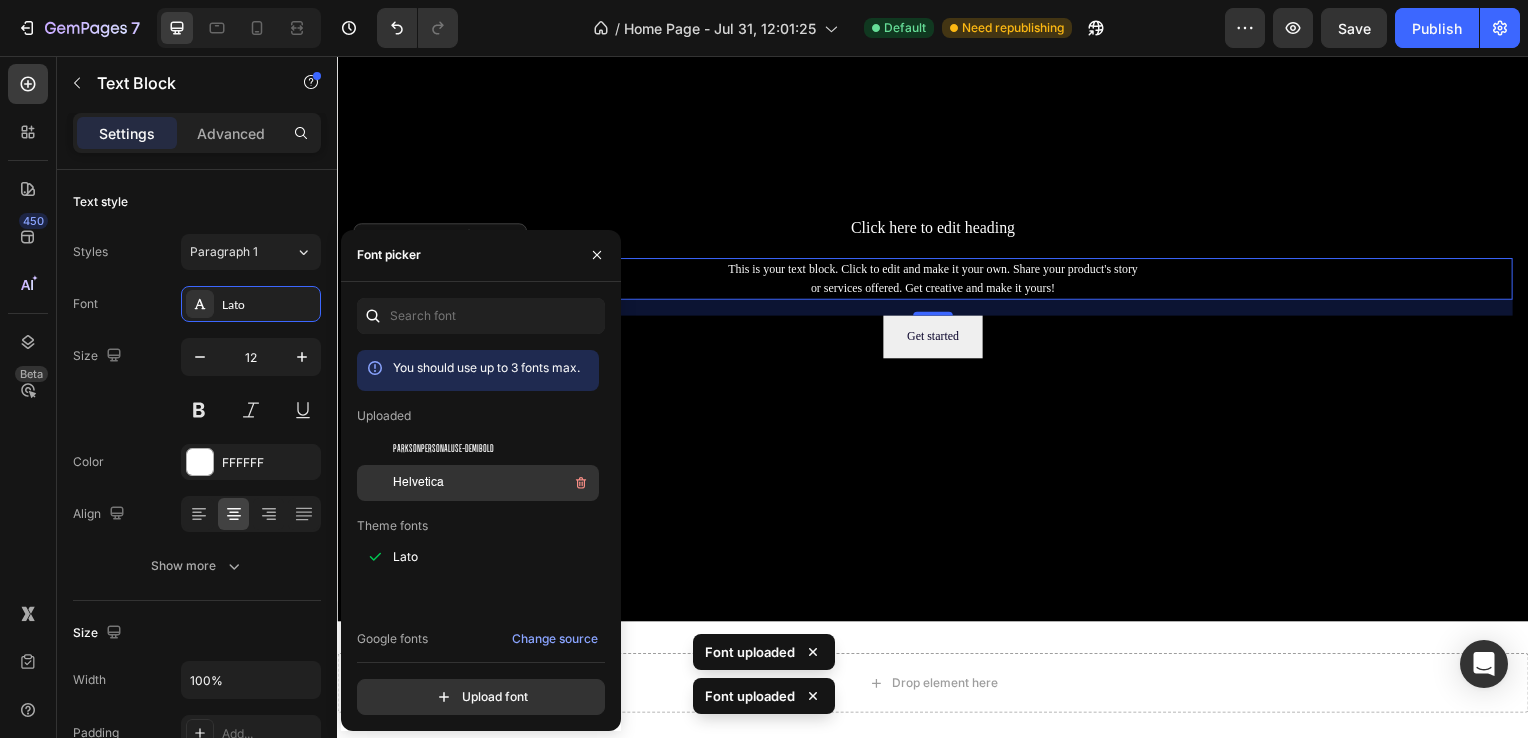 click on "Helvetica" at bounding box center (418, 483) 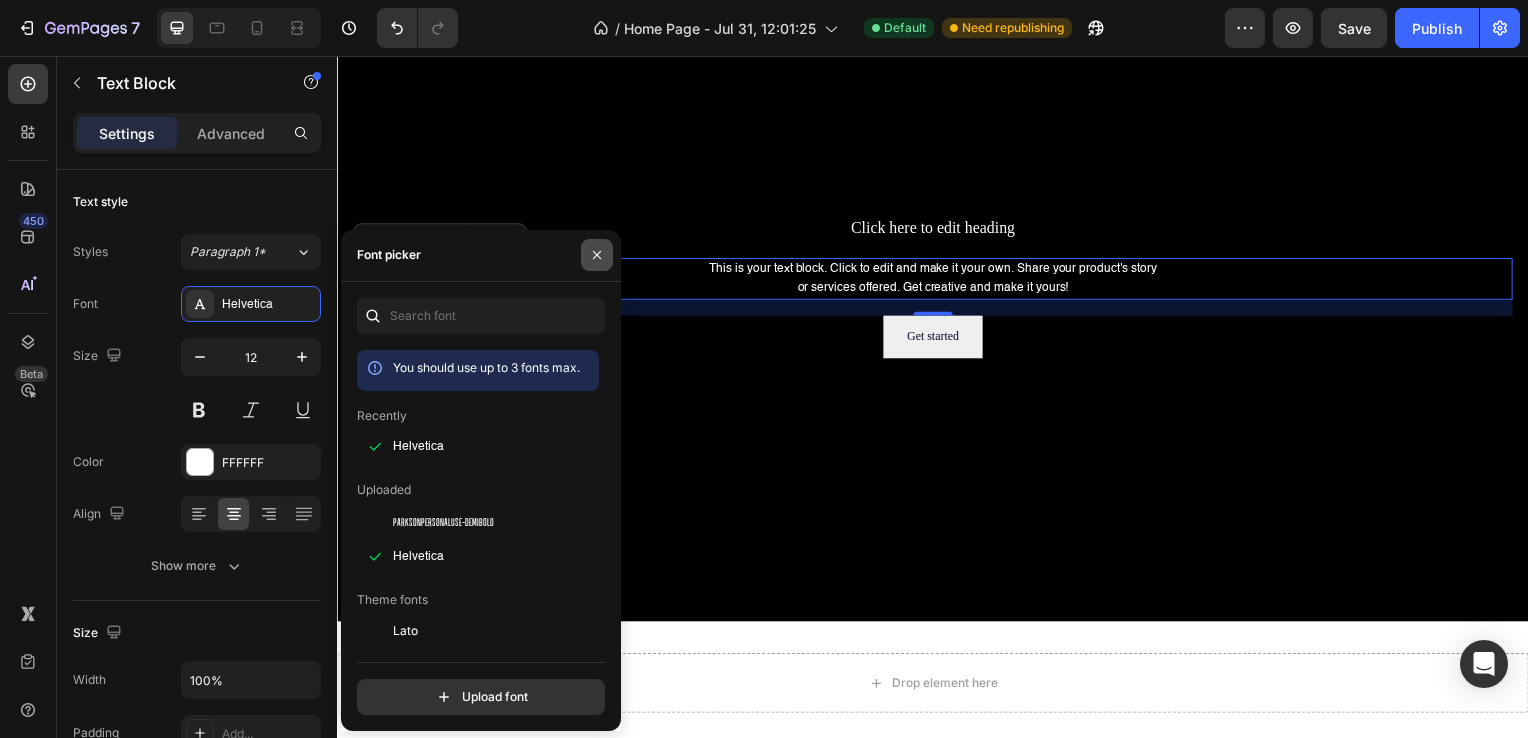 click 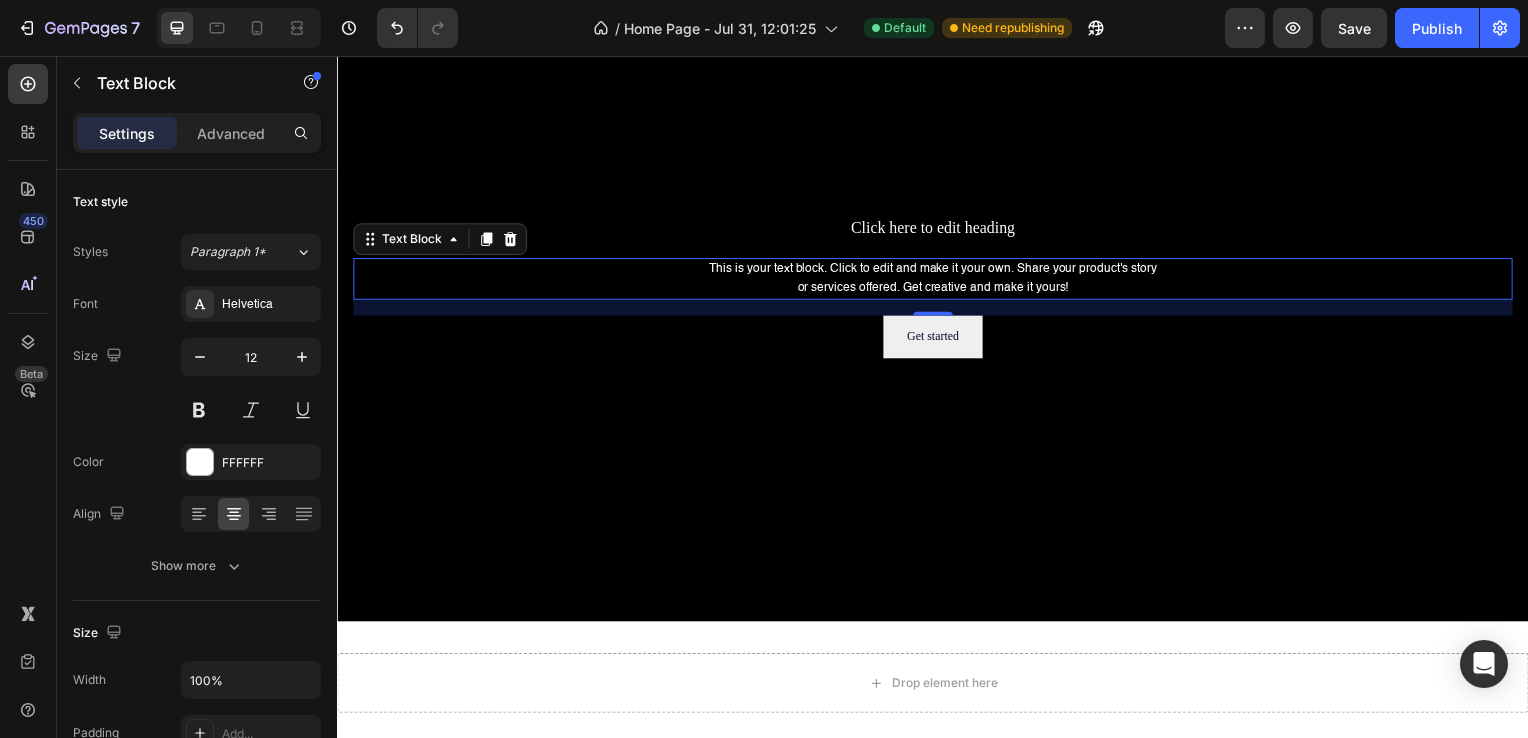 click on "Click here to edit heading Heading This is your text block. Click to edit and make it your own. Share your product's story                   or services offered. Get creative and make it yours! Text Block   16 Get started Button" at bounding box center (937, 289) 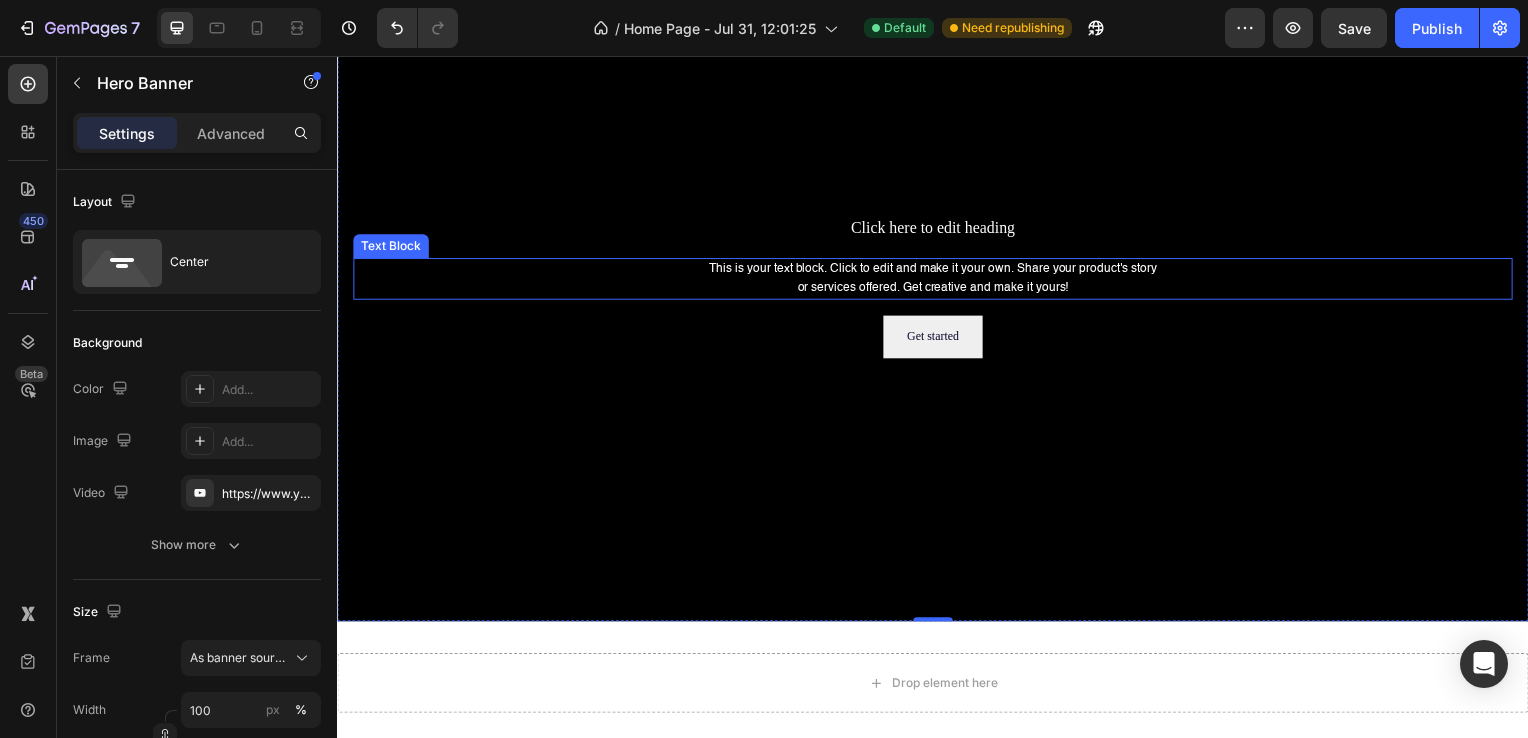 click on "This is your text block. Click to edit and make it your own. Share your product's story                   or services offered. Get creative and make it yours!" at bounding box center [937, 281] 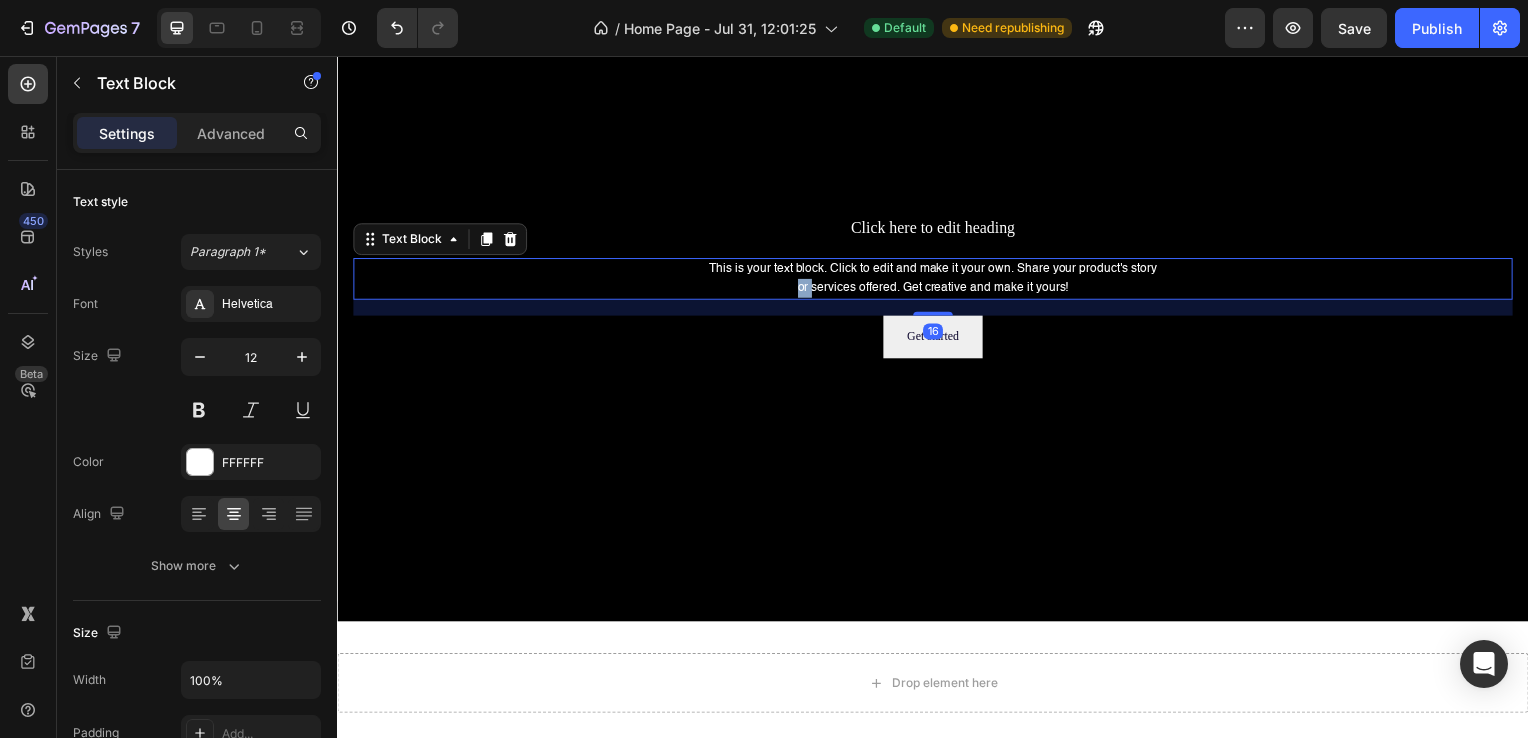 click on "This is your text block. Click to edit and make it your own. Share your product's story or services offered. Get creative and make it yours!" at bounding box center (937, 281) 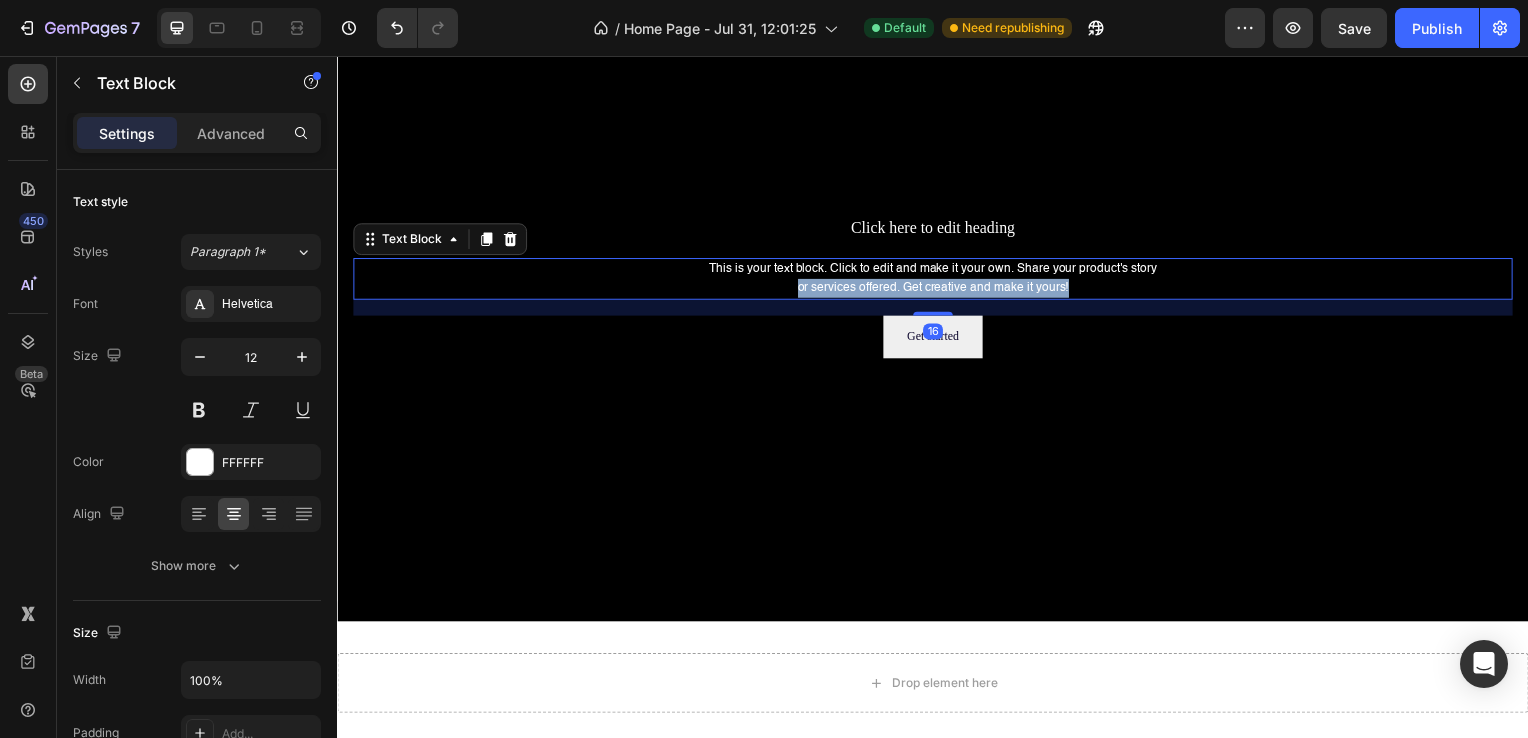 click on "This is your text block. Click to edit and make it your own. Share your product's story or services offered. Get creative and make it yours!" at bounding box center [937, 281] 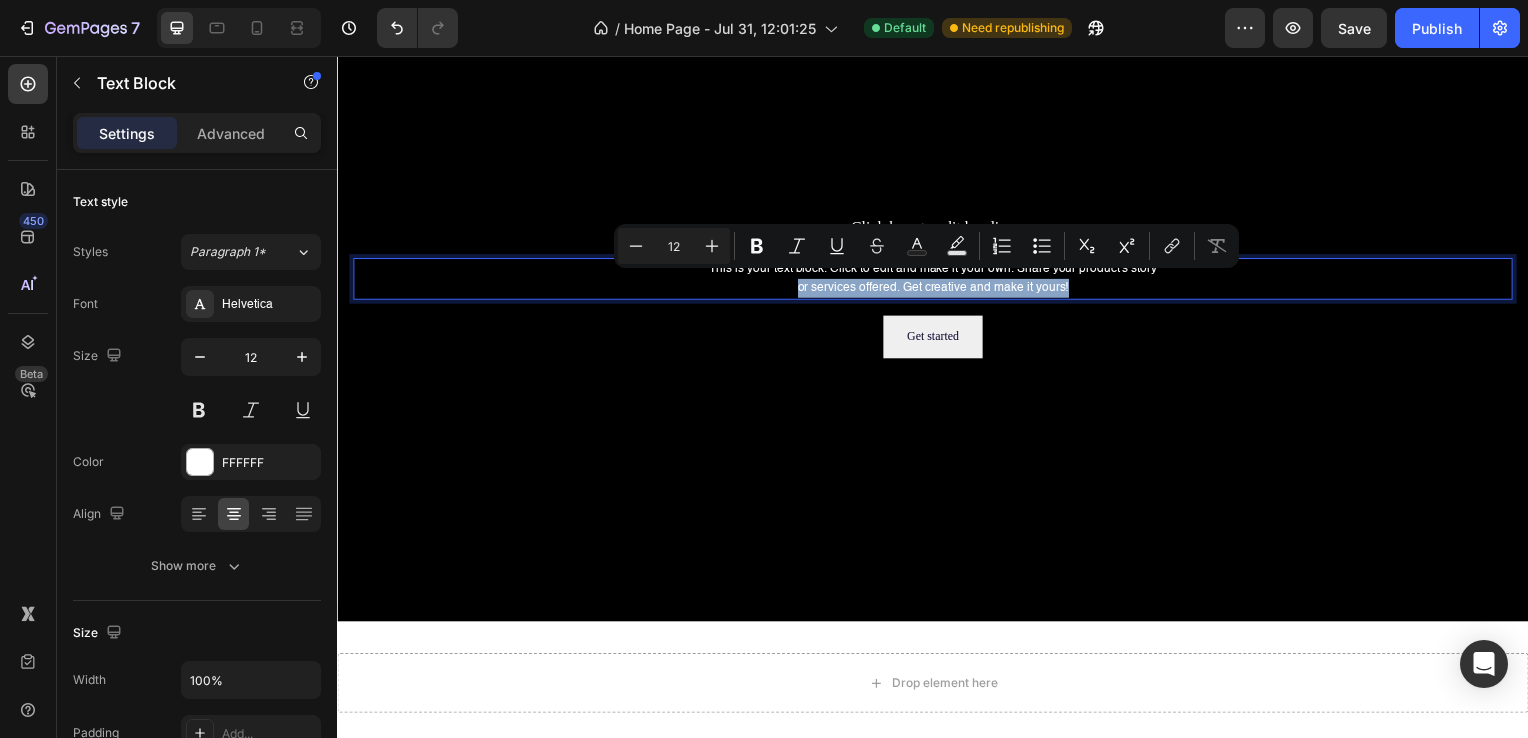 click on "This is your text block. Click to edit and make it your own. Share your product's story or services offered. Get creative and make it yours!" at bounding box center [937, 281] 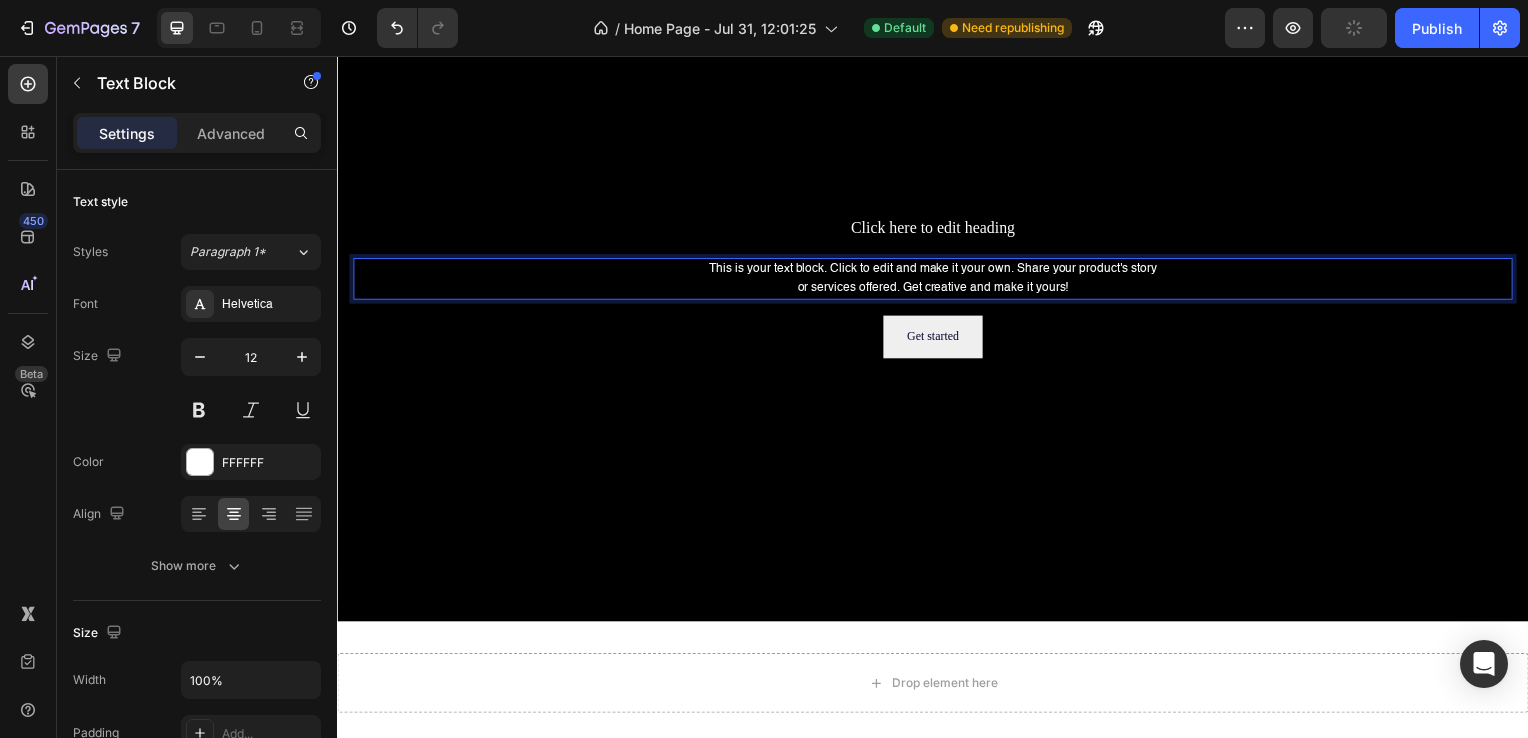 click on "This is your text block. Click to edit and make it your own. Share your product's story or services offered. Get creative and make it yours!" at bounding box center [937, 281] 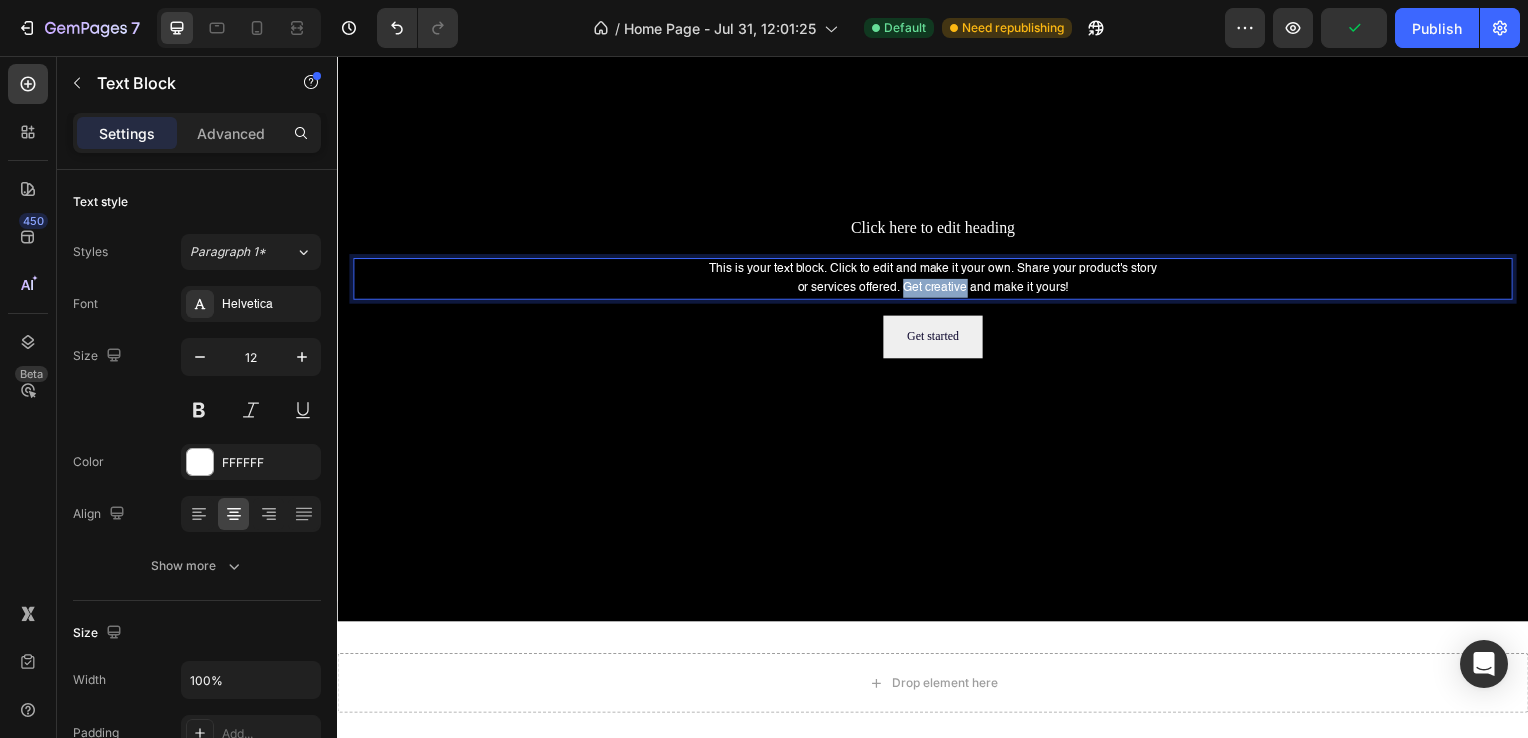 drag, startPoint x: 903, startPoint y: 283, endPoint x: 962, endPoint y: 286, distance: 59.07622 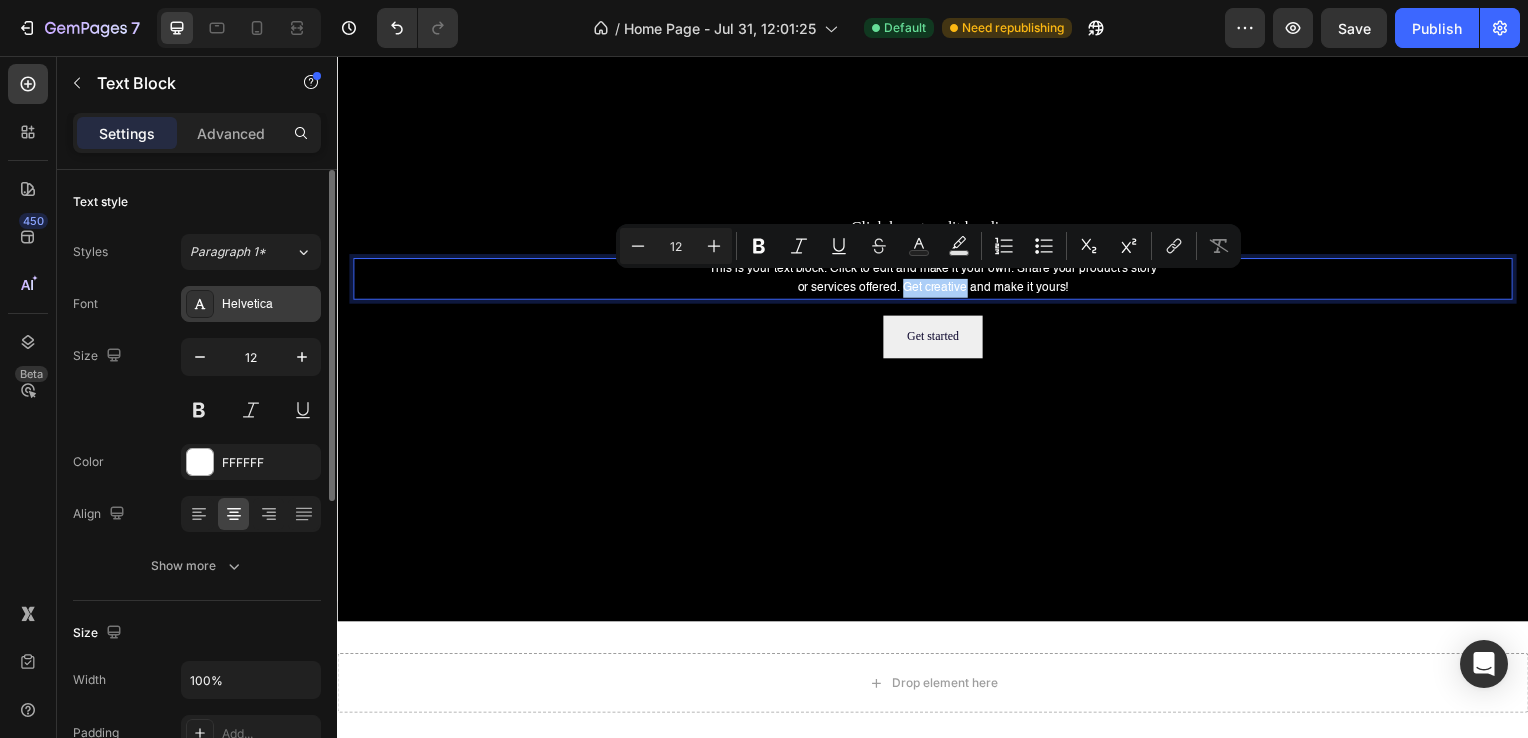 click on "Helvetica" at bounding box center (269, 305) 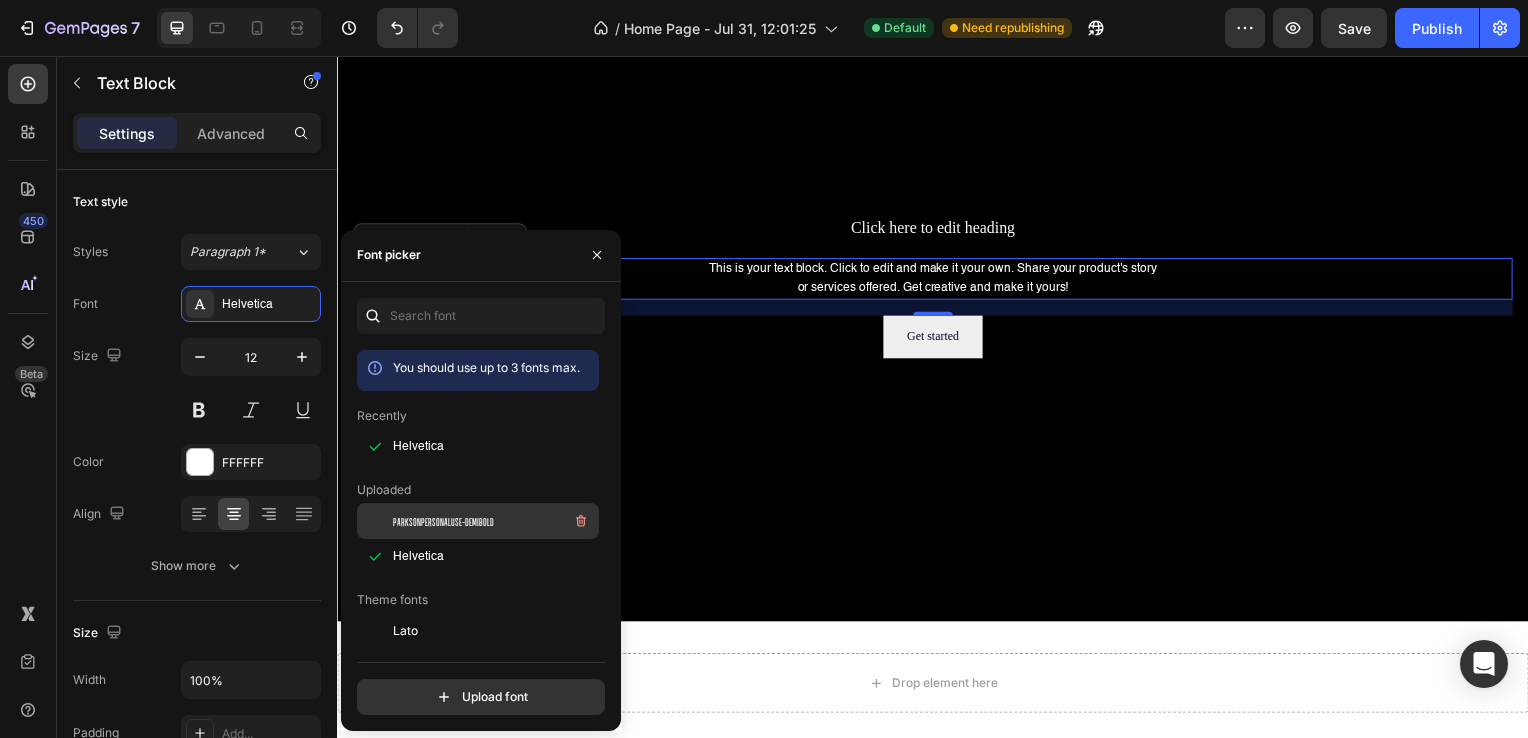 click on "ParksonPERSONALUSE-DemiBold" at bounding box center (443, 521) 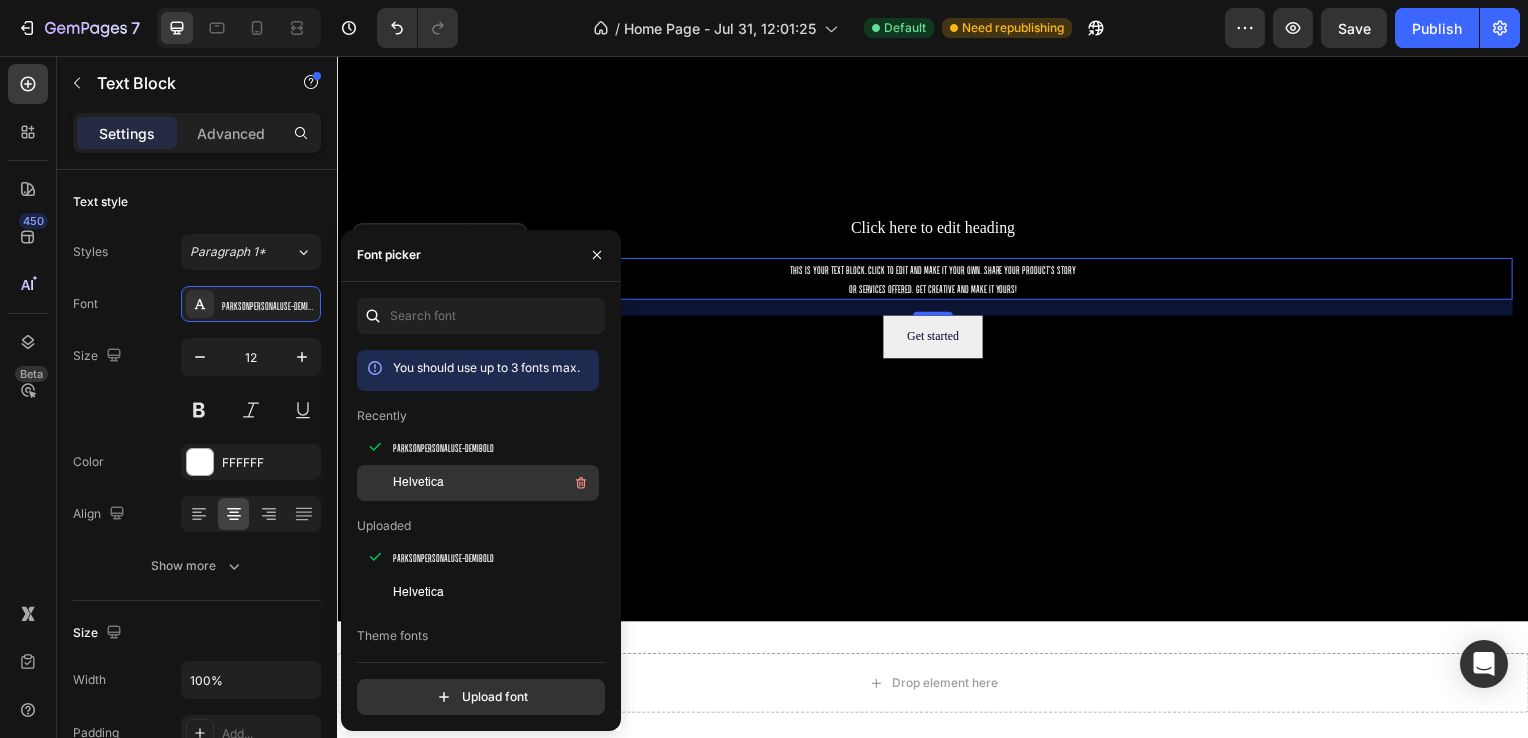 click on "Helvetica" at bounding box center (418, 483) 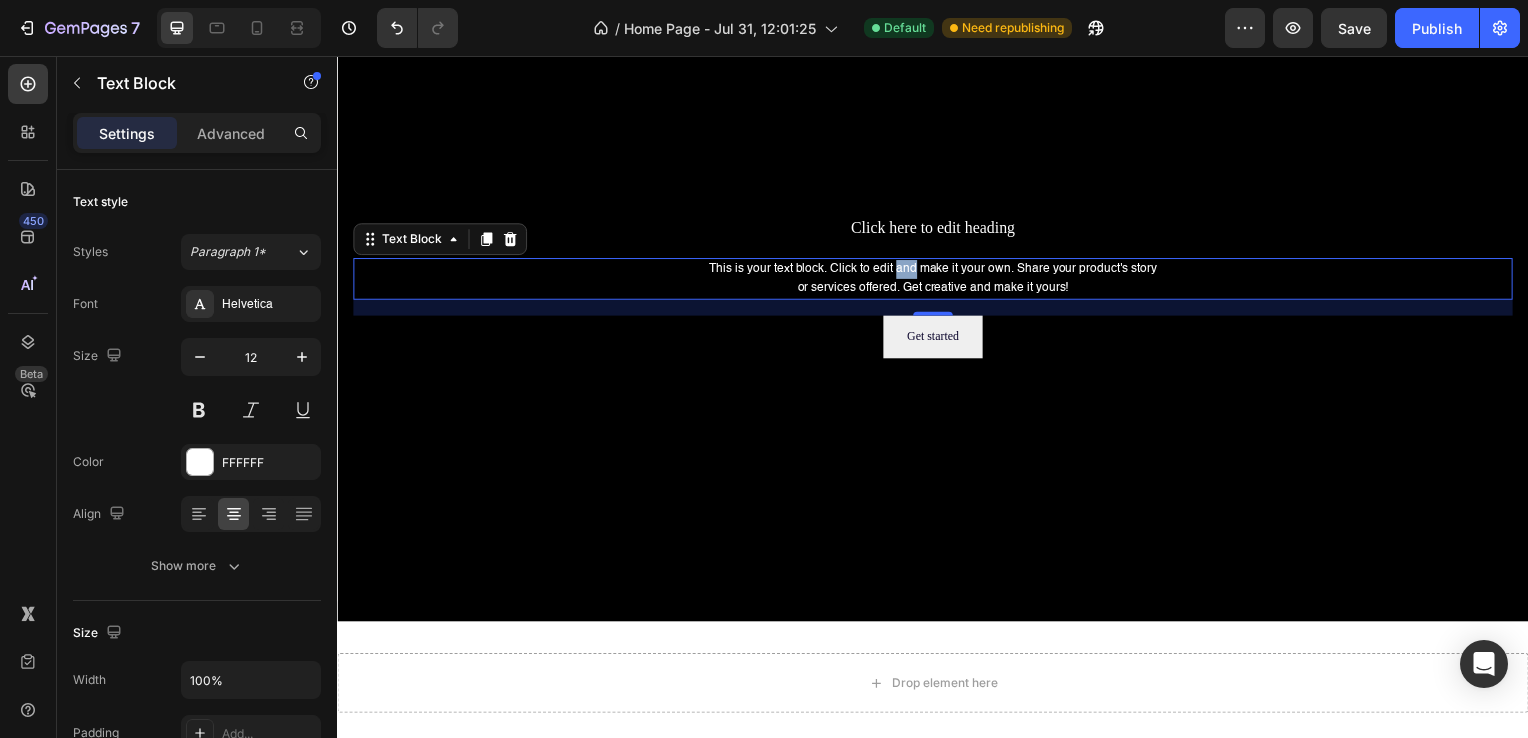 click on "This is your text block. Click to edit and make it your own. Share your product's story or services offered. Get creative and make it yours!" at bounding box center [937, 281] 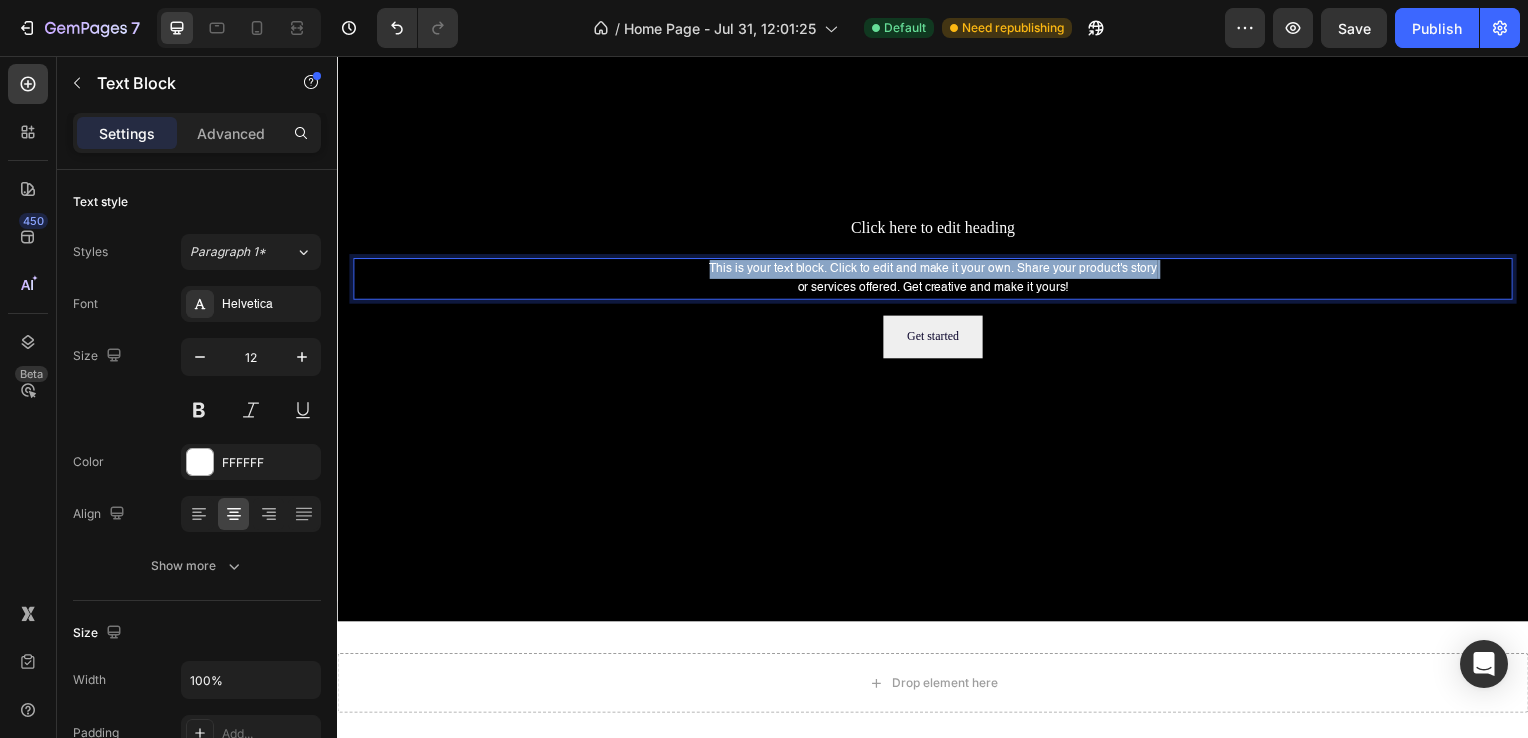click on "This is your text block. Click to edit and make it your own. Share your product's story or services offered. Get creative and make it yours!" at bounding box center [937, 281] 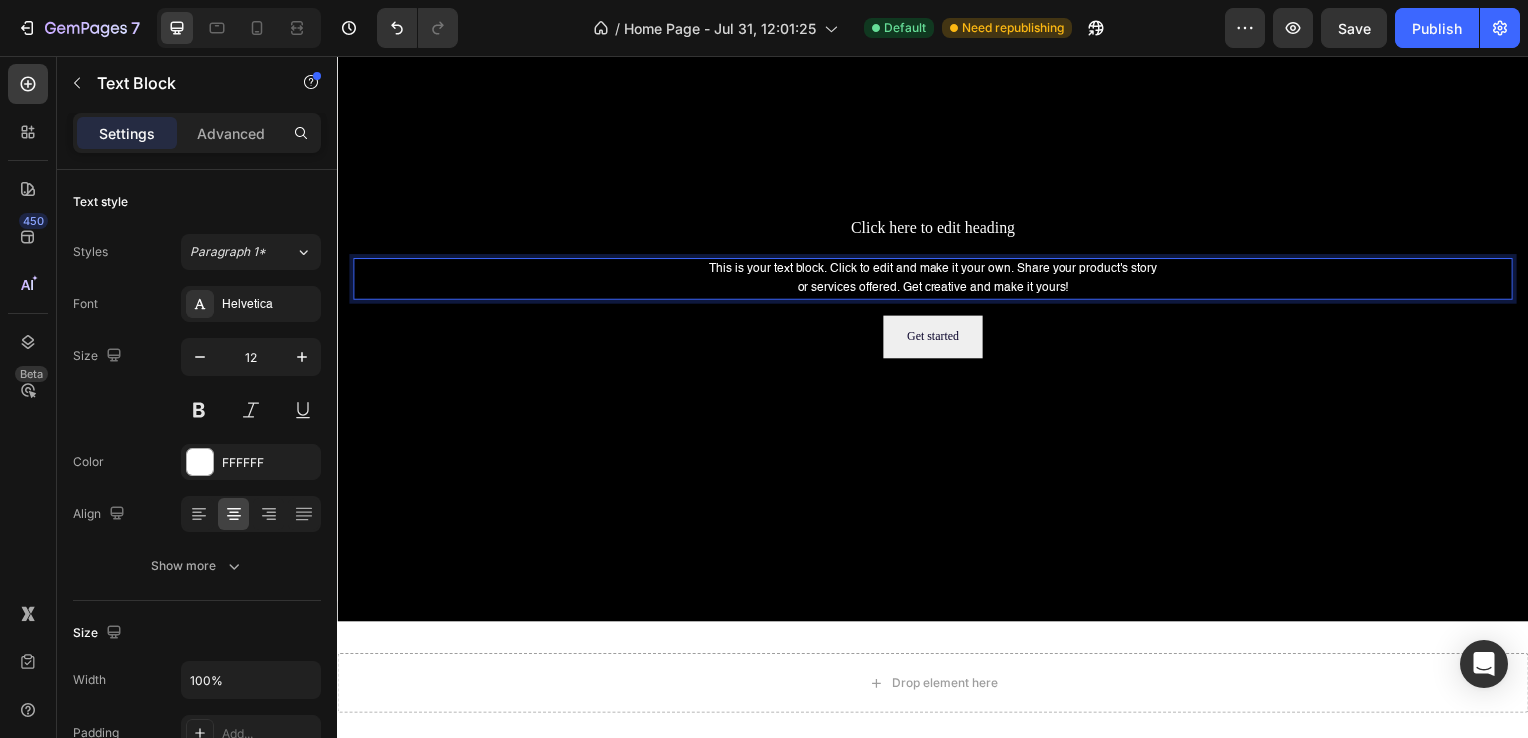 click on "This is your text block. Click to edit and make it your own. Share your product's story or services offered. Get creative and make it yours!" at bounding box center [937, 281] 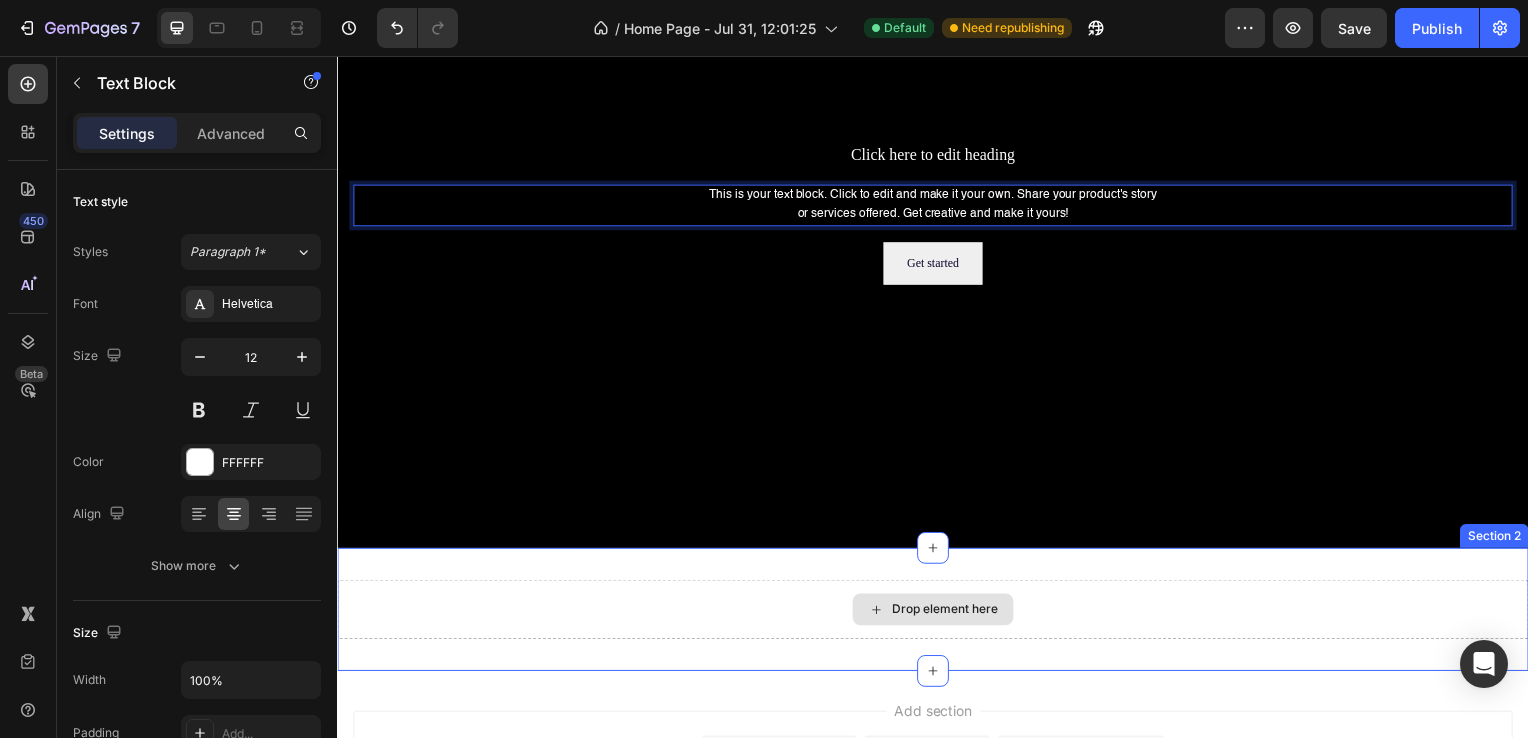 scroll, scrollTop: 0, scrollLeft: 0, axis: both 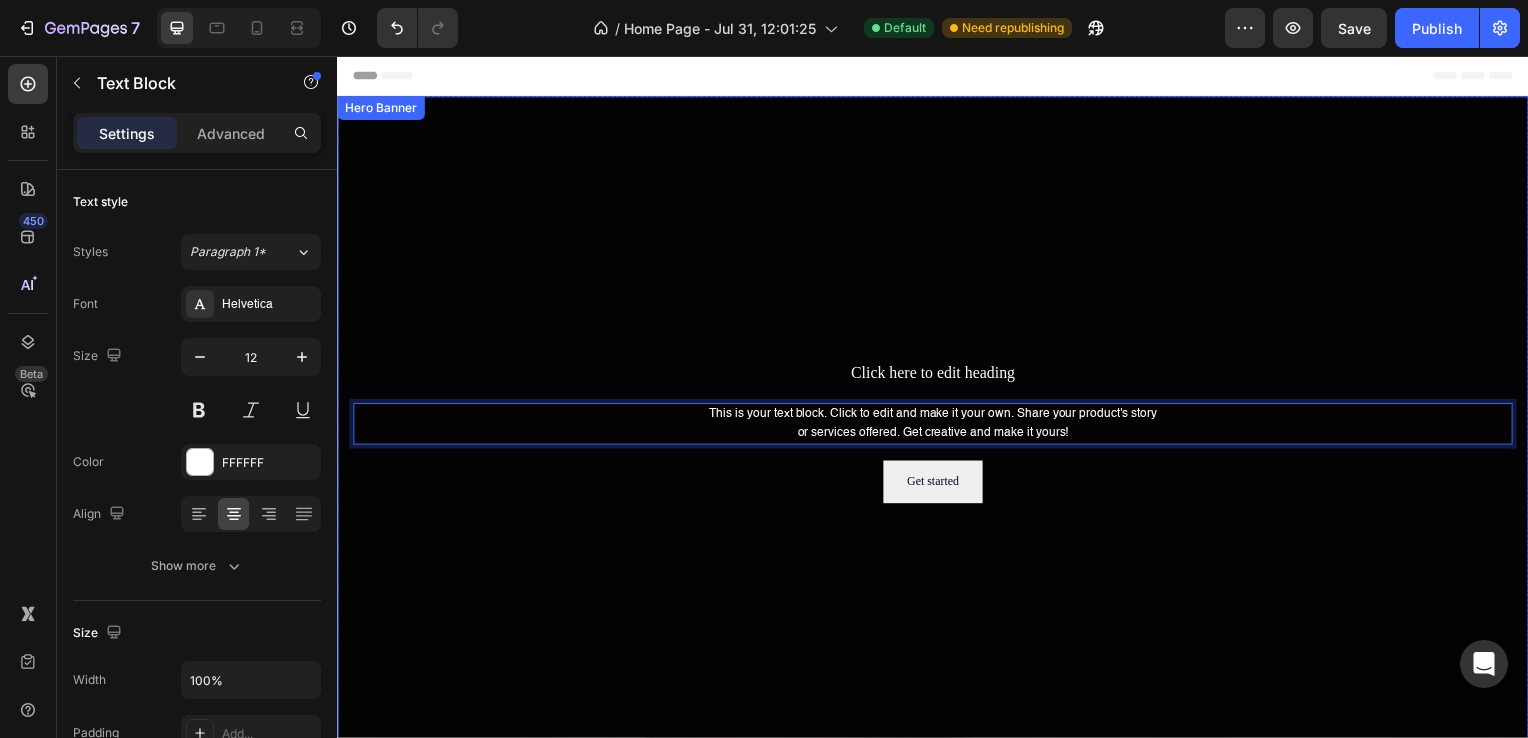 click at bounding box center (937, 434) 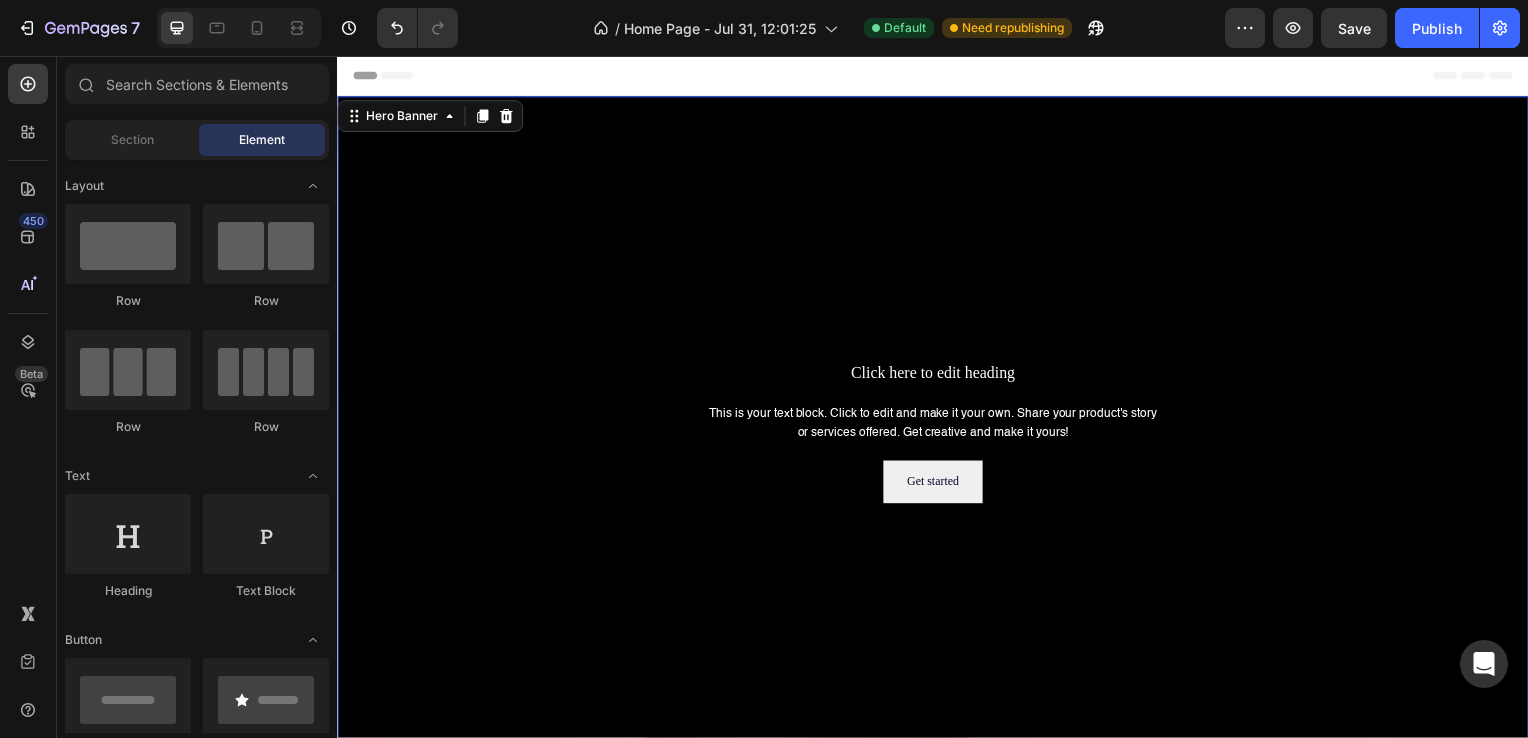 click on "Header" at bounding box center (394, 76) 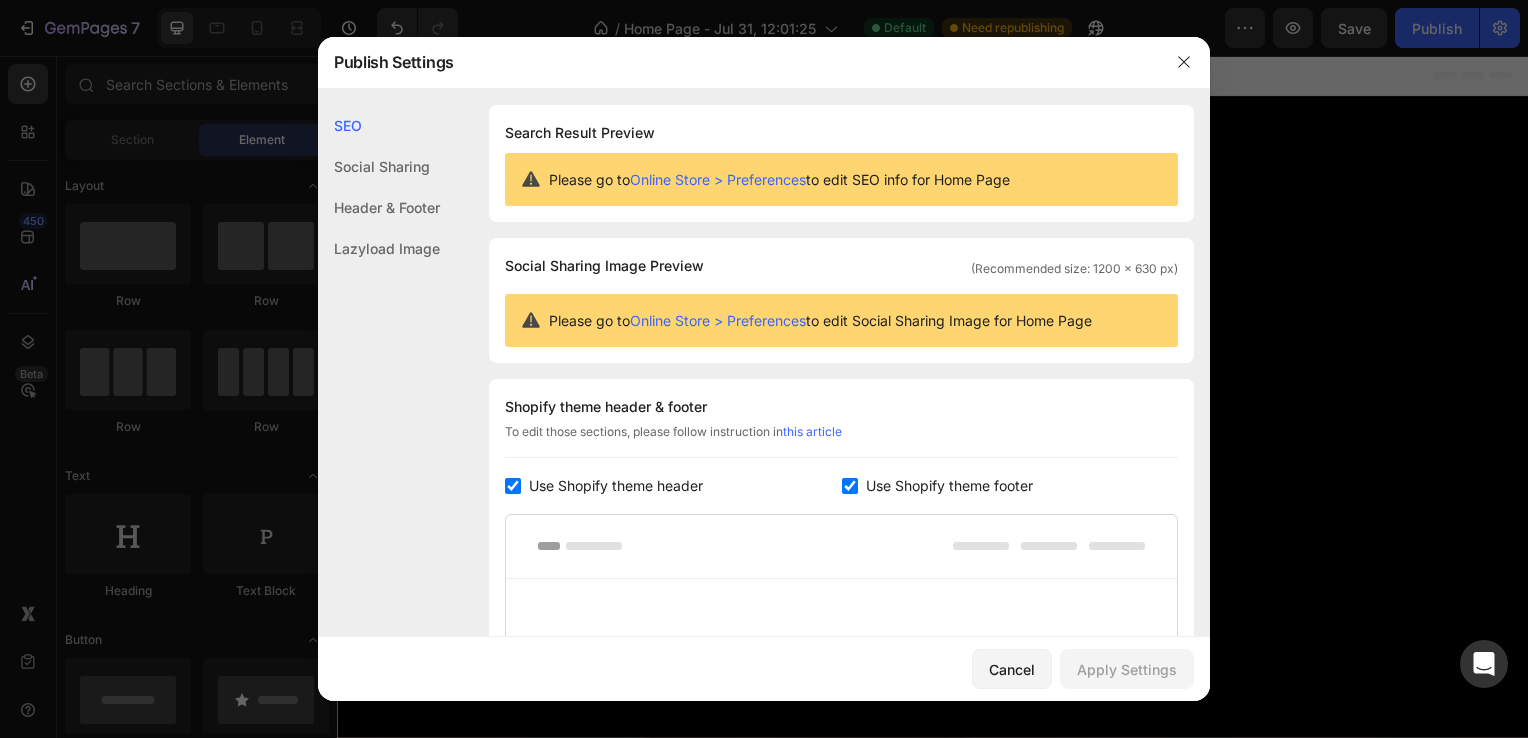 scroll, scrollTop: 370, scrollLeft: 0, axis: vertical 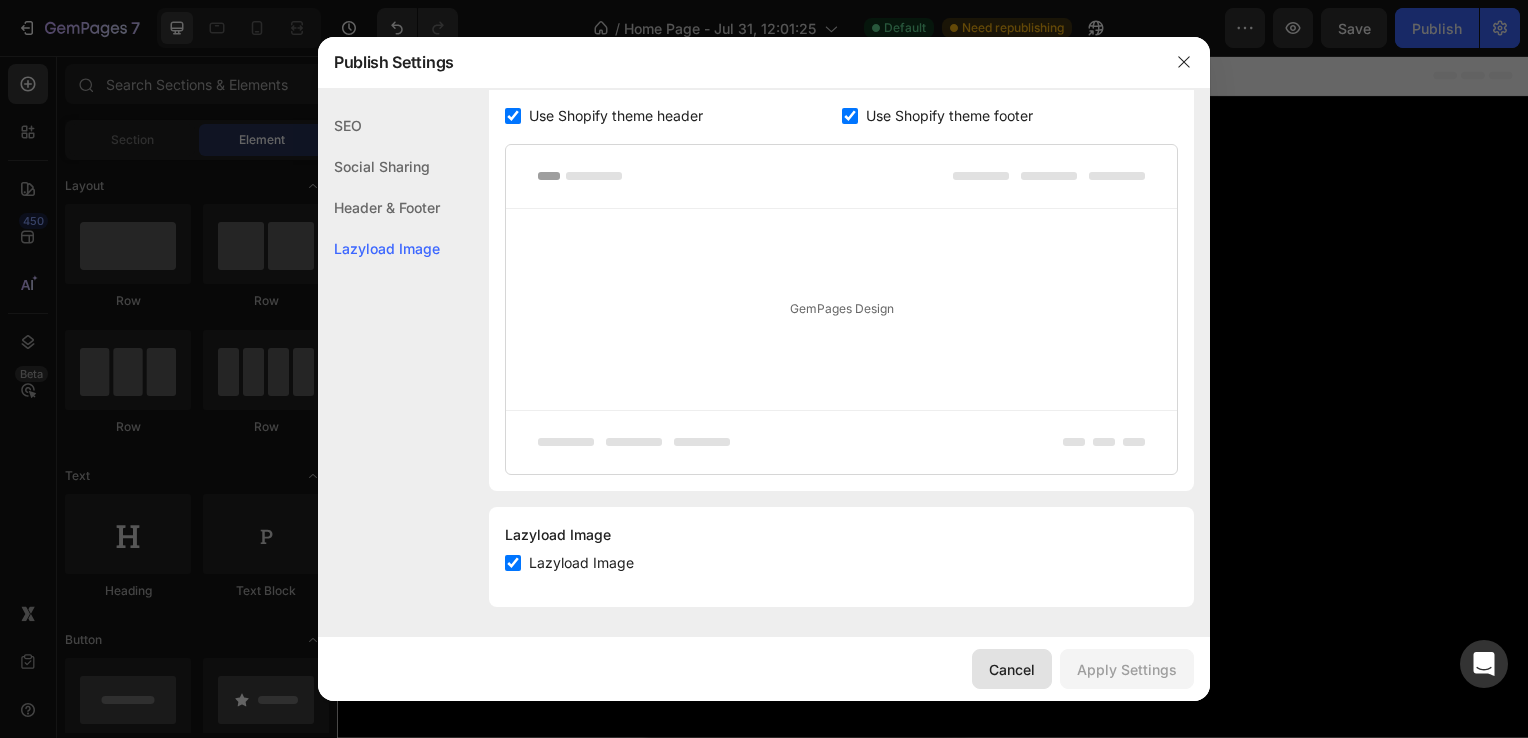 click on "Cancel" at bounding box center [1012, 669] 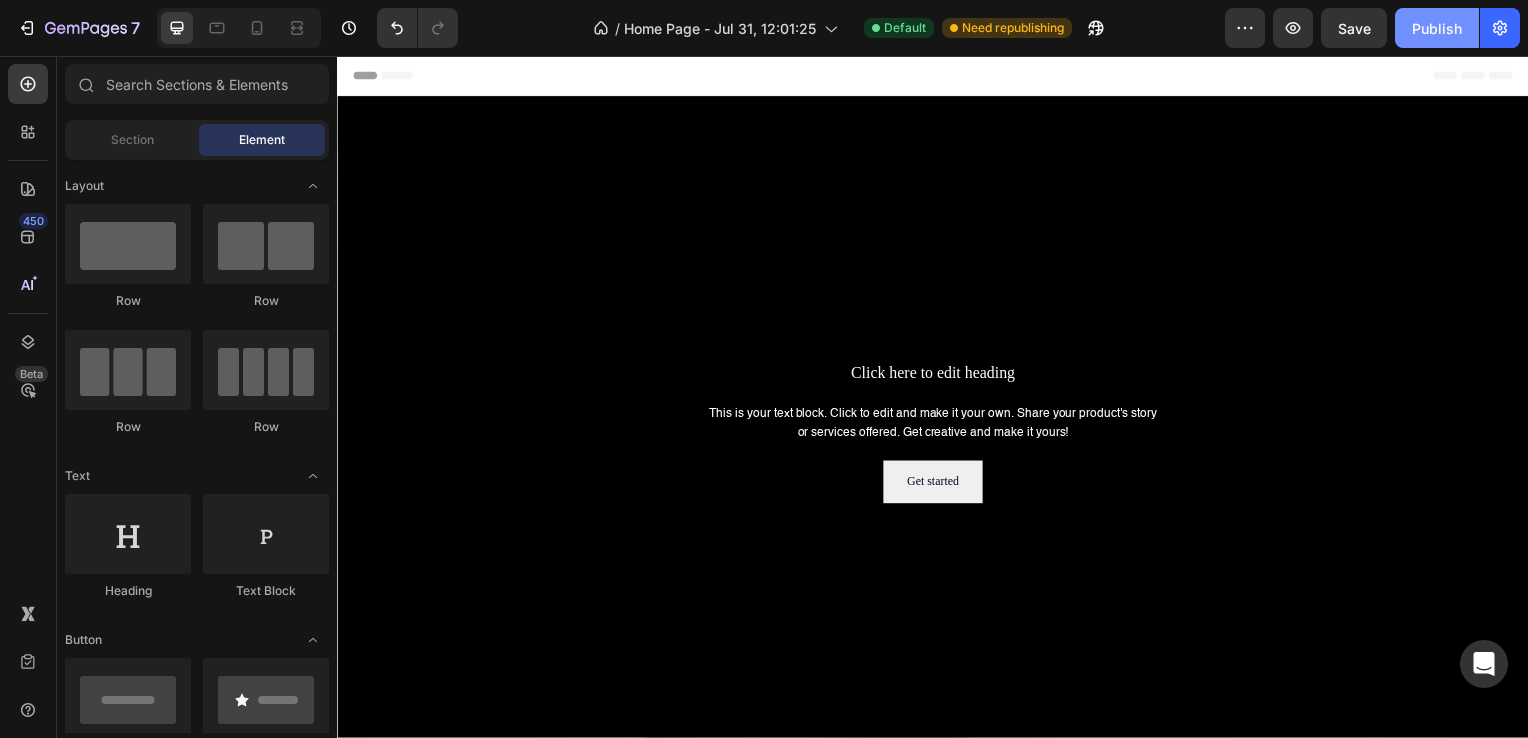 click on "Publish" at bounding box center [1437, 28] 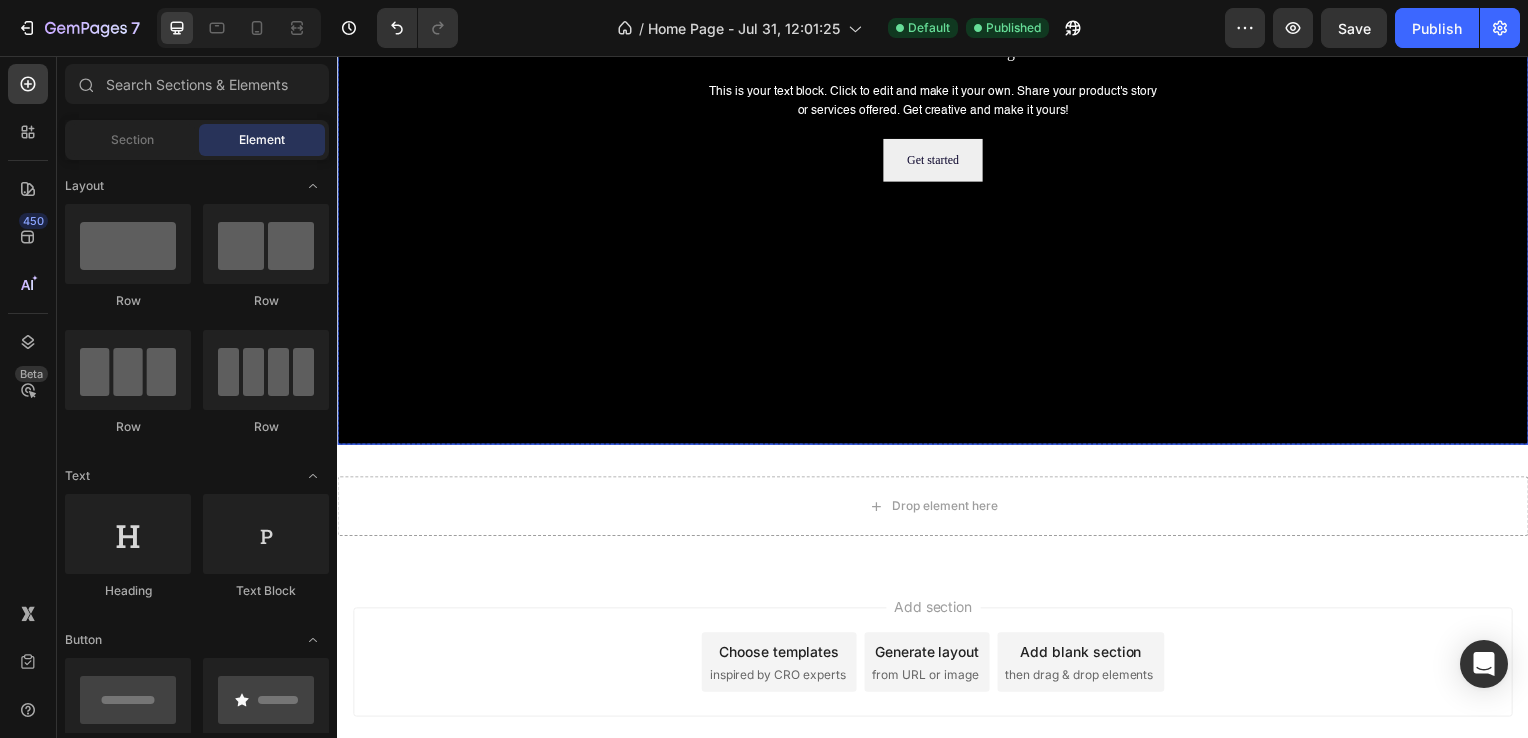 scroll, scrollTop: 383, scrollLeft: 0, axis: vertical 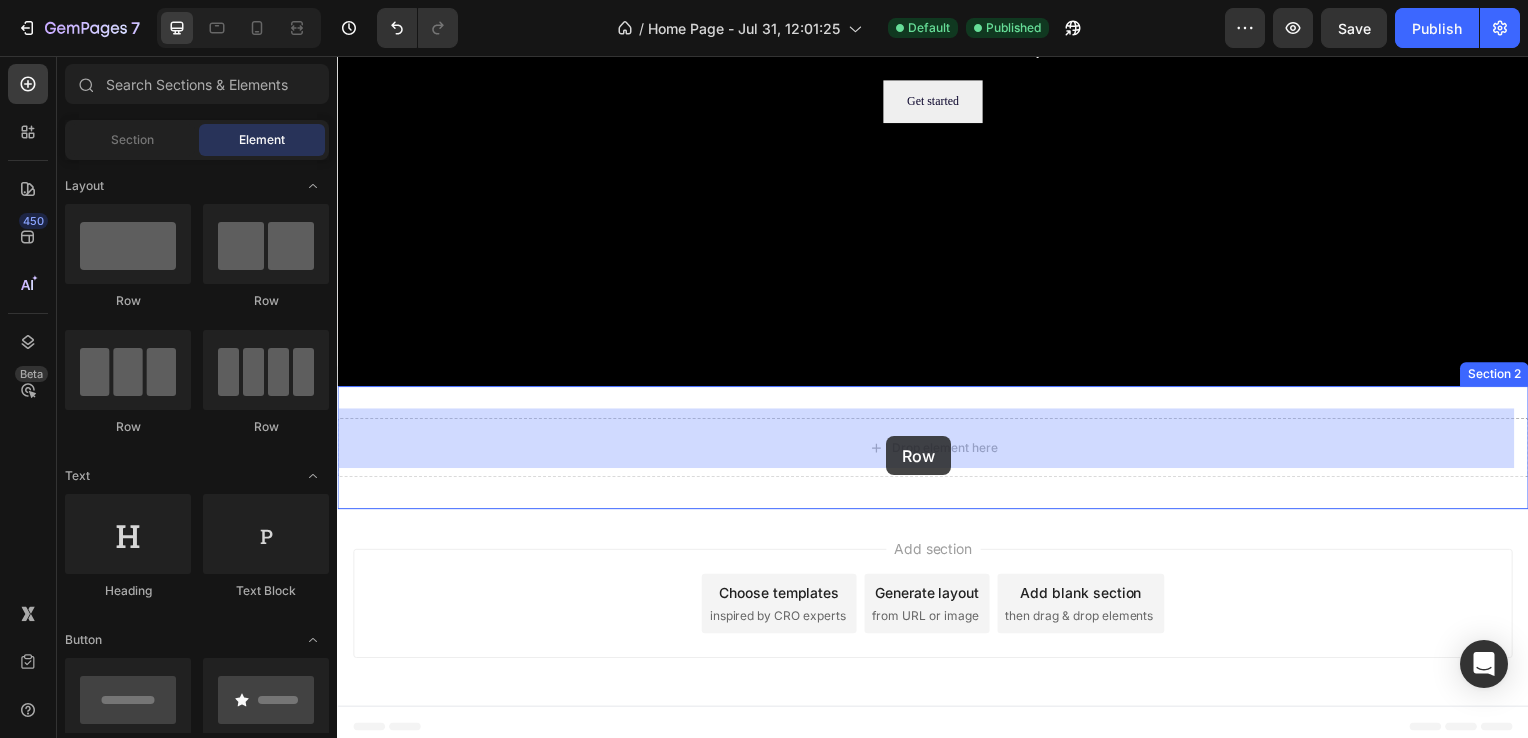drag, startPoint x: 485, startPoint y: 324, endPoint x: 890, endPoint y: 439, distance: 421.01068 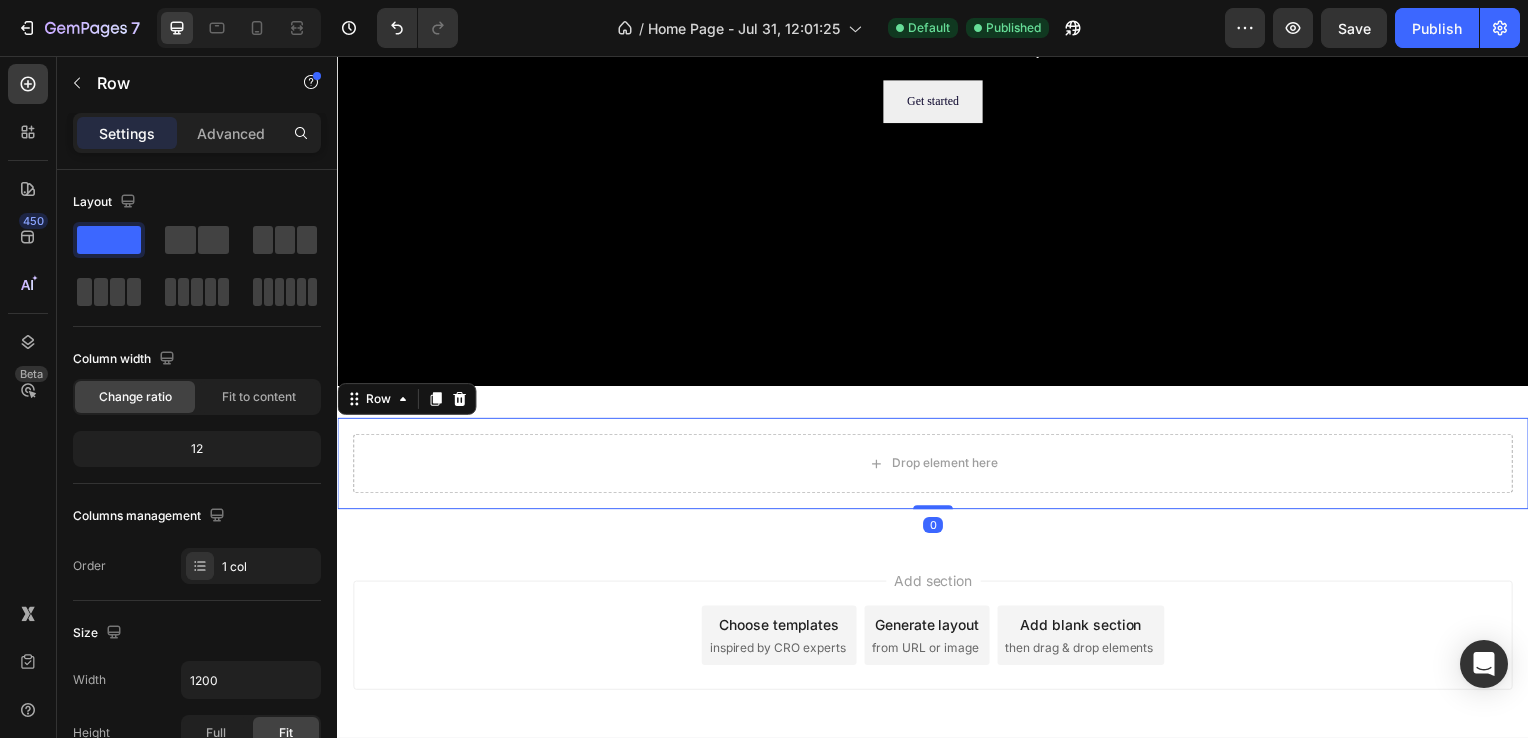 click on "Row" at bounding box center (407, 402) 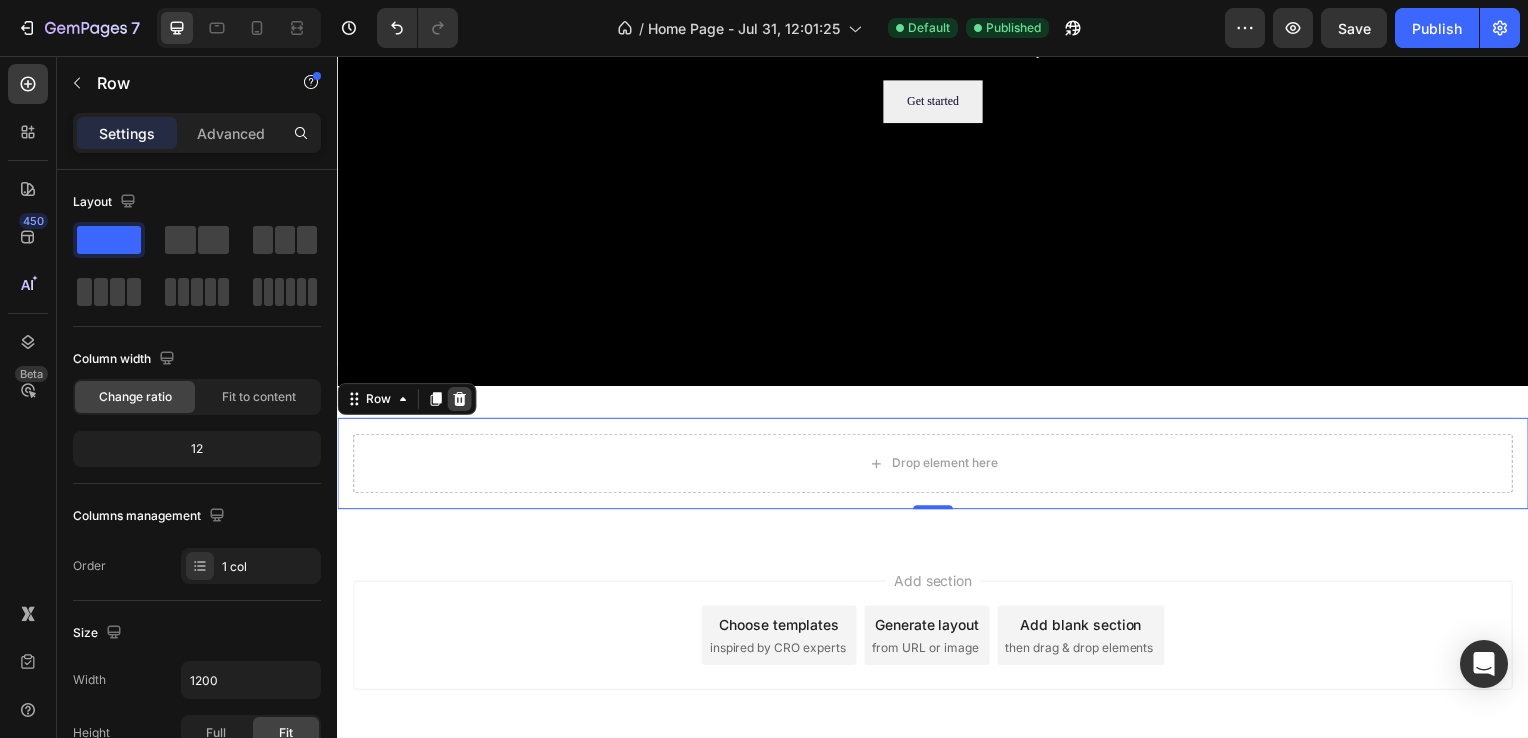 click 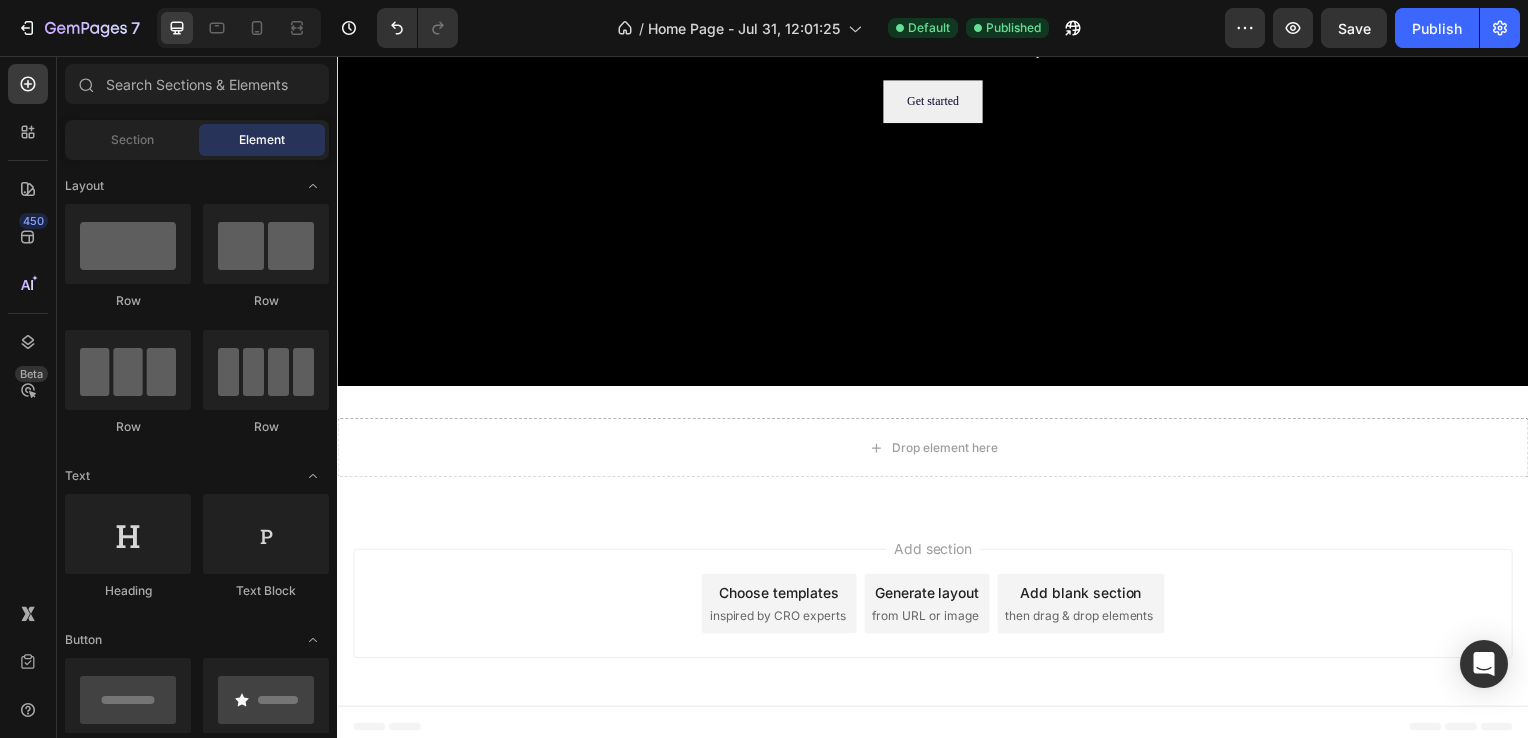 click on "Add section Choose templates inspired by CRO experts Generate layout from URL or image Add blank section then drag & drop elements" at bounding box center (937, 612) 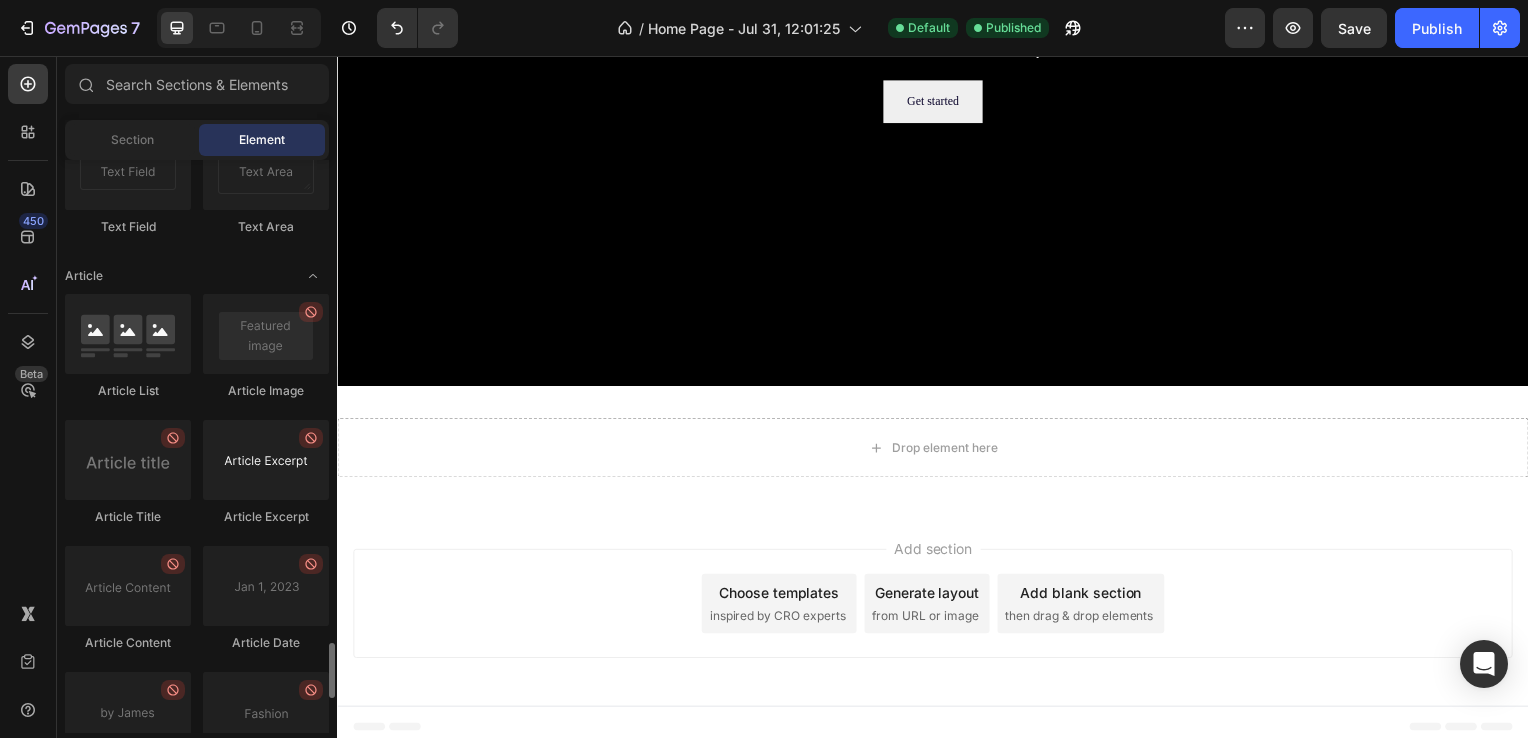 scroll, scrollTop: 5353, scrollLeft: 0, axis: vertical 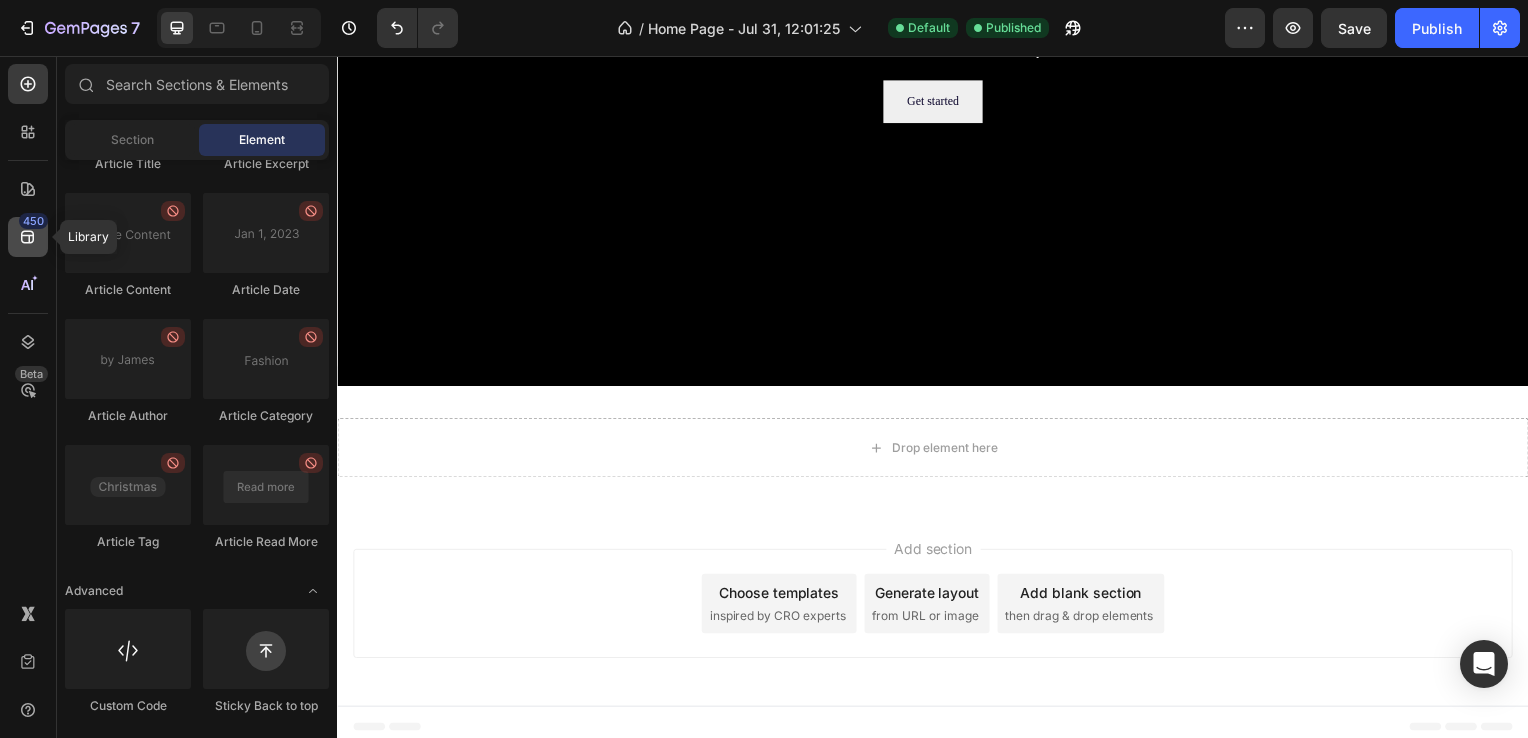 click on "450" 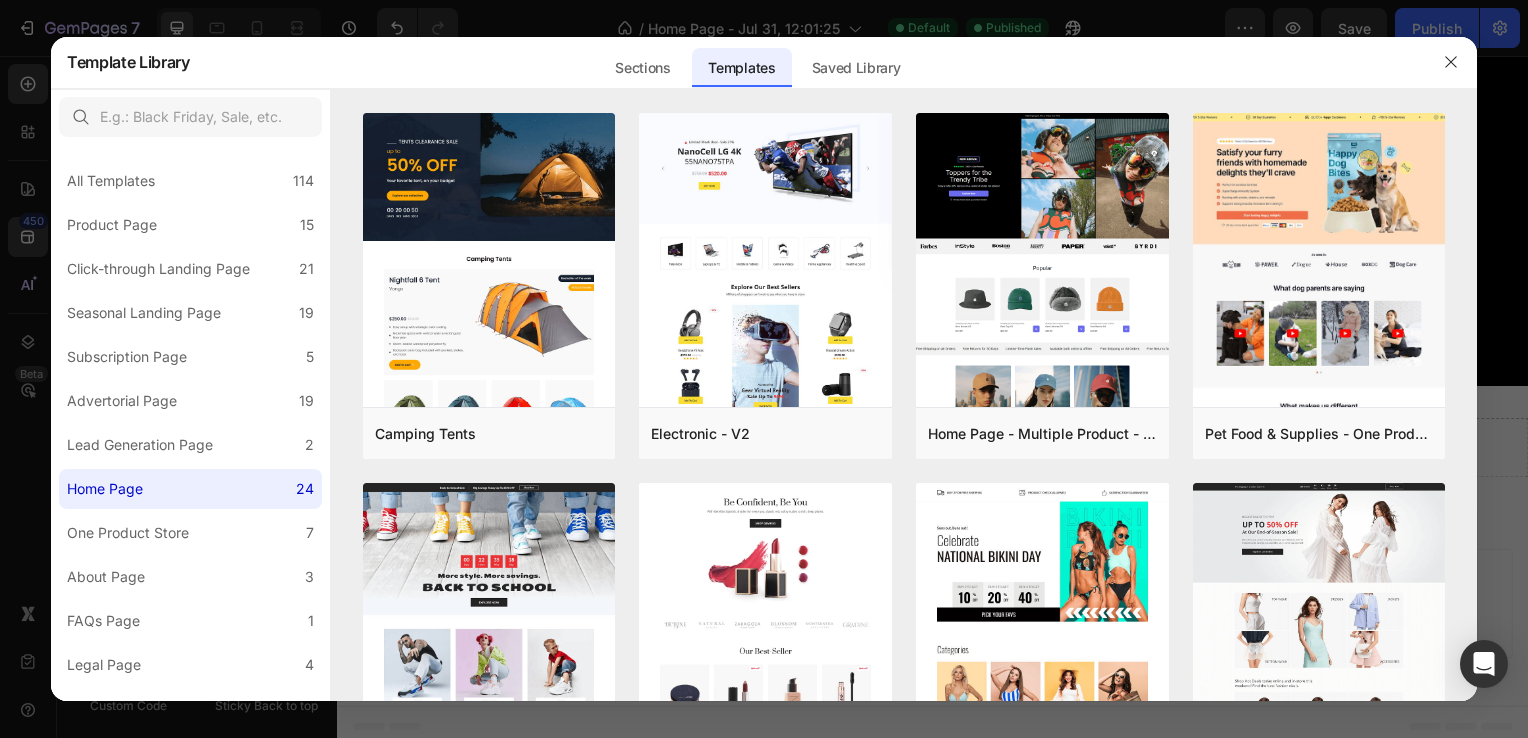 click at bounding box center [764, 369] 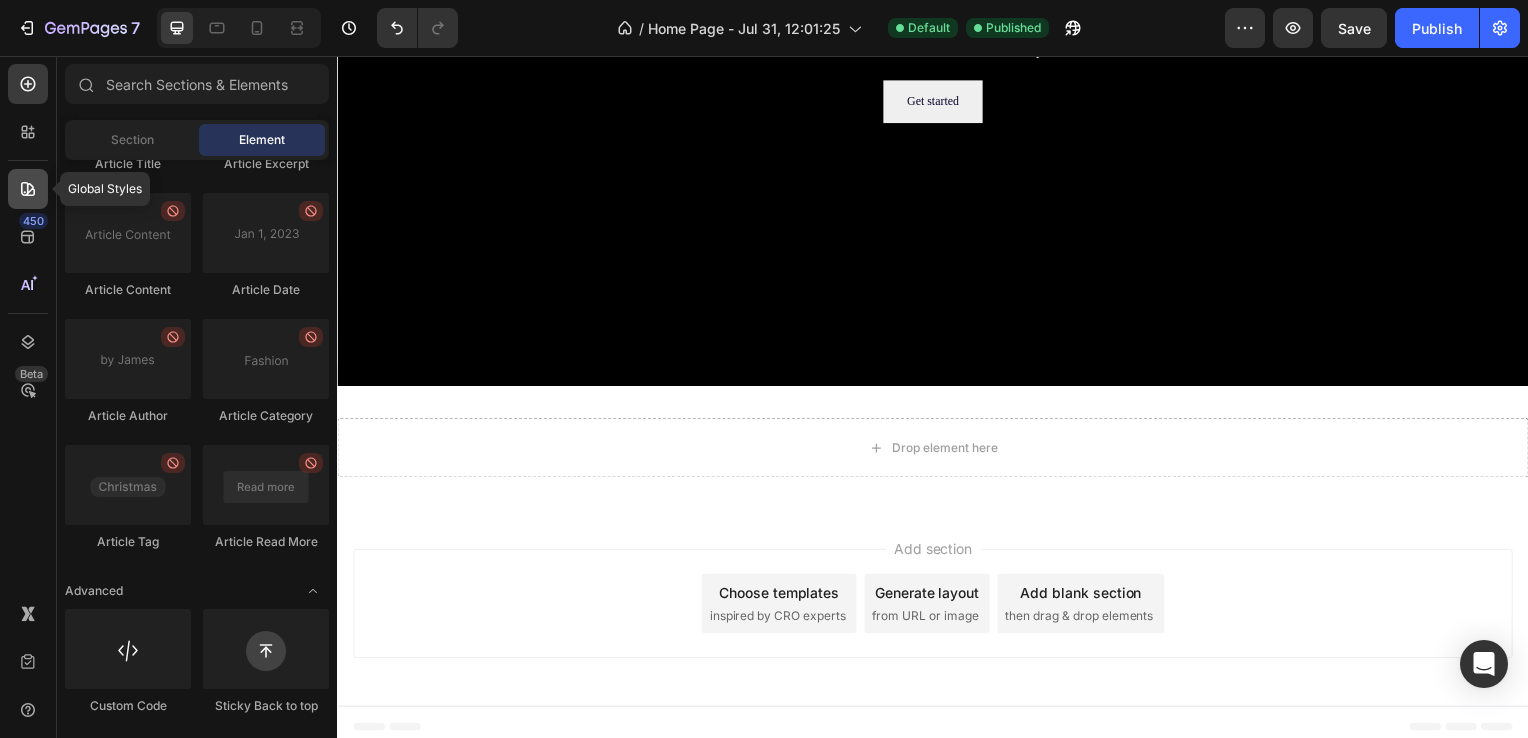 click 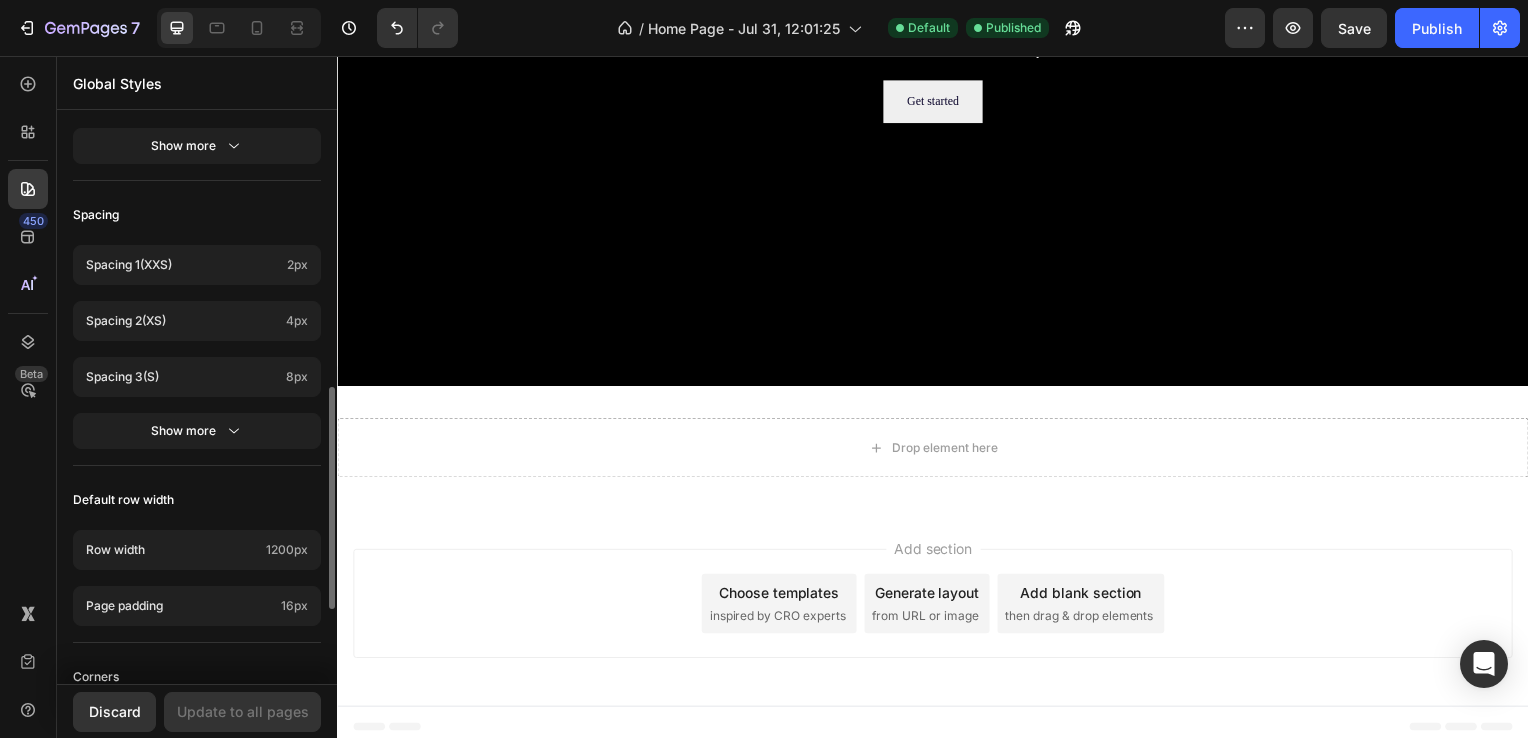 scroll, scrollTop: 892, scrollLeft: 0, axis: vertical 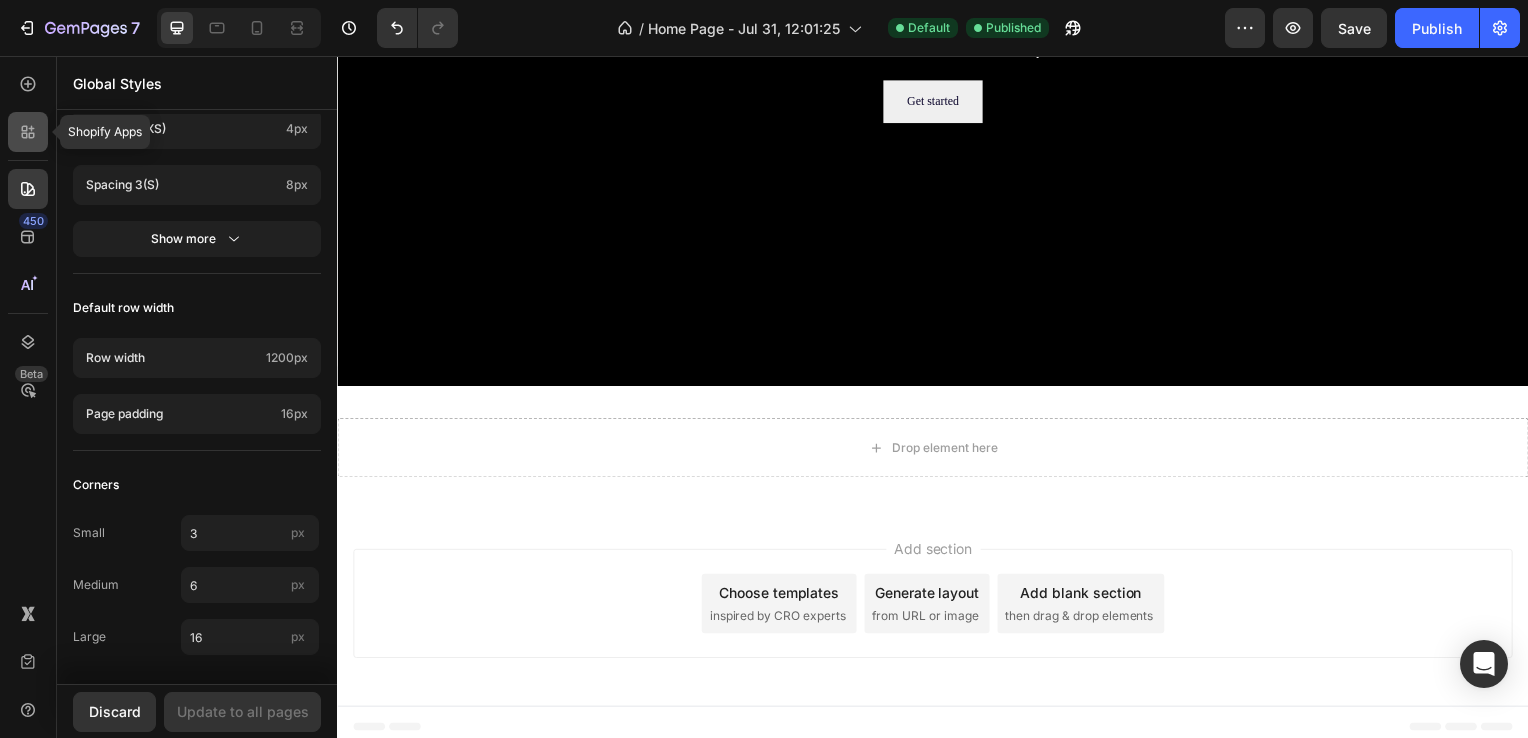 click 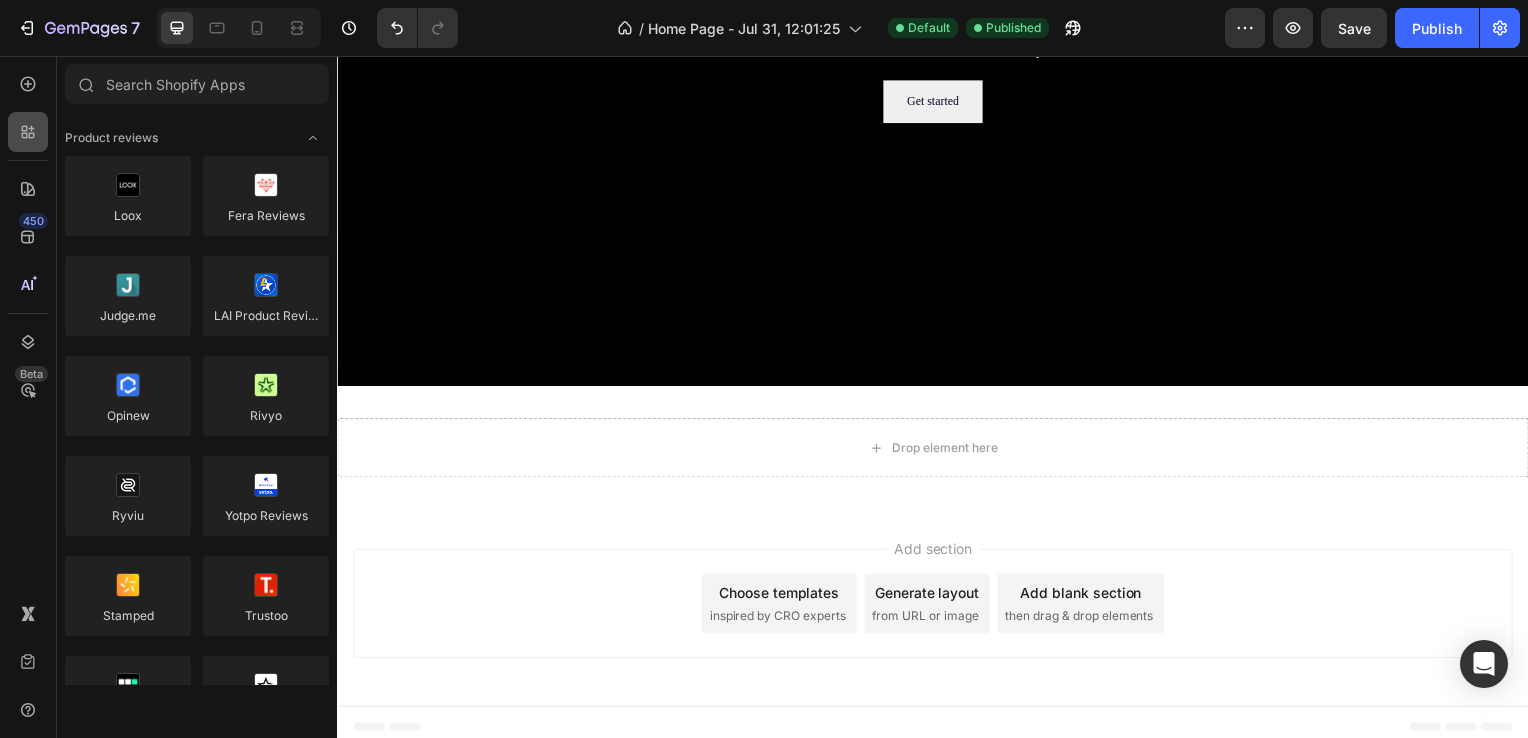 scroll, scrollTop: 5353, scrollLeft: 0, axis: vertical 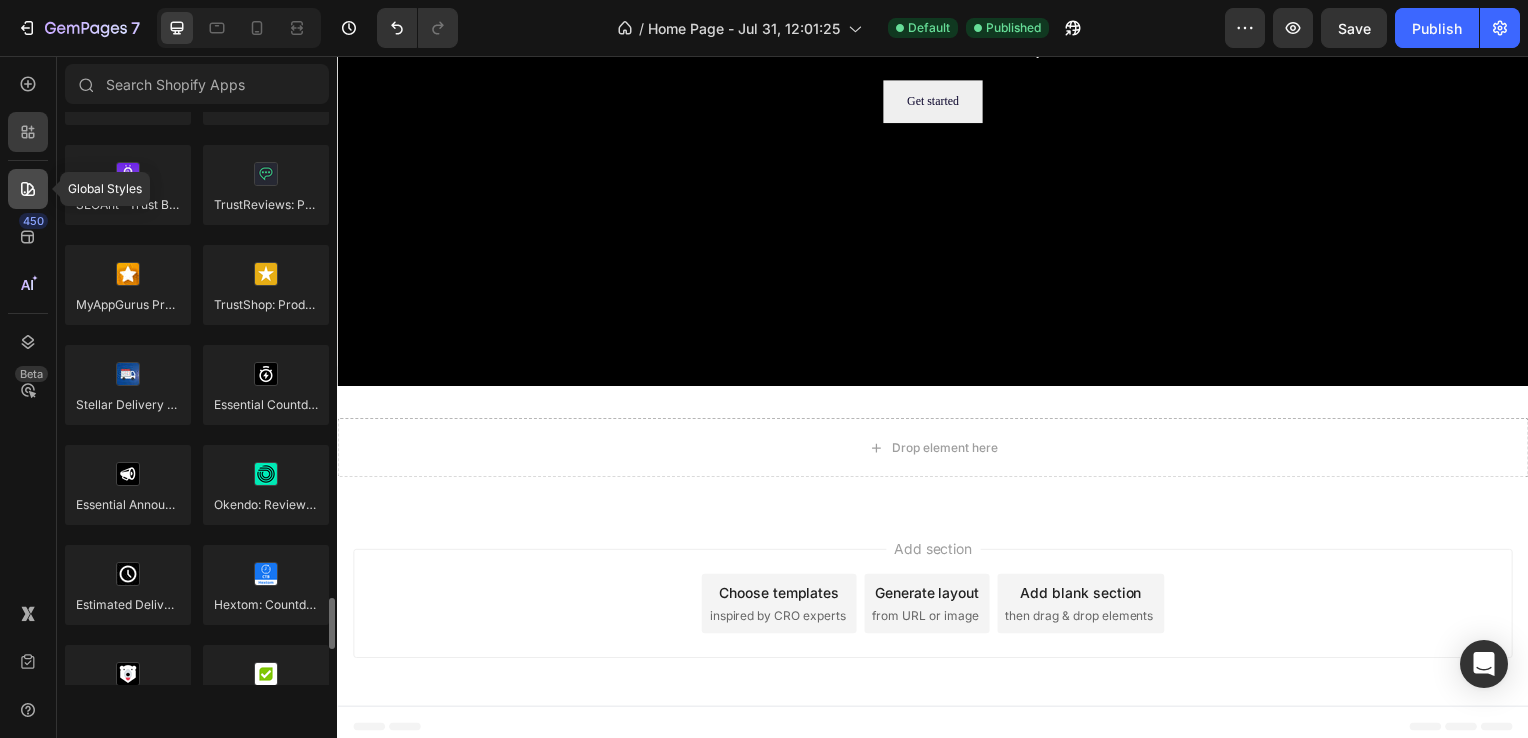 click 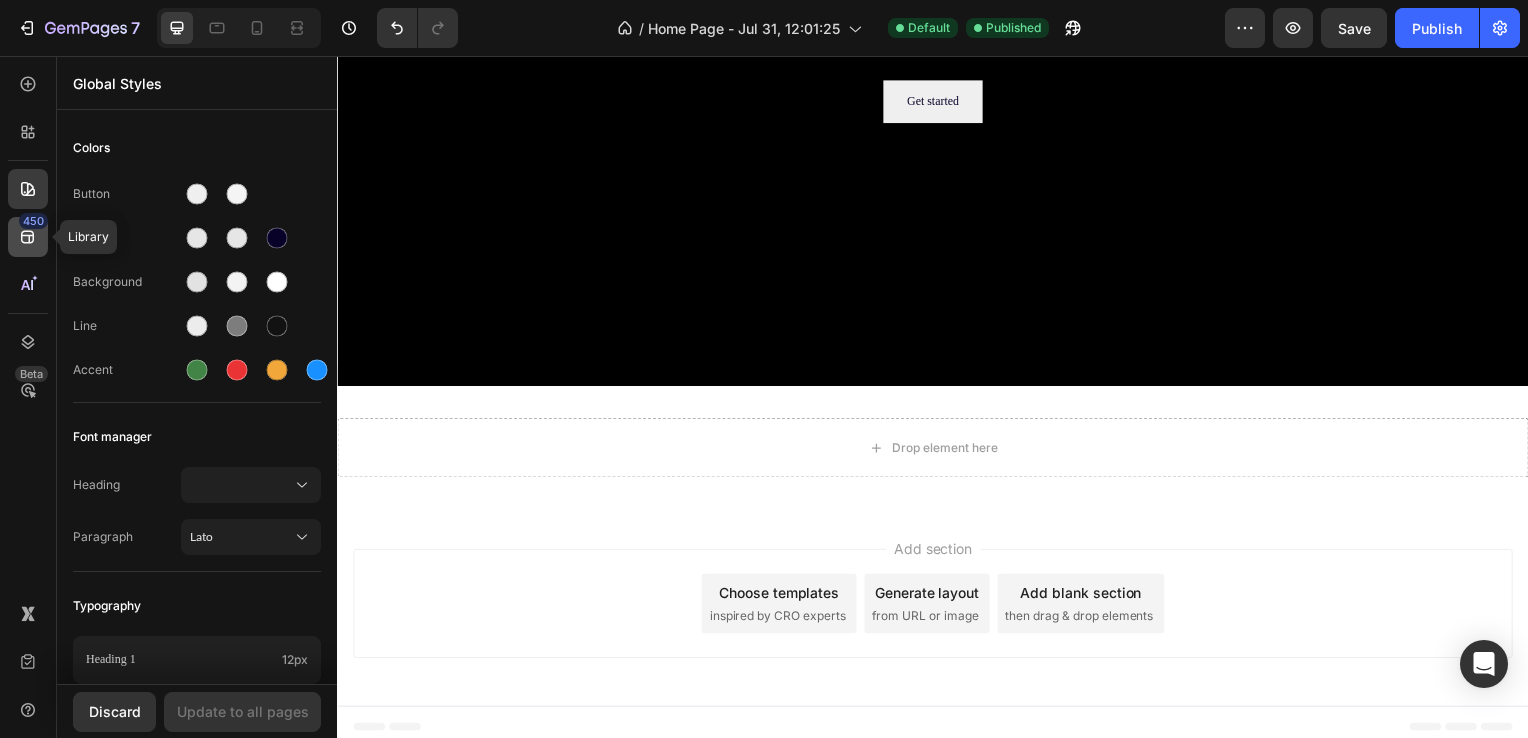 click on "450" at bounding box center [33, 221] 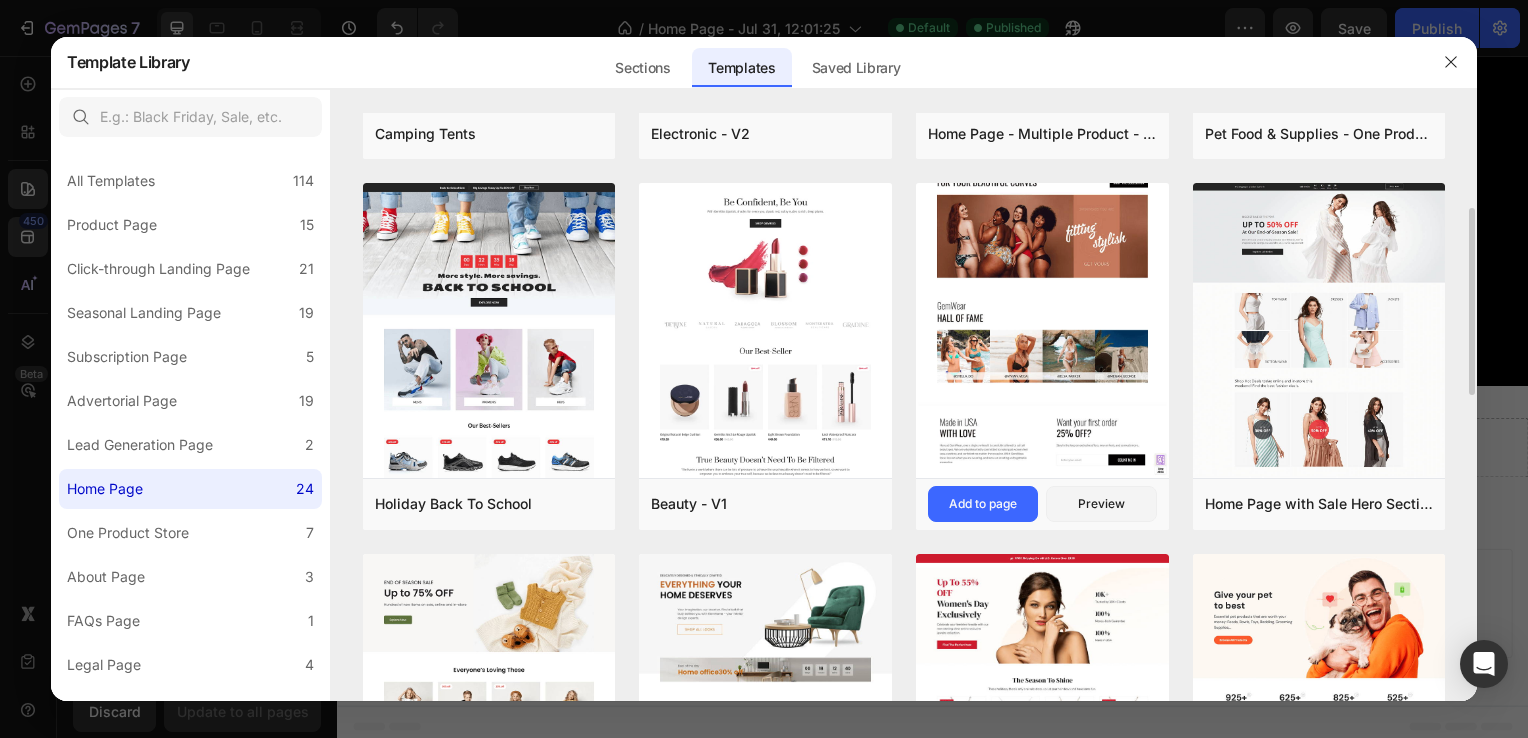scroll, scrollTop: 700, scrollLeft: 0, axis: vertical 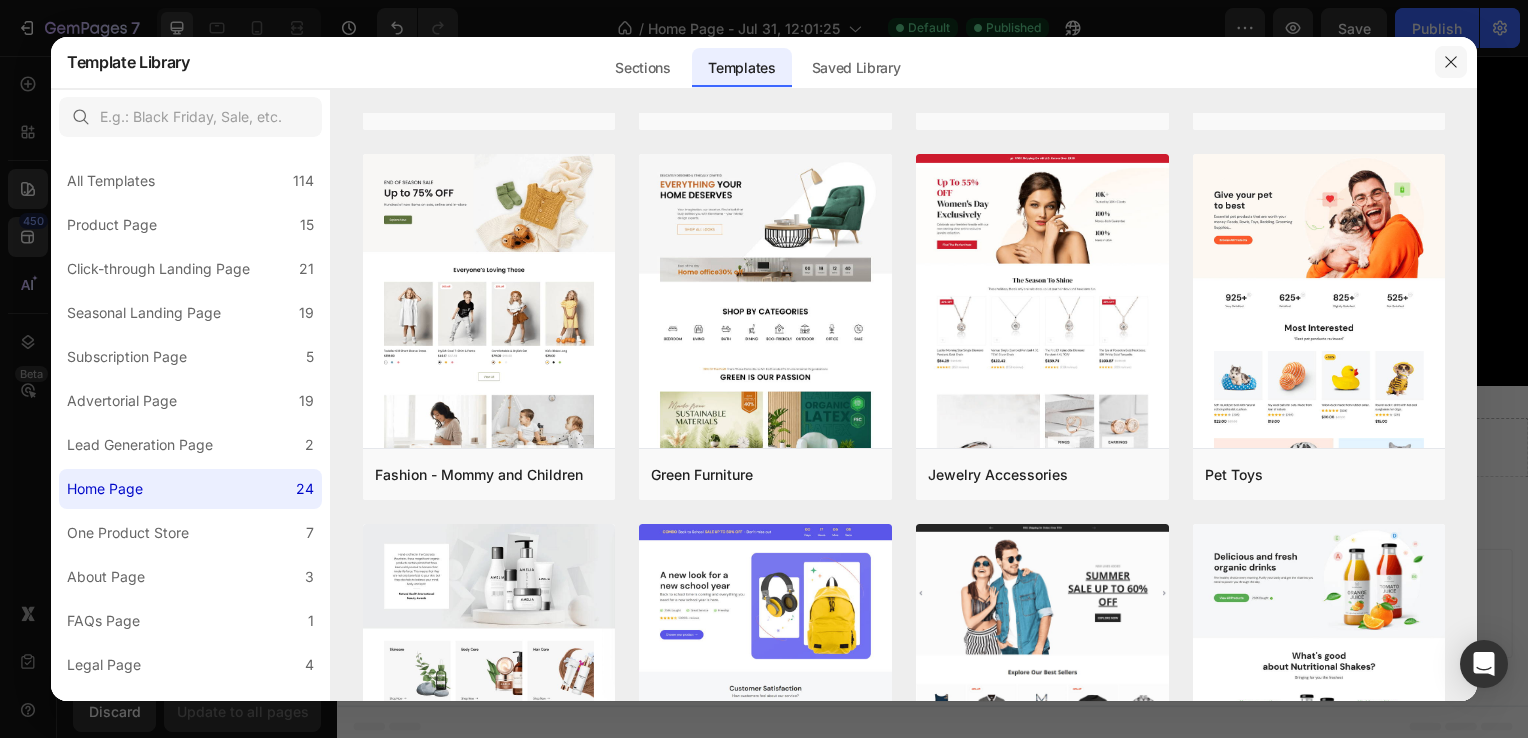 click 